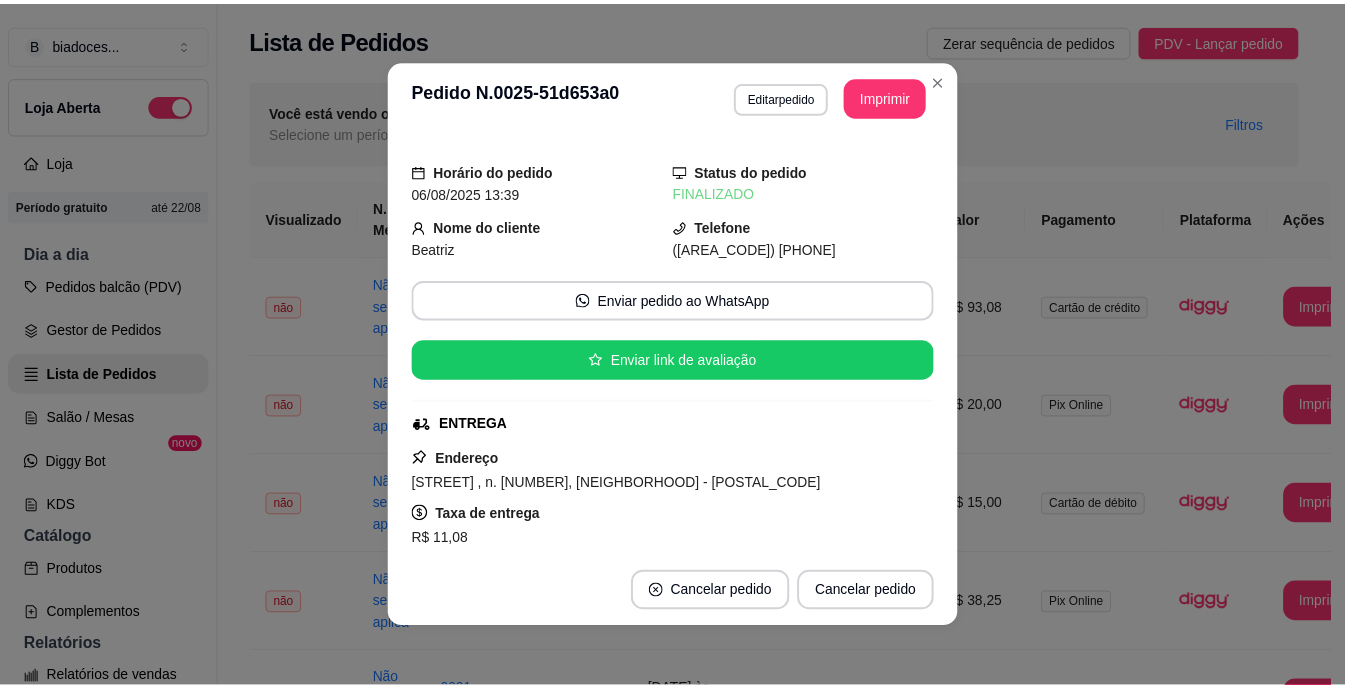 scroll, scrollTop: 0, scrollLeft: 0, axis: both 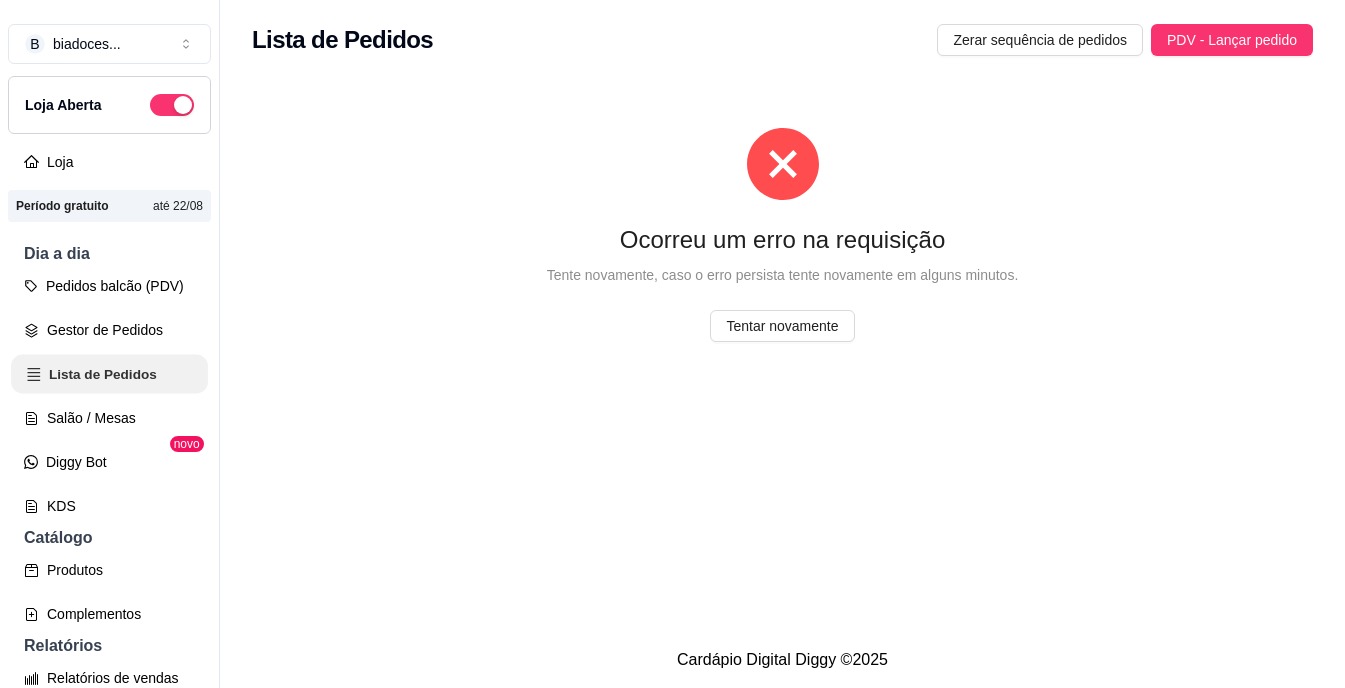 click on "Lista de Pedidos" at bounding box center [109, 374] 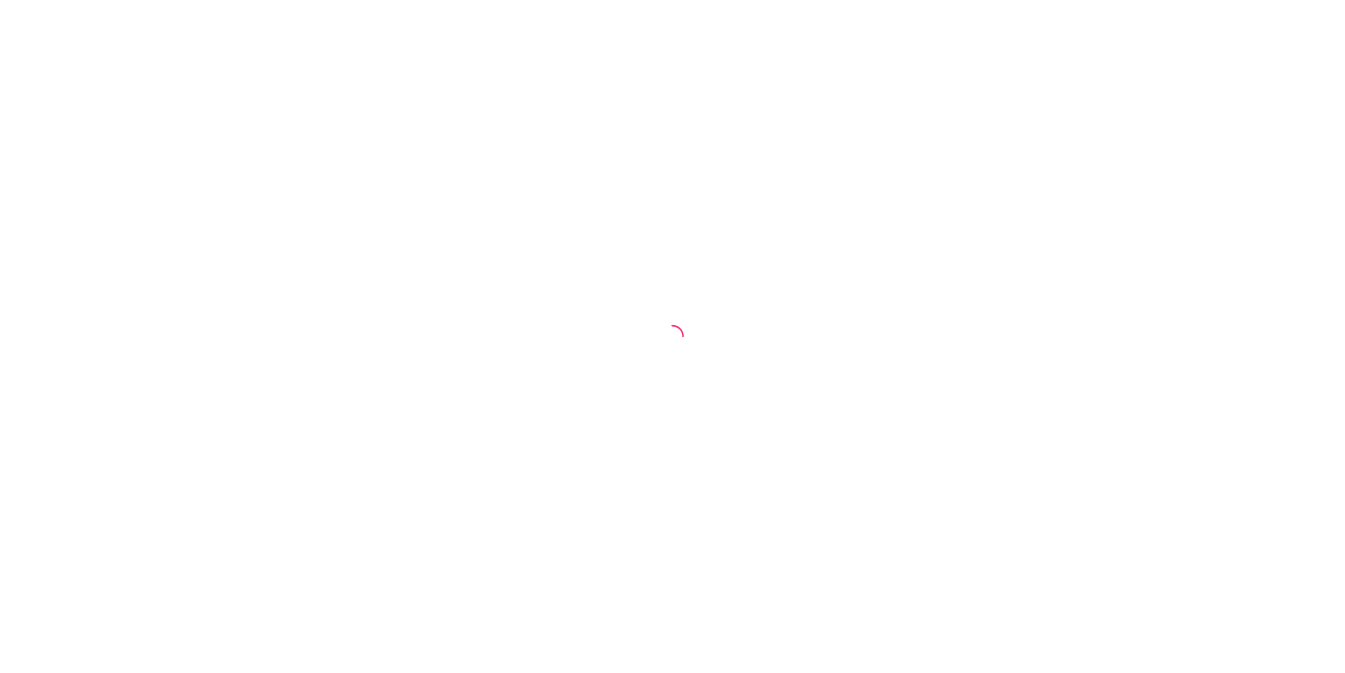 scroll, scrollTop: 0, scrollLeft: 0, axis: both 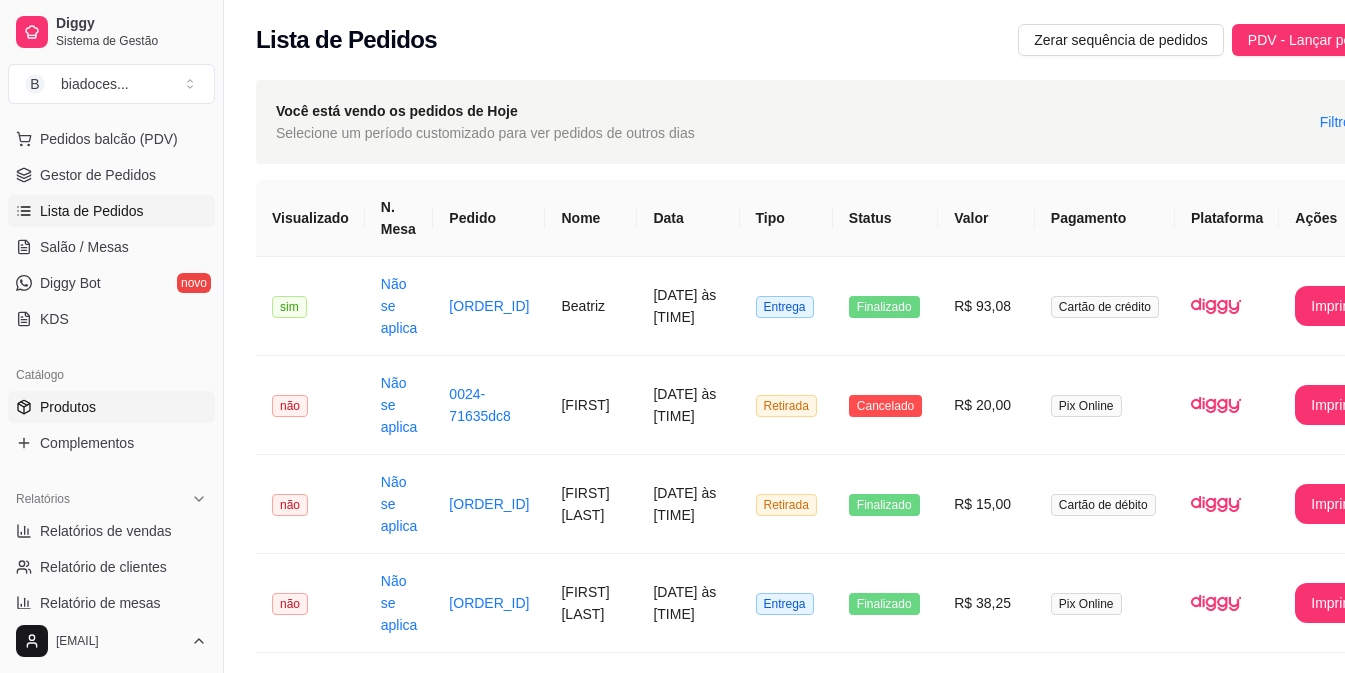 click on "Produtos" at bounding box center (68, 407) 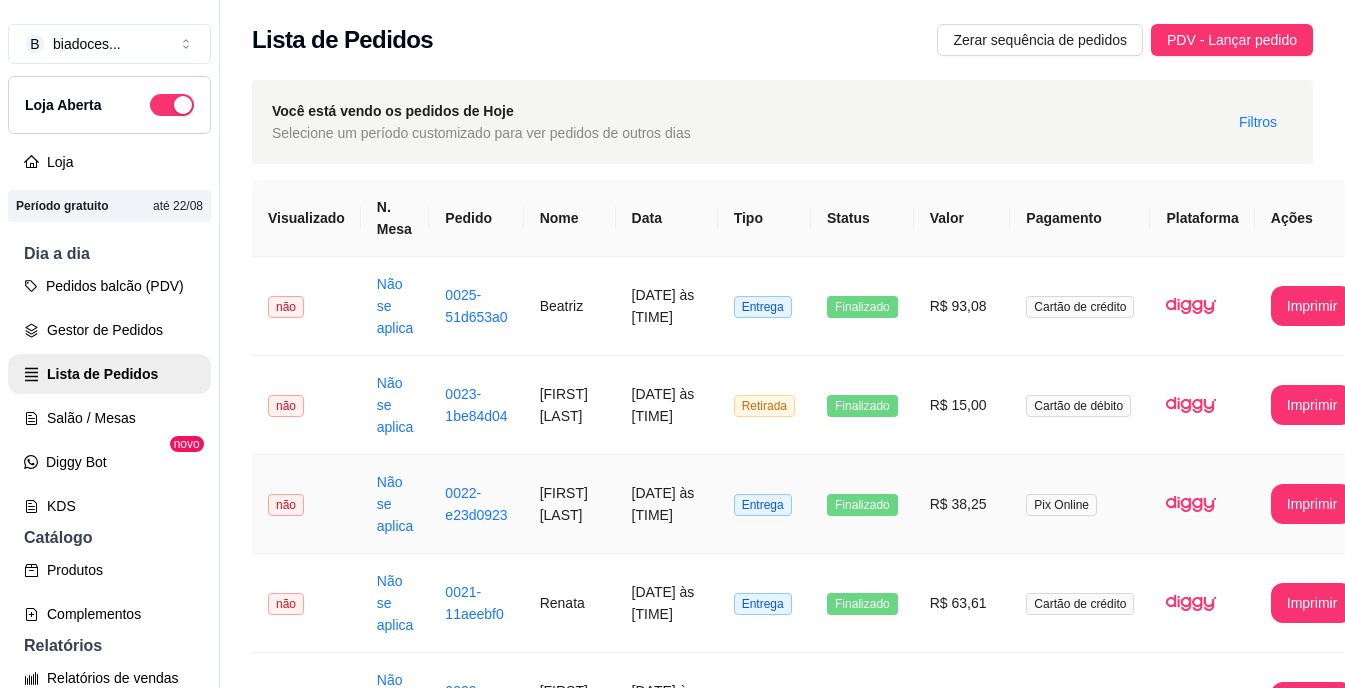 scroll, scrollTop: 0, scrollLeft: 0, axis: both 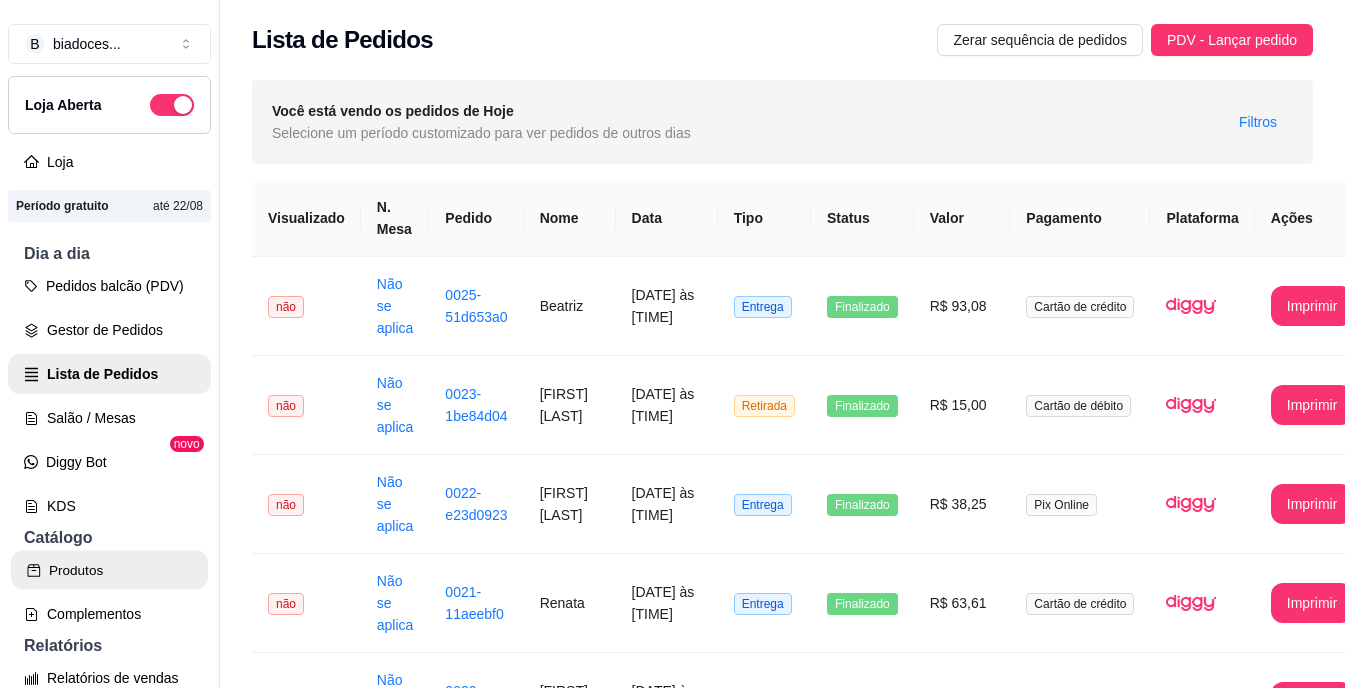 click on "Produtos" at bounding box center (109, 570) 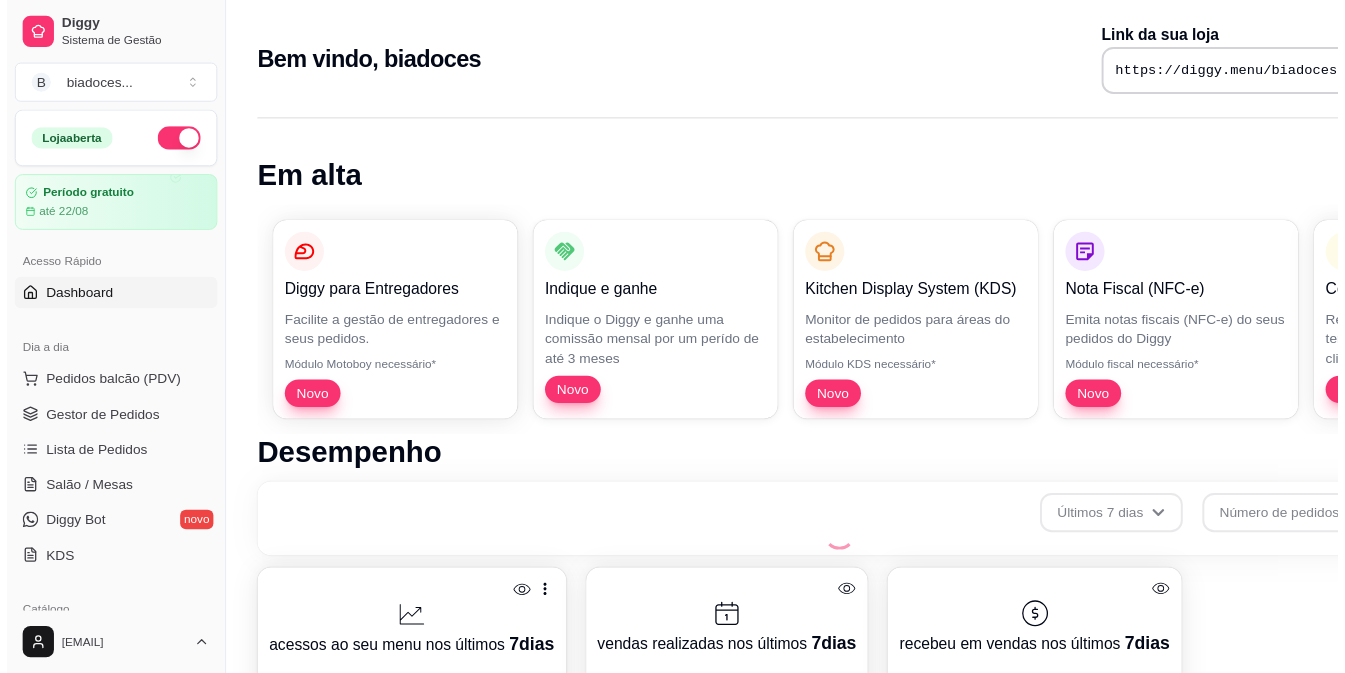 scroll, scrollTop: 0, scrollLeft: 0, axis: both 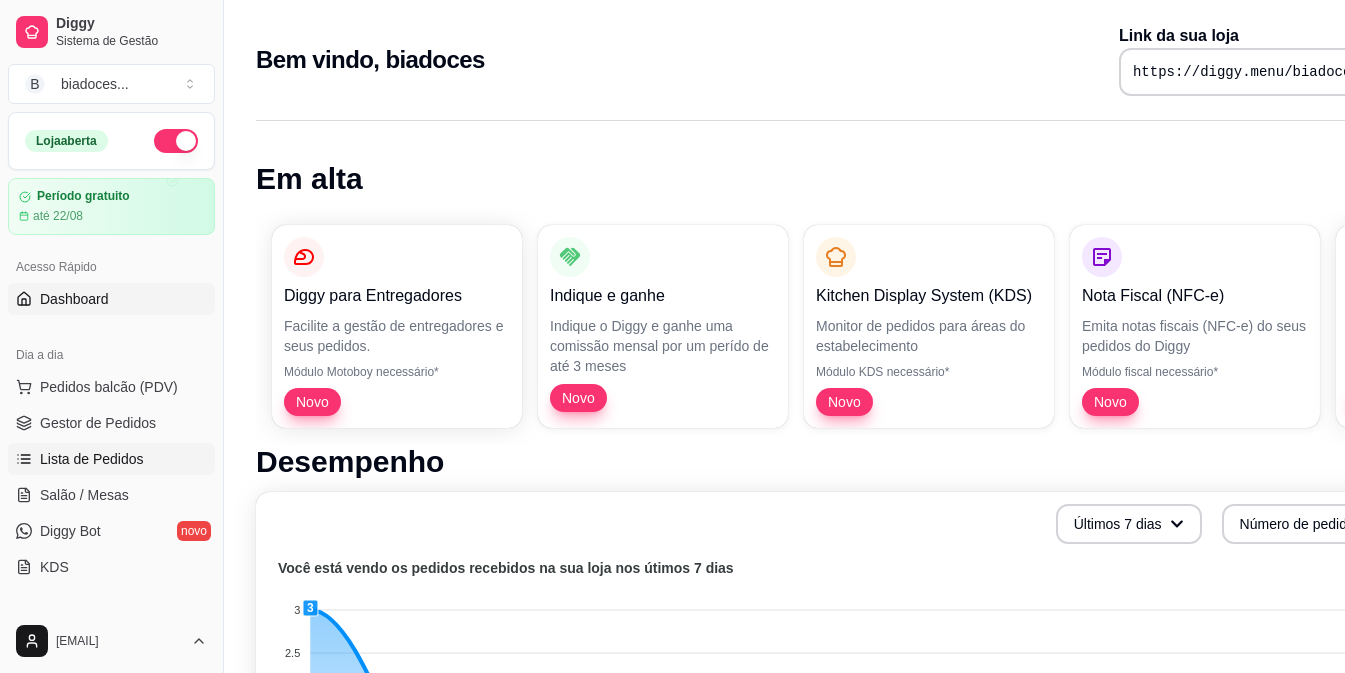 click on "Lista de Pedidos" at bounding box center [111, 459] 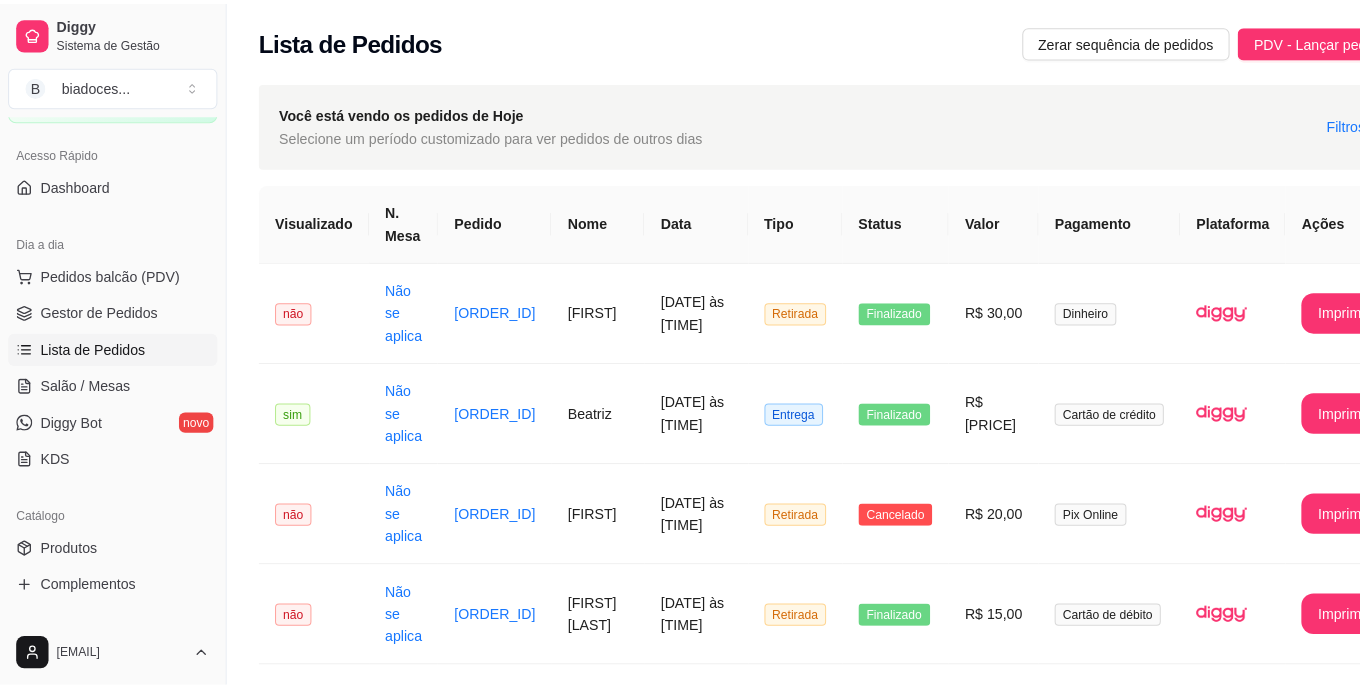 scroll, scrollTop: 120, scrollLeft: 0, axis: vertical 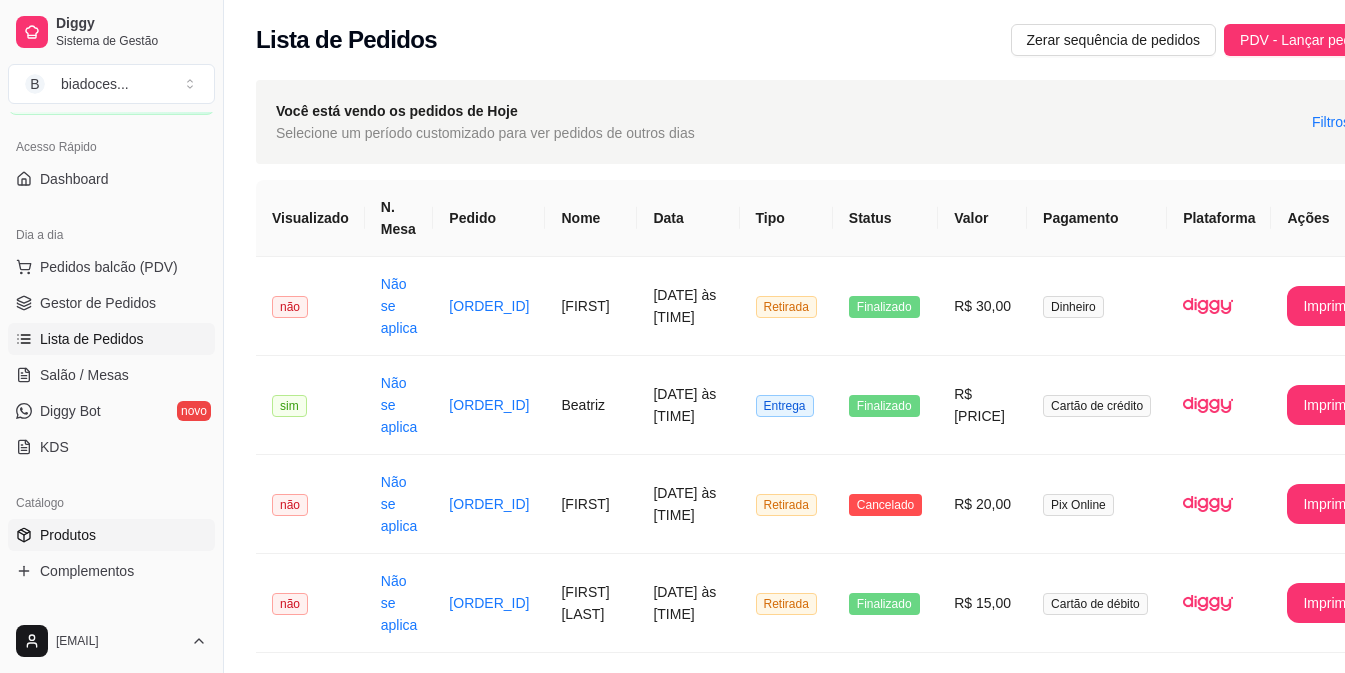 click on "Produtos" at bounding box center [68, 535] 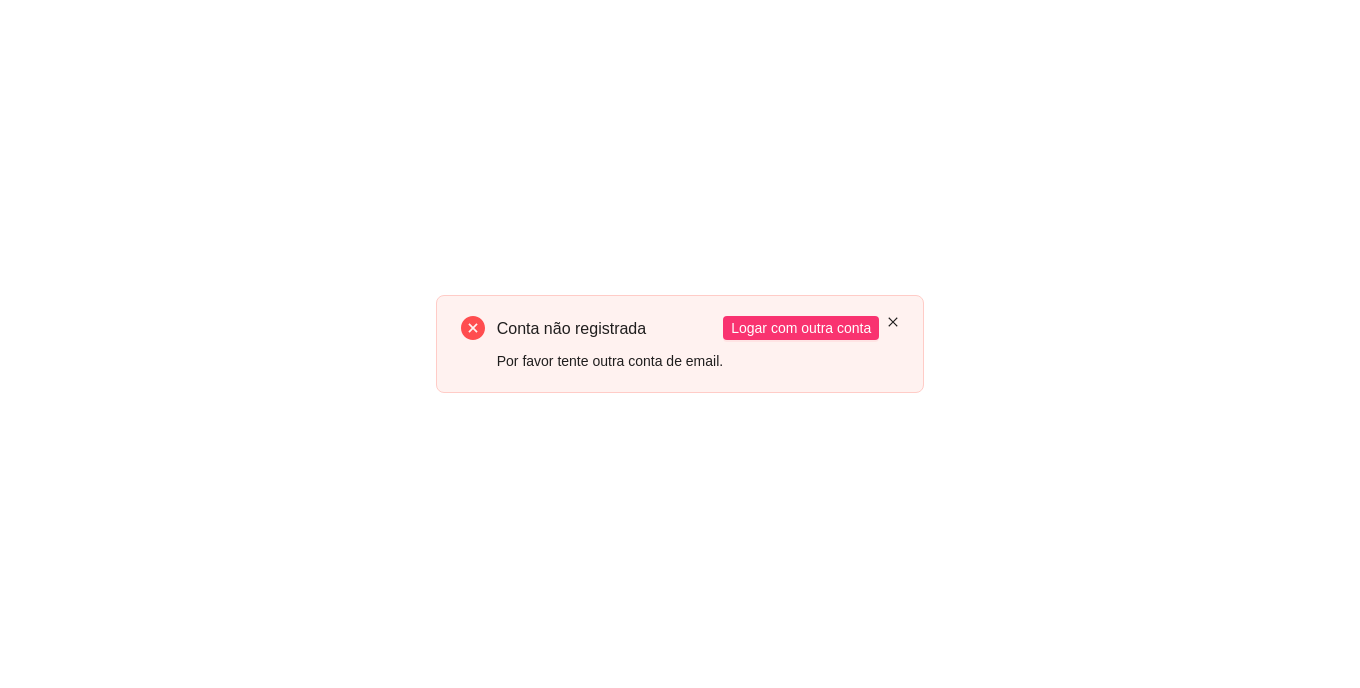 click 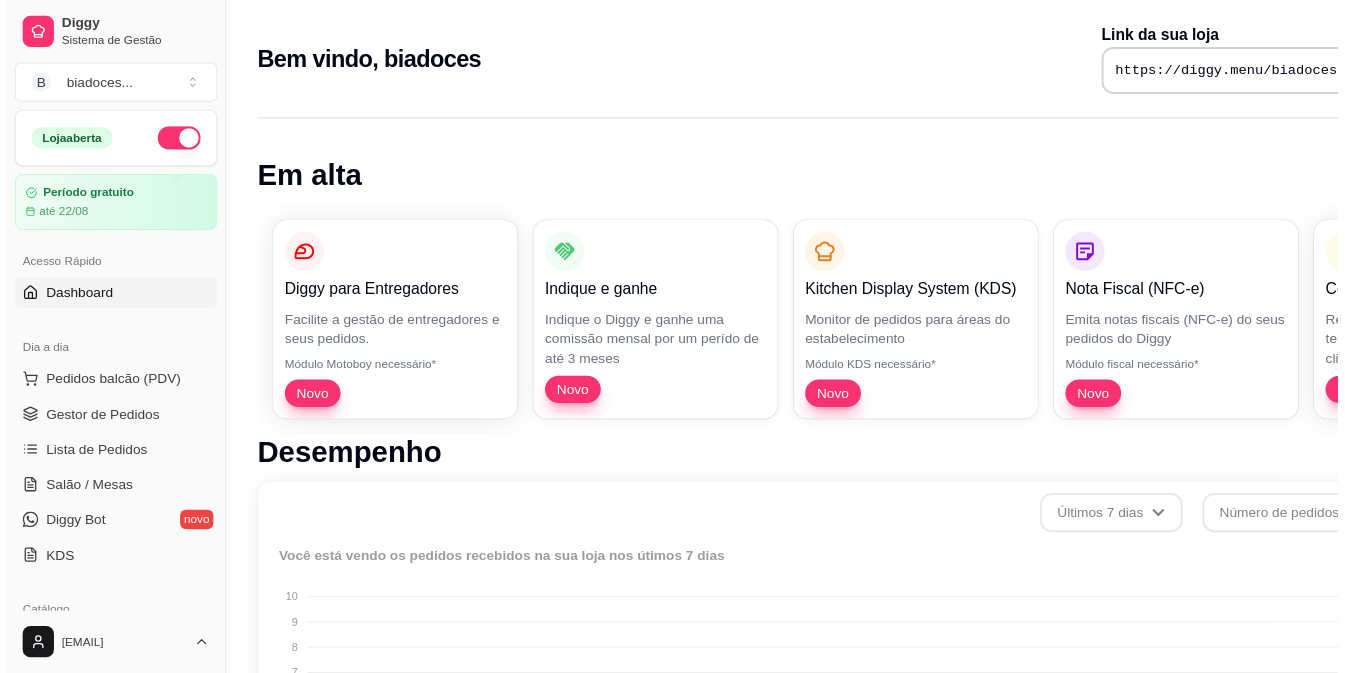scroll, scrollTop: 0, scrollLeft: 0, axis: both 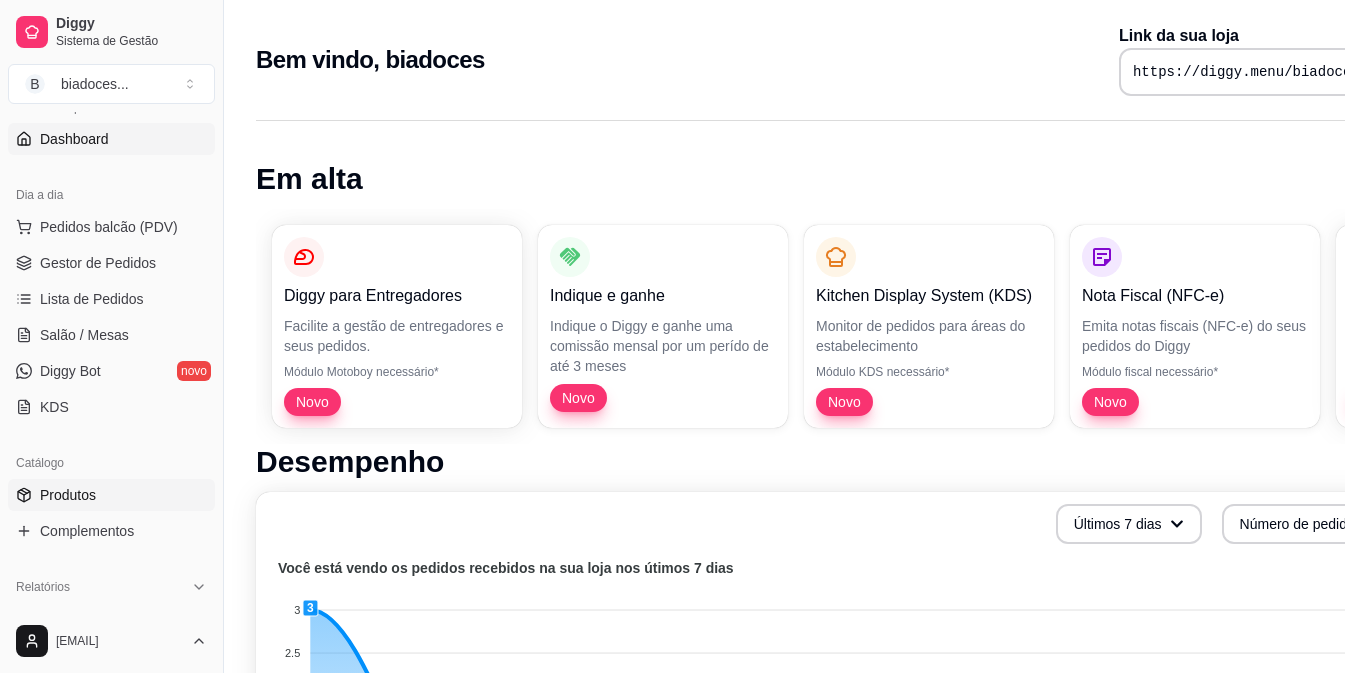 click on "Produtos" at bounding box center [68, 495] 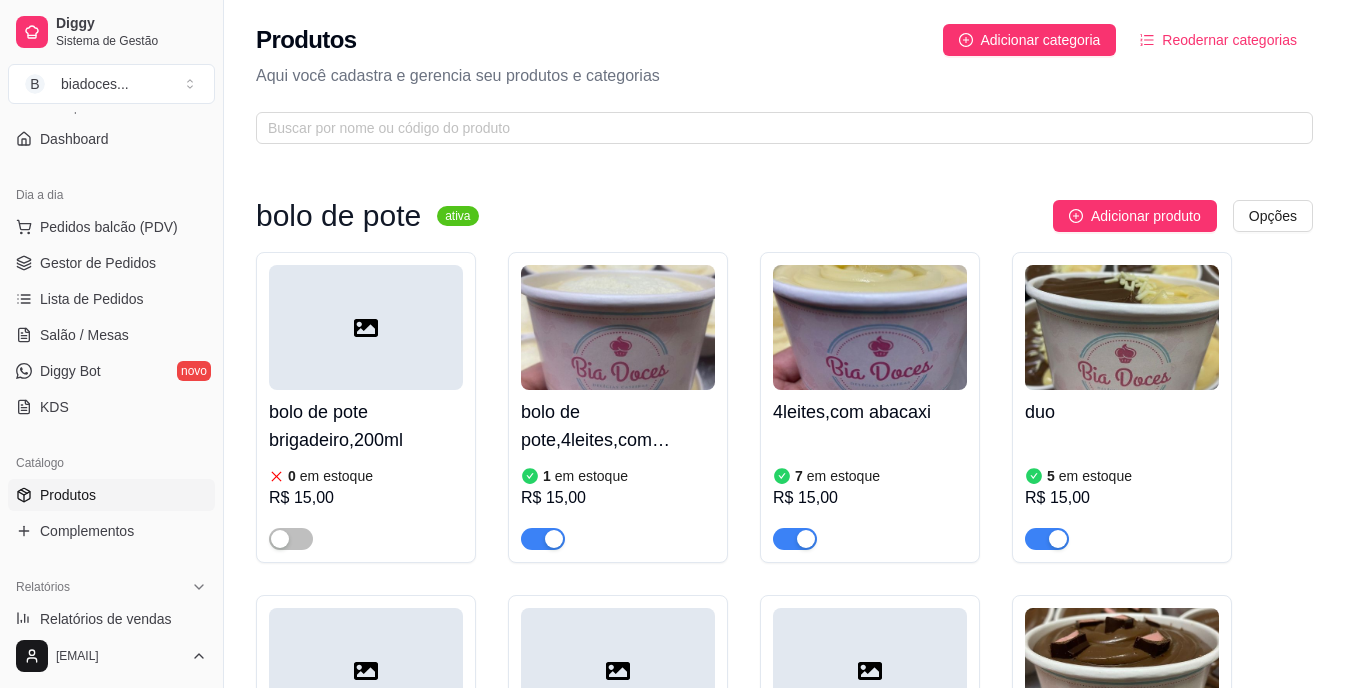 scroll, scrollTop: 200, scrollLeft: 0, axis: vertical 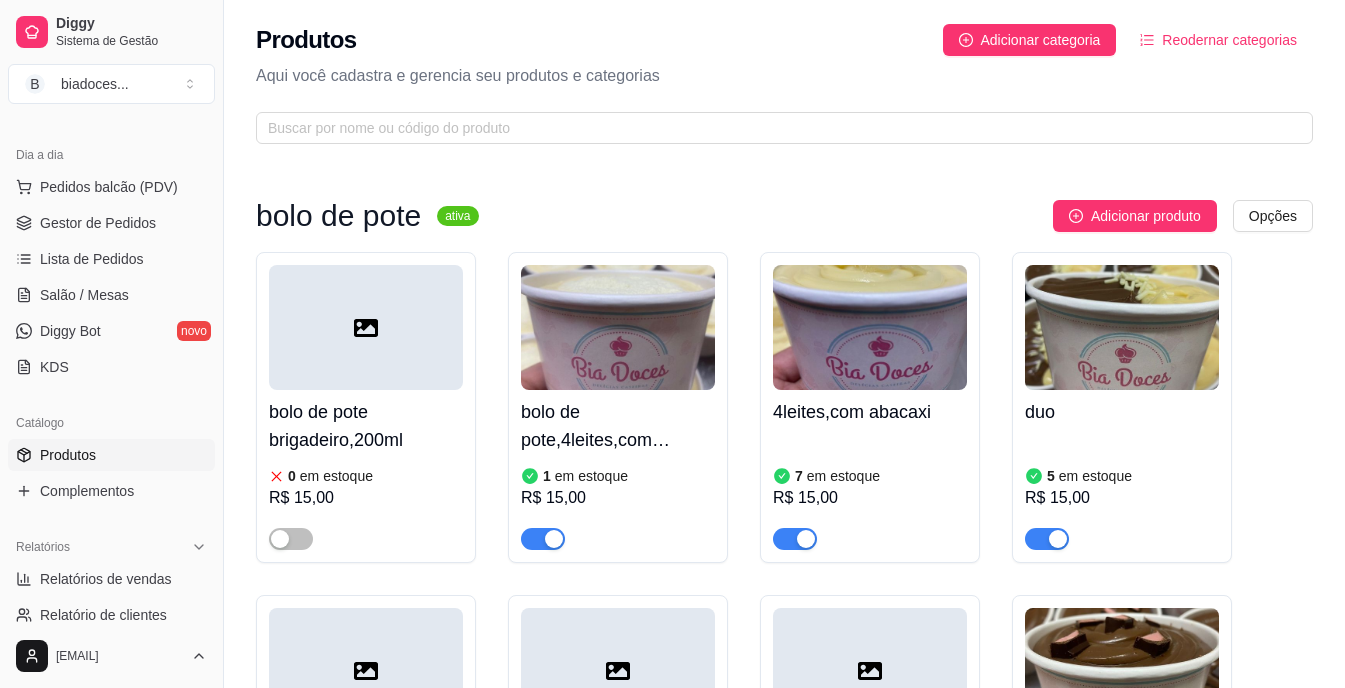 click on "bolo de pote brigadeiro,200ml   0 em estoque R$ 15,00 bolo de pote,4leites,com morango   1 em estoque R$ 15,00 4leites,com abacaxi   7 em estoque R$ 15,00 duo   5 em estoque R$ 15,00 chocomara   0 em estoque R$ 15,00 red   0 em estoque R$ 15,00 doce de leite com amaeixa    0 em estoque R$ 15,00 bolo de stikadinho   4 em estoque R$ 15,00 Fatia torta PINK LEMONADE   1 em estoque R$ 20,00" at bounding box center [784, 750] 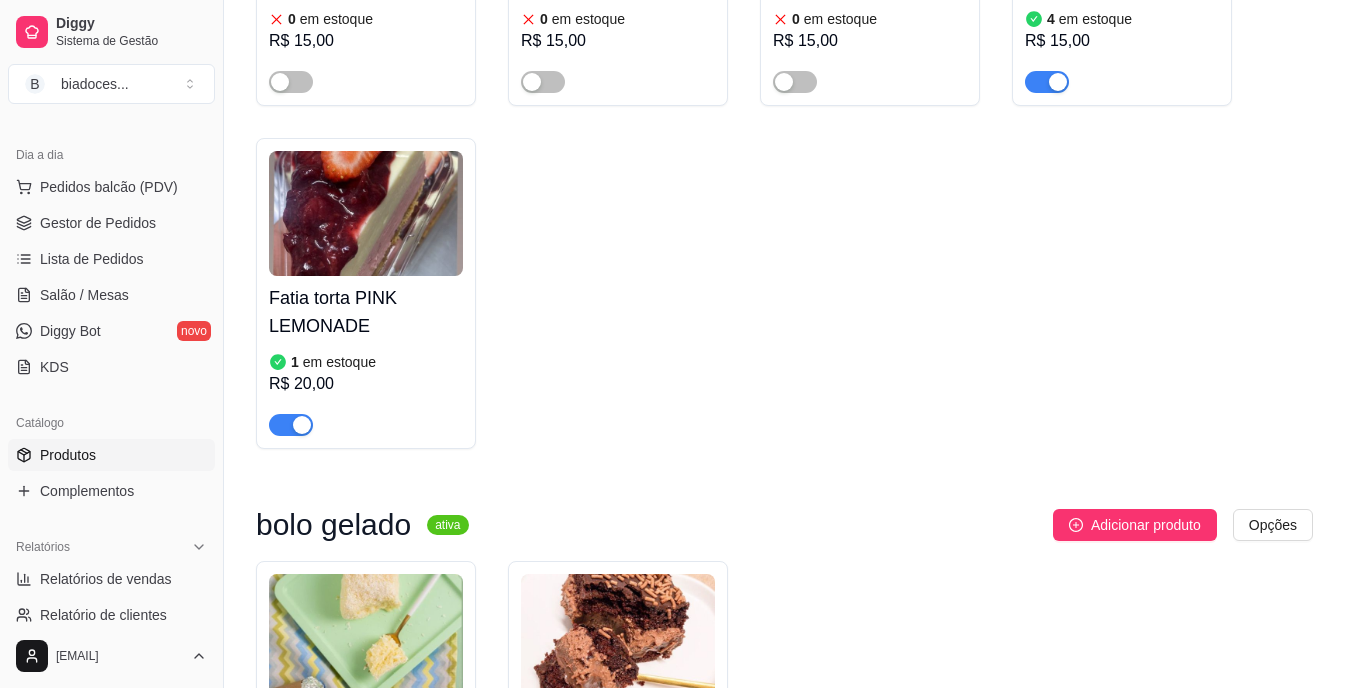 scroll, scrollTop: 840, scrollLeft: 0, axis: vertical 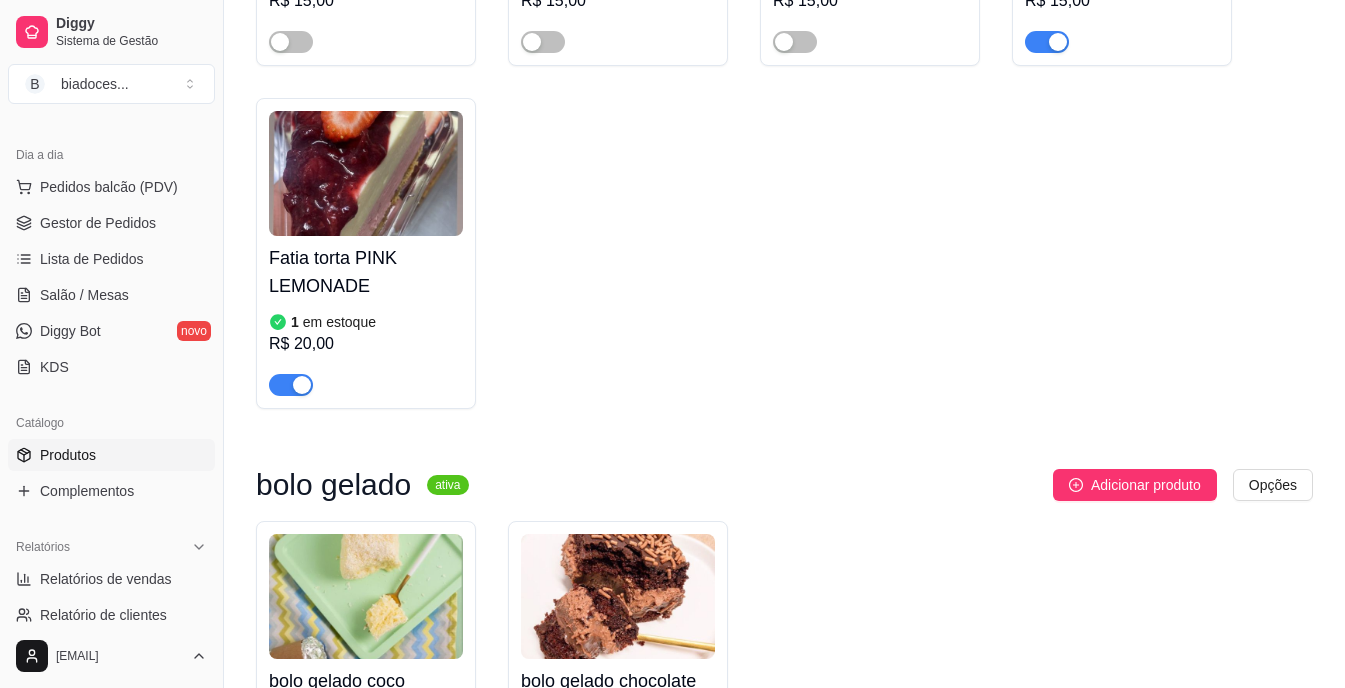 click on "Fatia torta PINK LEMONADE" at bounding box center [366, 272] 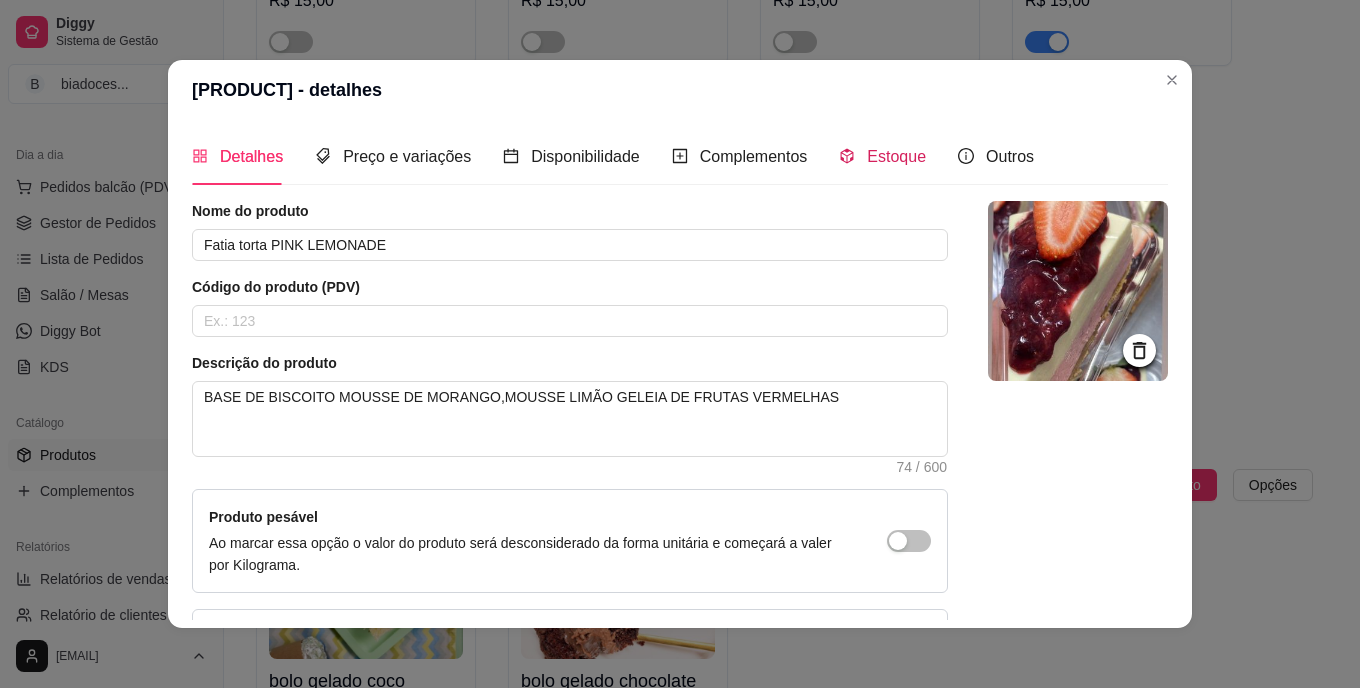 click on "Estoque" at bounding box center [896, 156] 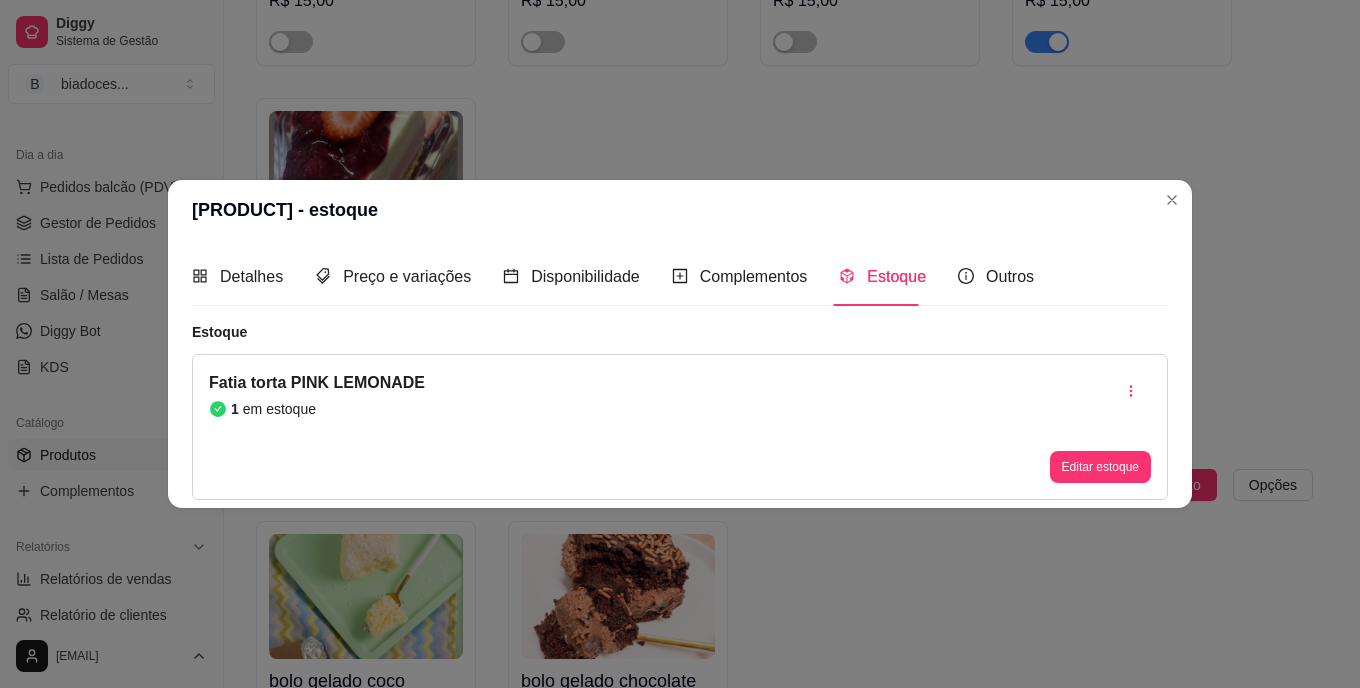 type 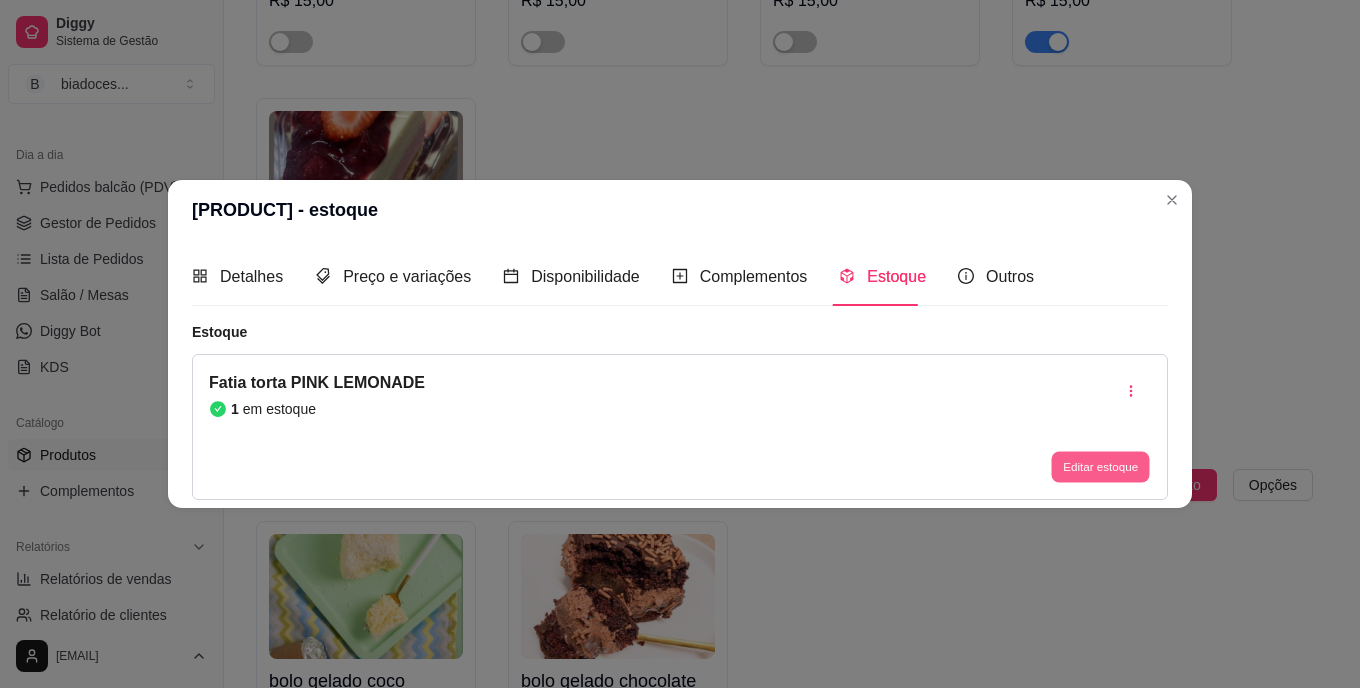 click on "Editar estoque" at bounding box center [1100, 466] 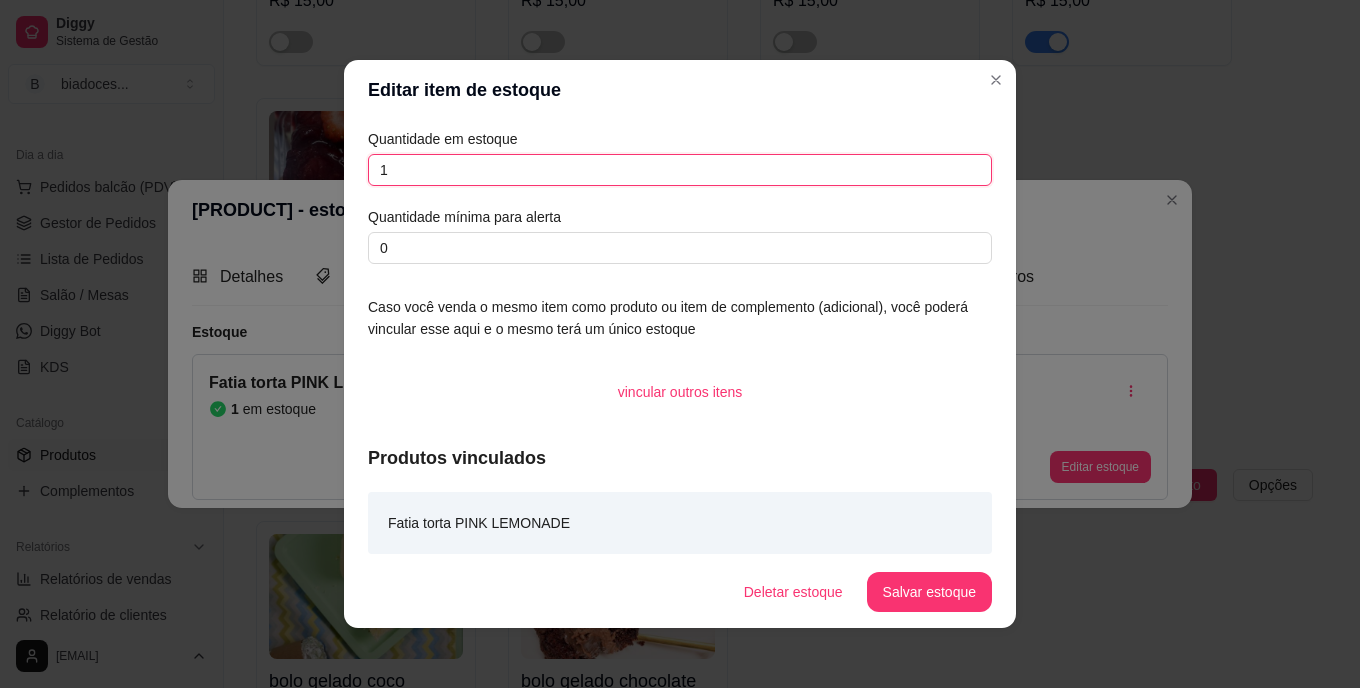 click on "1" at bounding box center (680, 170) 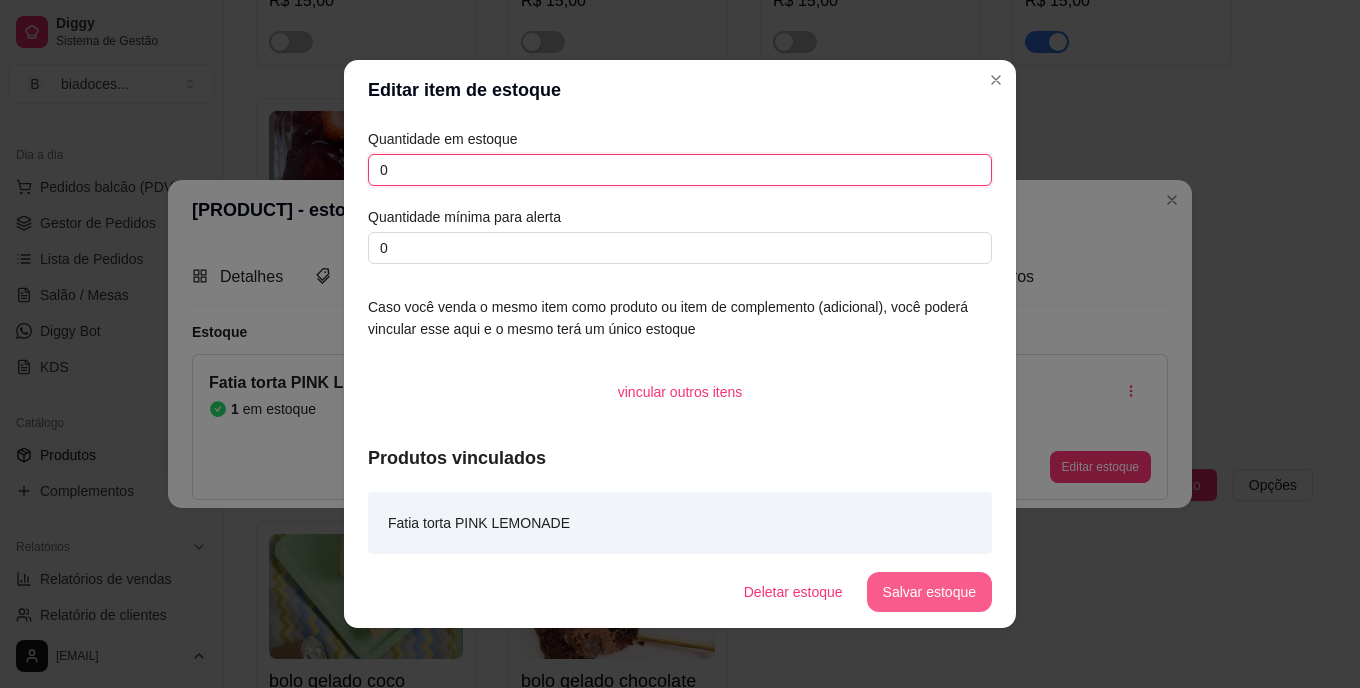 type on "0" 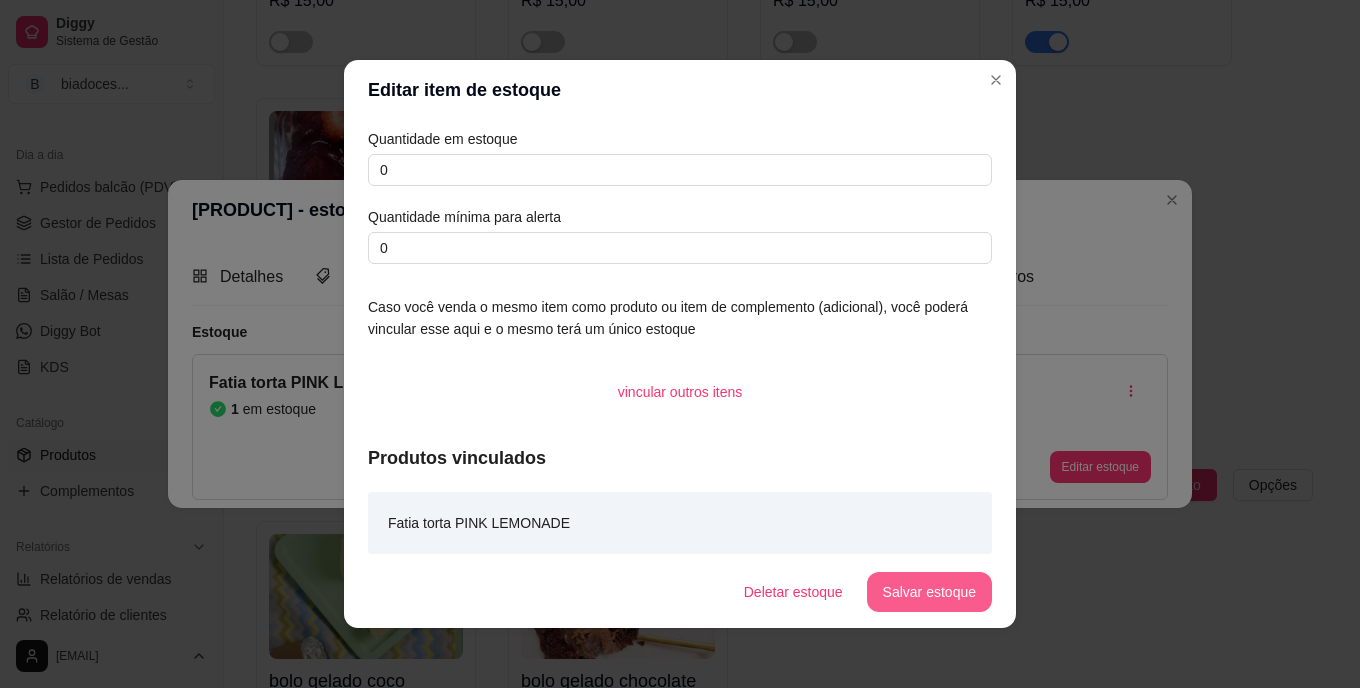 click on "Salvar estoque" at bounding box center (929, 592) 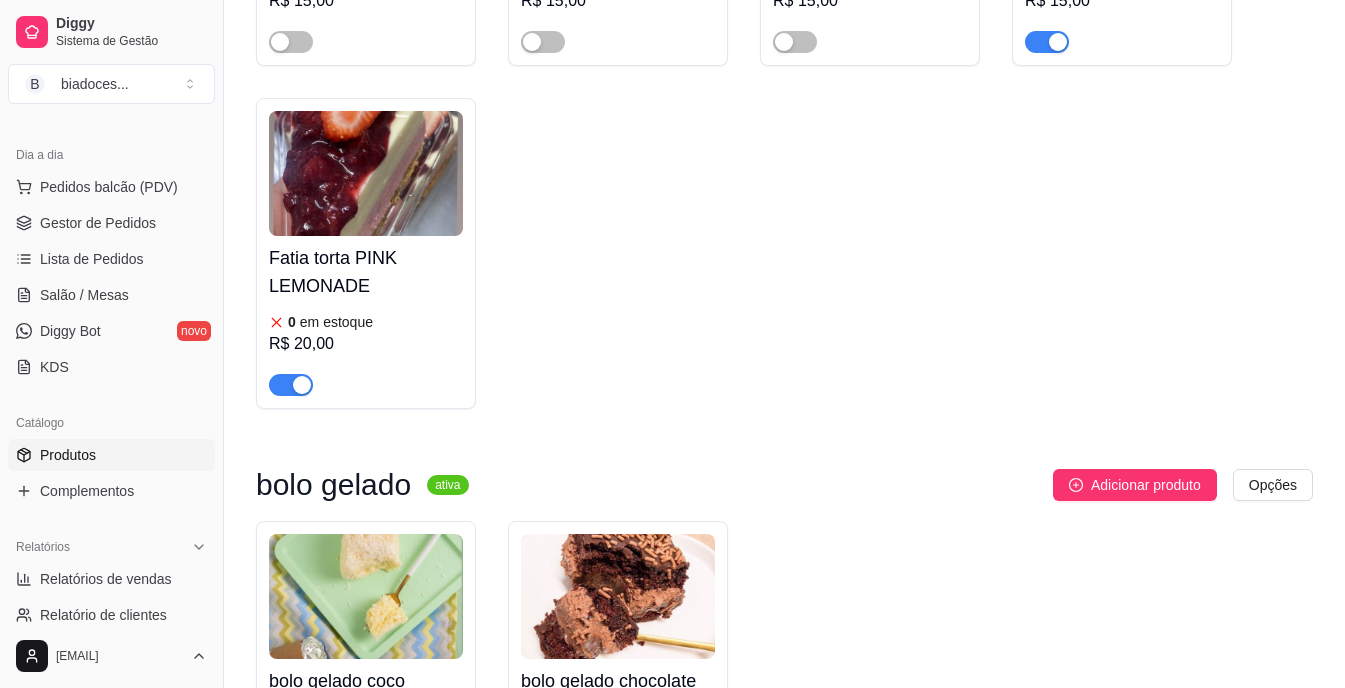 scroll, scrollTop: 880, scrollLeft: 0, axis: vertical 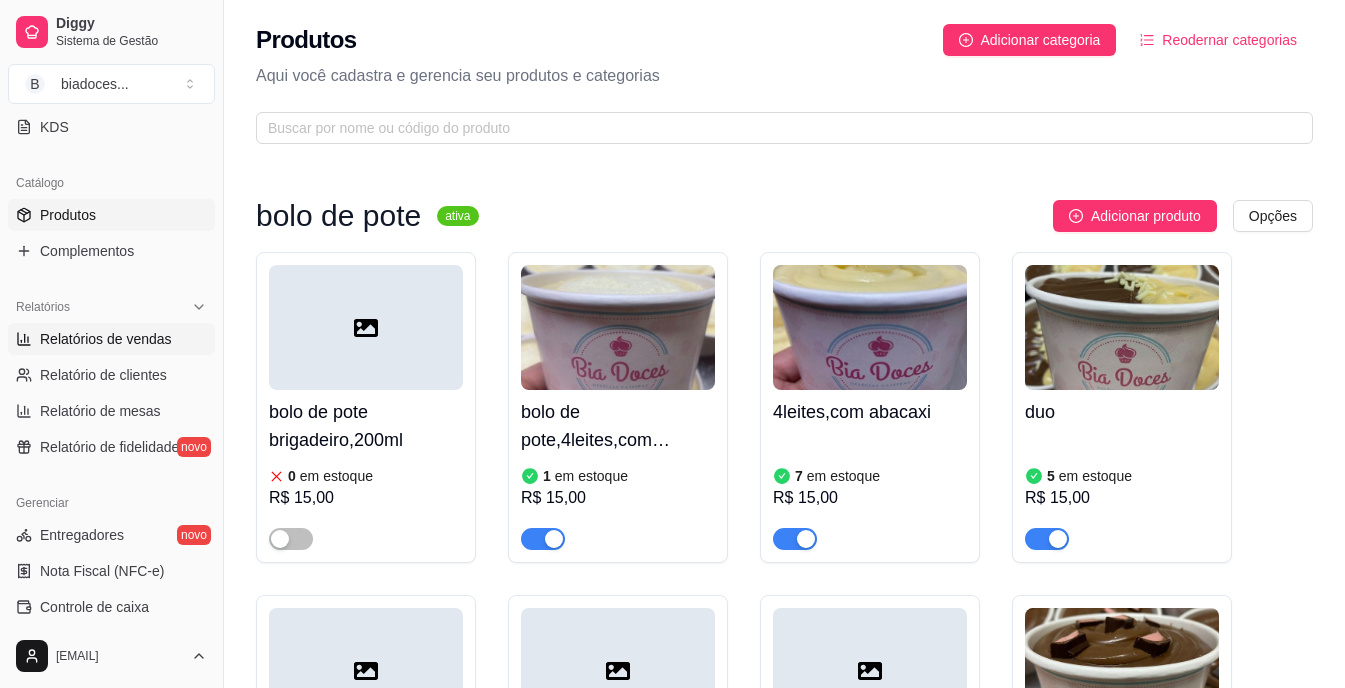 click on "Relatórios de vendas" at bounding box center [106, 339] 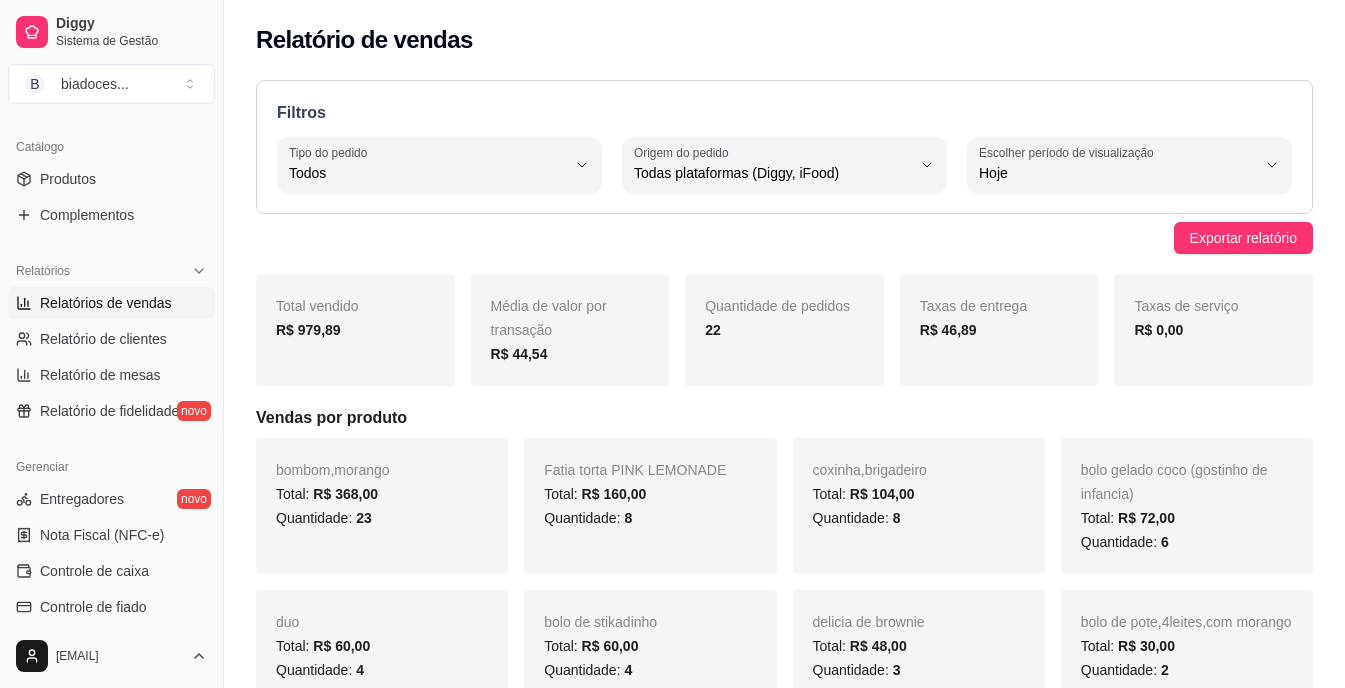 scroll, scrollTop: 480, scrollLeft: 0, axis: vertical 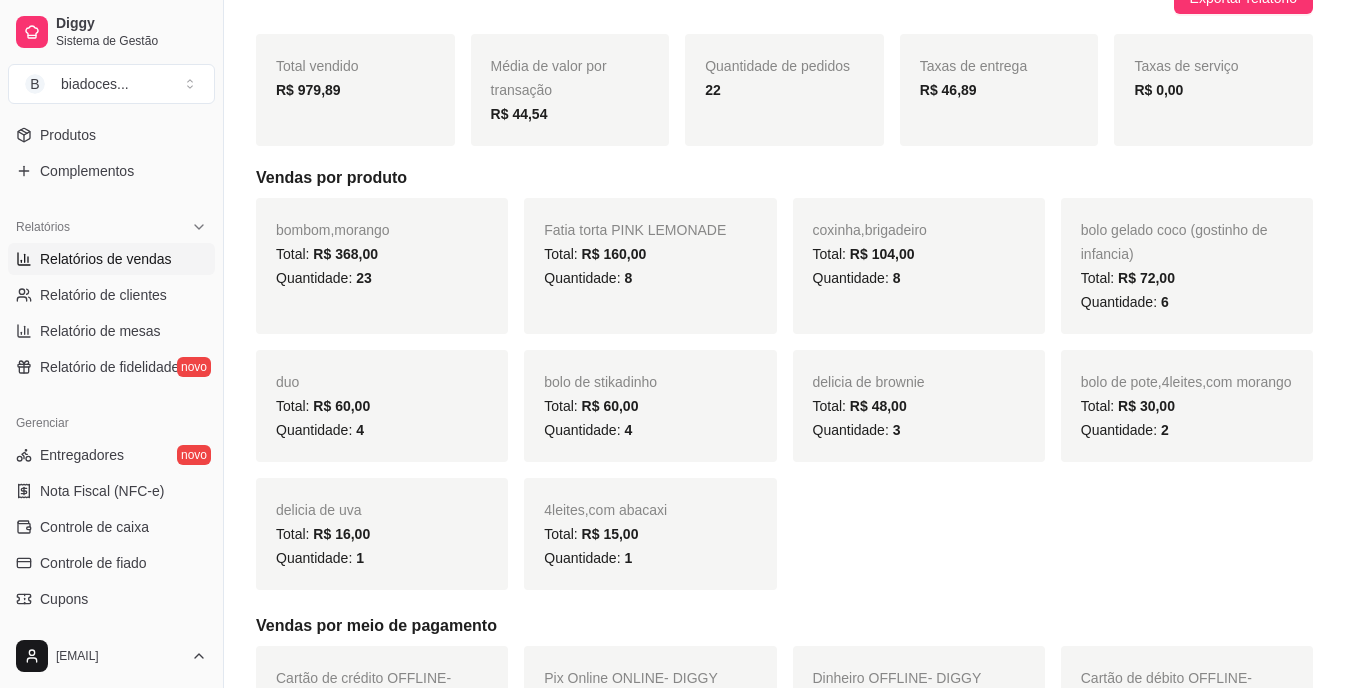 click on "bombom,morango Total:   R$ 368,00 Quantidade:   23 Fatia torta PINK LEMONADE Total:   R$ 160,00 Quantidade:   8 coxinha,brigadeiro Total:   R$ 104,00 Quantidade:   8 bolo gelado coco (gostinho de infancia) Total:   R$ 72,00 Quantidade:   6 duo Total:   R$ 60,00 Quantidade:   4 bolo de stikadinho Total:   R$ 60,00 Quantidade:   4 delicia de brownie Total:   R$ 48,00 Quantidade:   3 bolo de pote,4leites,com morango Total:   R$ 30,00 Quantidade:   2 delicia de uva Total:   R$ 16,00 Quantidade:   1 4leites,com abacaxi Total:   R$ 15,00 Quantidade:   1" at bounding box center (784, 394) 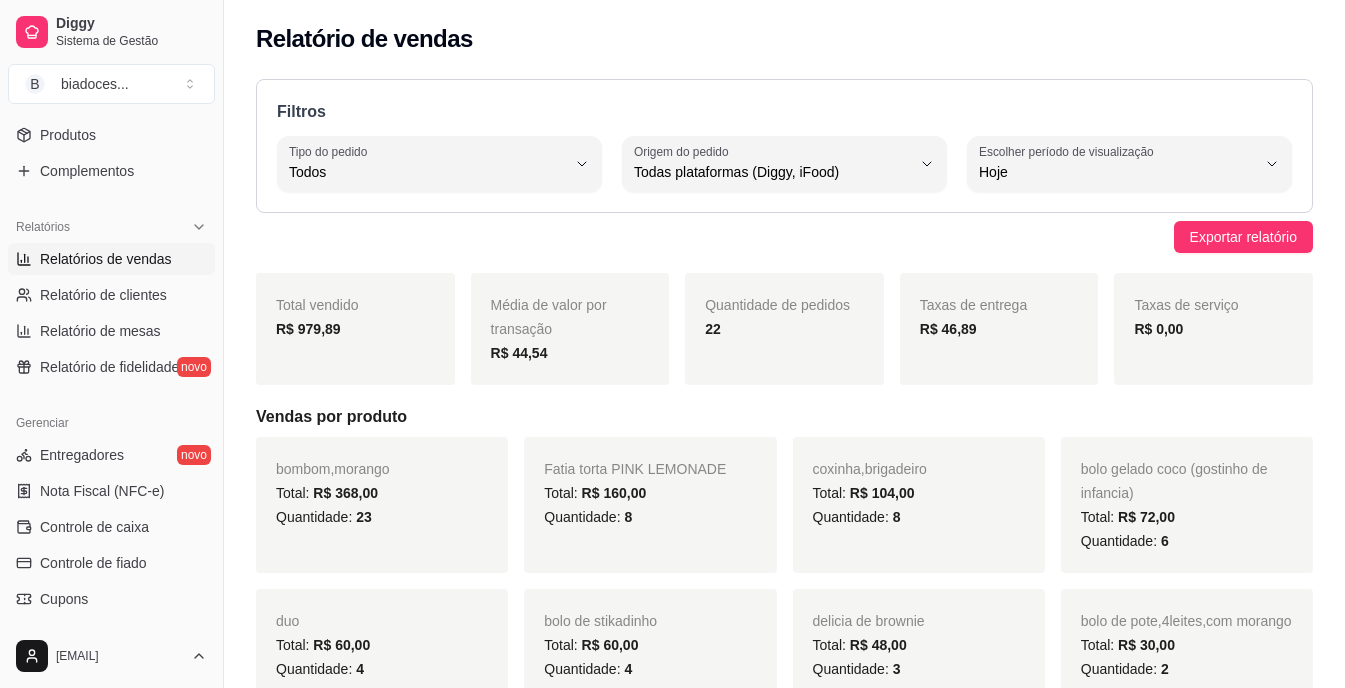 scroll, scrollTop: 0, scrollLeft: 0, axis: both 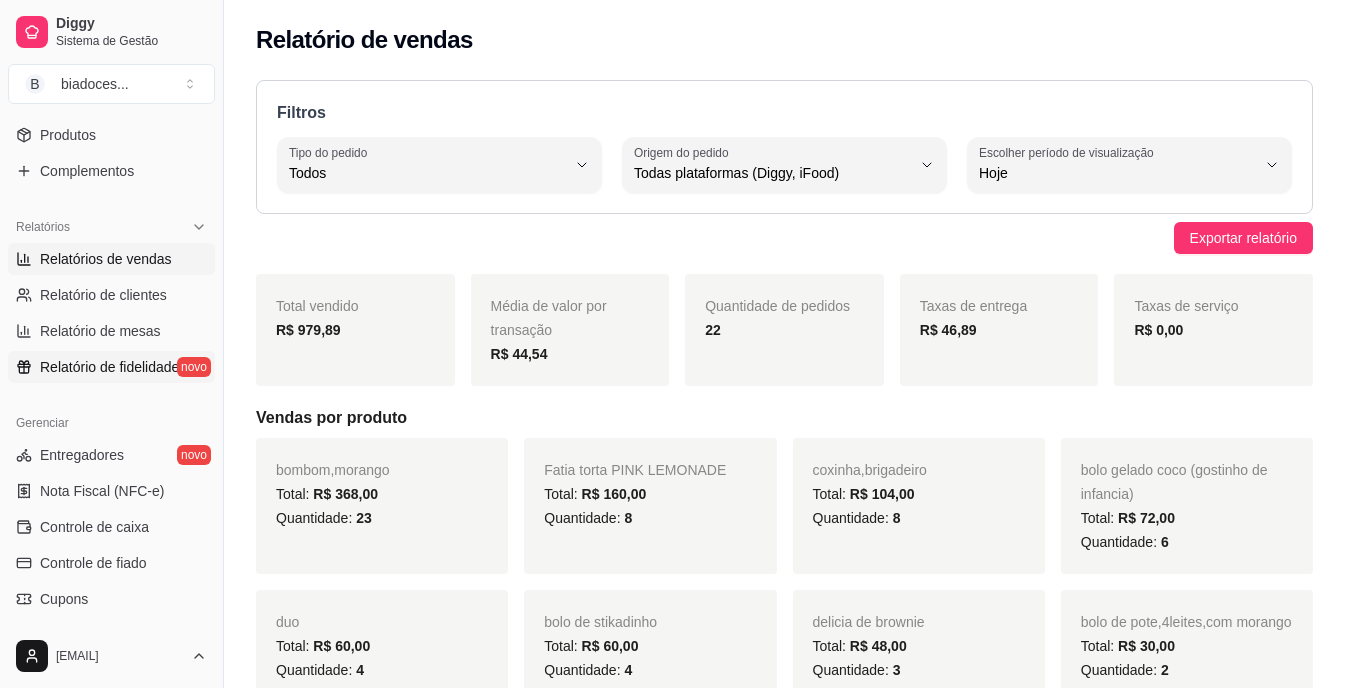 click on "Relatório de fidelidade" at bounding box center [109, 367] 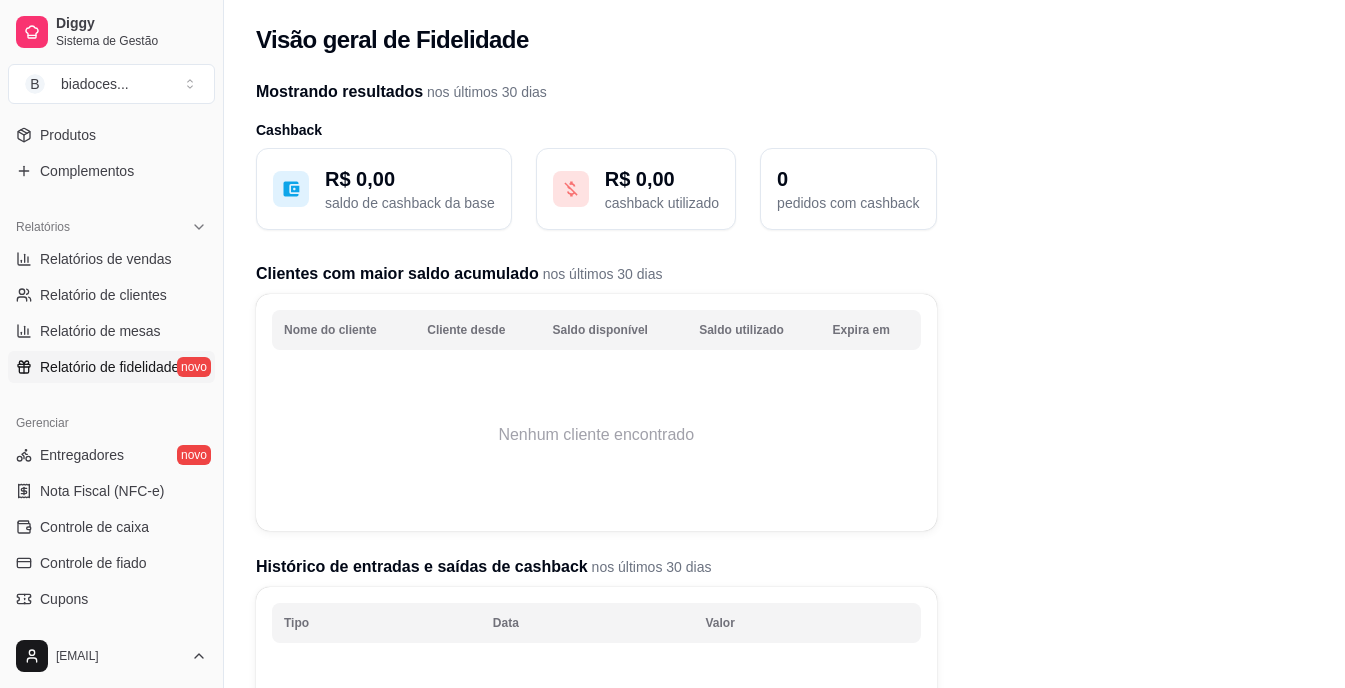 click on "Diggy Sistema de Gestão B biadoces ... Loja  aberta Período gratuito até [DATE] Acesso Rápido Dashboard Dia a dia Pedidos balcão (PDV) Gestor de Pedidos Lista de Pedidos Salão / Mesas Diggy Bot novo KDS Catálogo Produtos Complementos Relatórios Relatórios de vendas Relatório de clientes Relatório de mesas Relatório de fidelidade novo Gerenciar Entregadores novo Nota Fiscal (NFC-e) Controle de caixa Controle de fiado Cupons Clientes Estoque Configurações Diggy Planos Precisa de ajuda? [EMAIL] Toggle Sidebar Sistema de Gestão Diggy Visão geral de Fidelidade Mostrando resultados   nos últimos 30 dias Cashback R$ [PRICE] saldo de cashback da base   R$ [PRICE] cashback utilizado [NUMBER] pedidos com cashback Clientes com maior saldo acumulado   nos últimos 30 dias Nome do cliente Cliente desde Saldo disponível Saldo utilizado Expira em Nenhum cliente encontrado Histórico de entradas e saídas de cashback   nos últimos 30 dias Tipo Data Valor Nenhum cliente encontrado Cupom de desconto R$ [PRICE]" at bounding box center [672, 527] 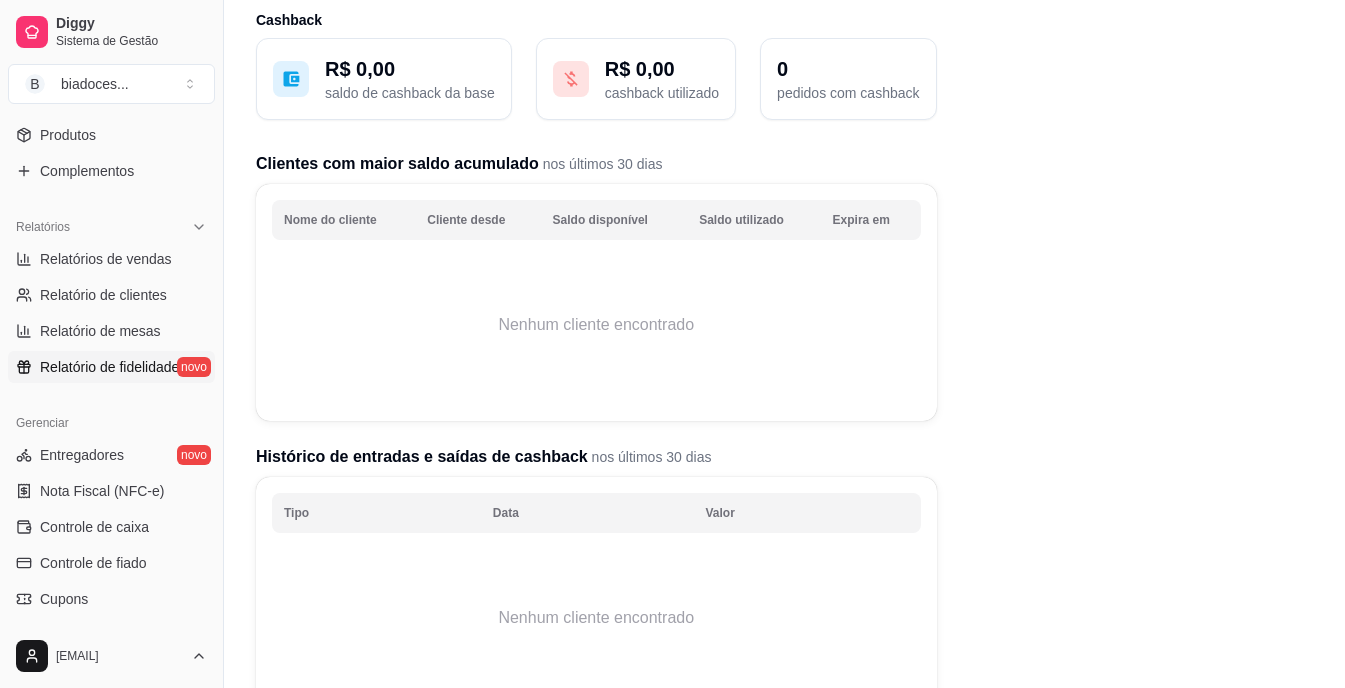scroll, scrollTop: 0, scrollLeft: 0, axis: both 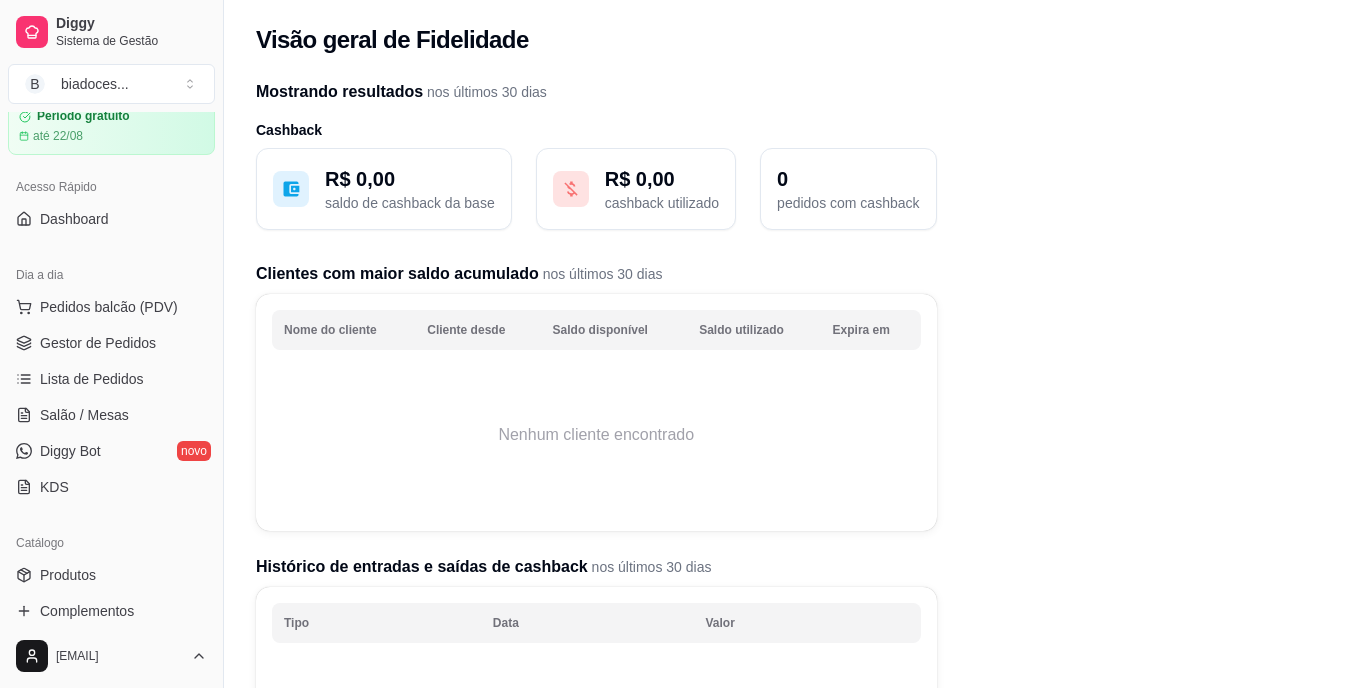 click on "Diggy Sistema de Gestão B biadoces ... Loja  aberta Período gratuito até [DATE] Acesso Rápido Dashboard Dia a dia Pedidos balcão (PDV) Gestor de Pedidos Lista de Pedidos Salão / Mesas Diggy Bot novo KDS Catálogo Produtos Complementos Relatórios Relatórios de vendas Relatório de clientes Relatório de mesas Relatório de fidelidade novo Gerenciar Entregadores novo Nota Fiscal (NFC-e) Controle de caixa Controle de fiado Cupons Clientes Estoque Configurações Diggy Planos Precisa de ajuda? [EMAIL] Toggle Sidebar Sistema de Gestão Diggy Visão geral de Fidelidade Mostrando resultados   nos últimos 30 dias Cashback R$ [PRICE] saldo de cashback da base   R$ [PRICE] cashback utilizado [NUMBER] pedidos com cashback Clientes com maior saldo acumulado   nos últimos 30 dias Nome do cliente Cliente desde Saldo disponível Saldo utilizado Expira em Nenhum cliente encontrado Histórico de entradas e saídas de cashback   nos últimos 30 dias Tipo Data Valor Nenhum cliente encontrado Cupom de desconto R$ [PRICE]" at bounding box center (672, 527) 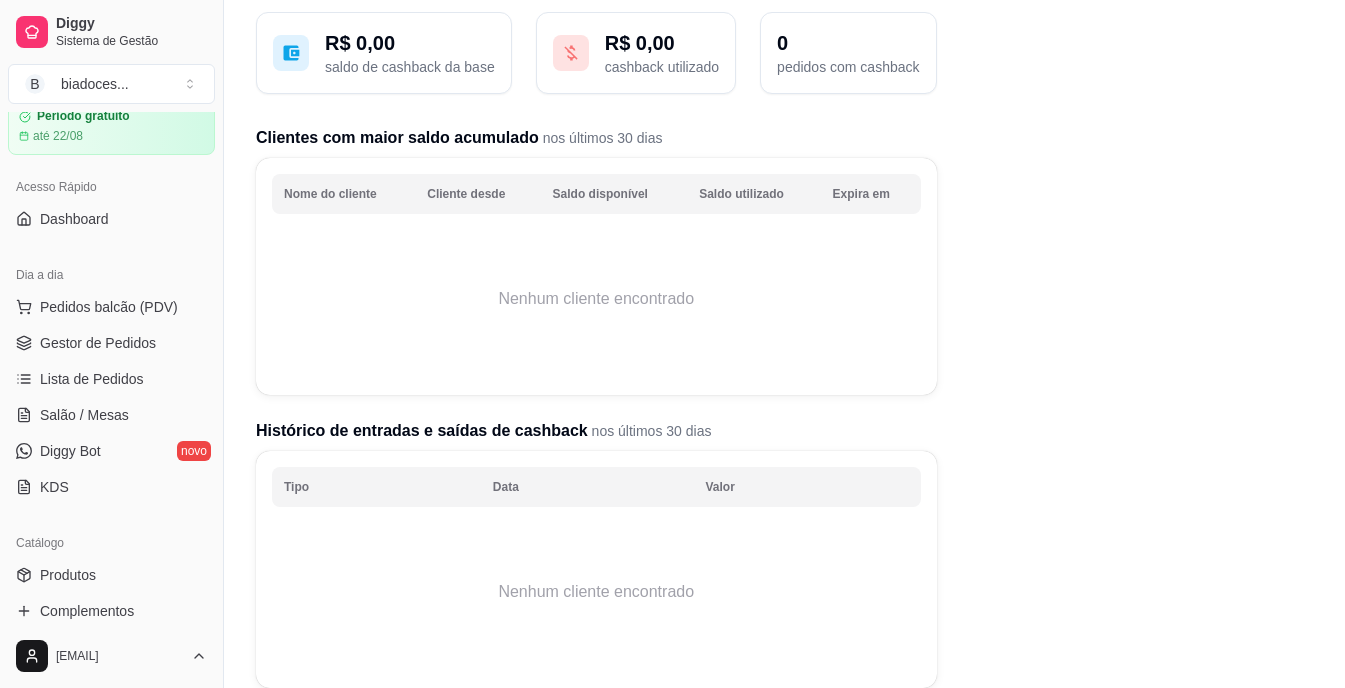 scroll, scrollTop: 0, scrollLeft: 0, axis: both 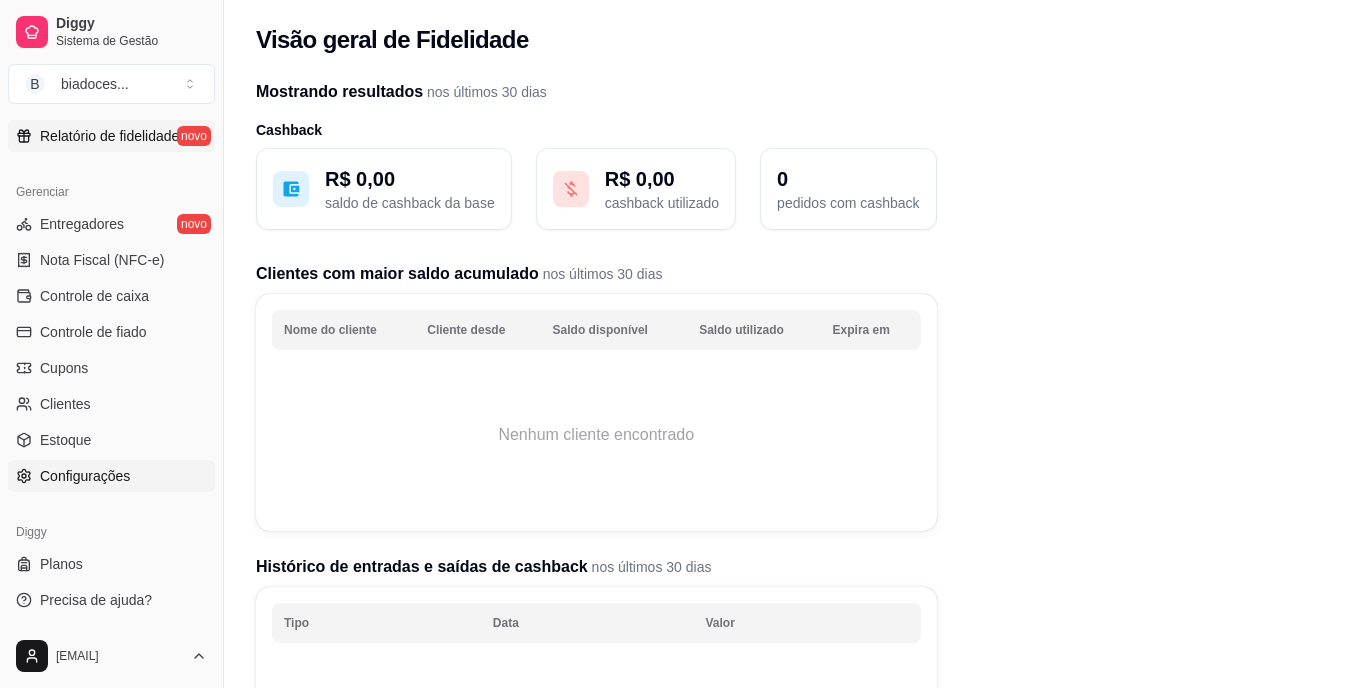 click on "Configurações" at bounding box center [85, 476] 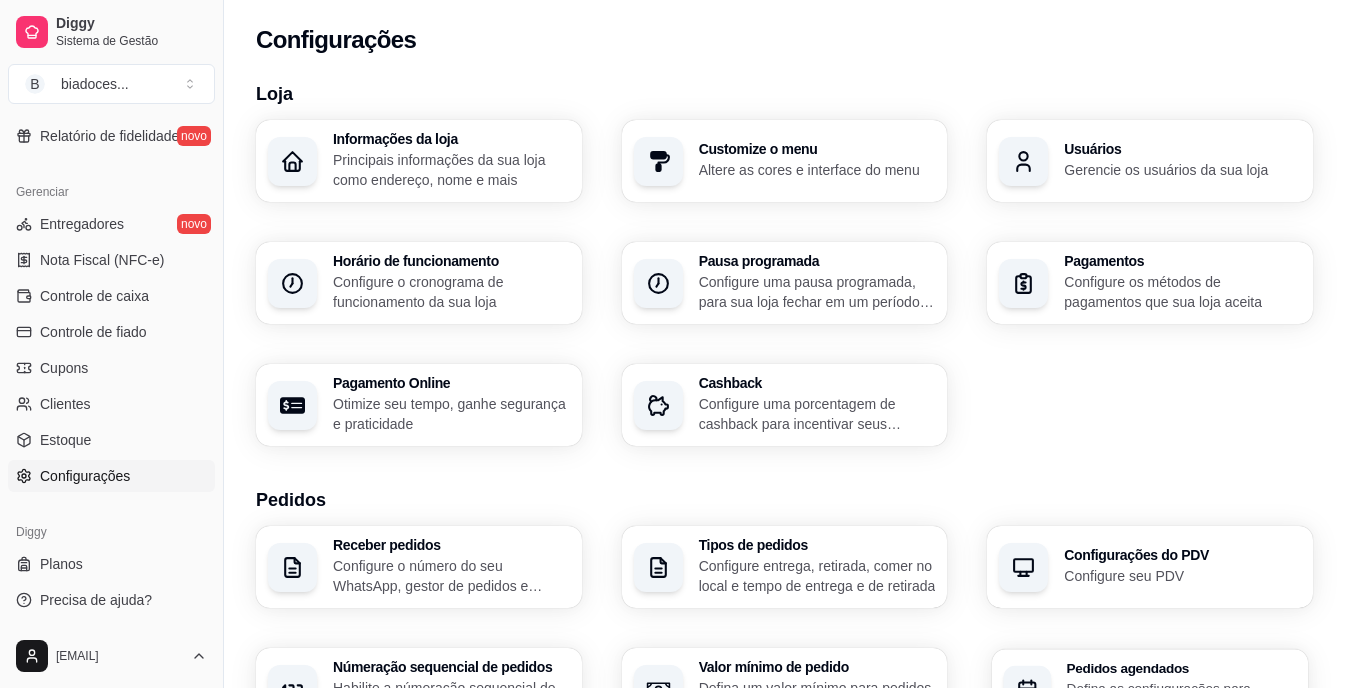 click on "Receber pedidos Configure o número do seu WhatsApp, gestor de pedidos e outros Tipos de pedidos Configure entrega, retirada, comer no local e tempo de entrega e de retirada Configurações do PDV Configure seu PDV Númeração sequencial de pedidos Habilite a númeração sequencial de pedidos Valor mínimo de pedido Defina um valor mínimo para pedidos na sua loja Pedidos agendados Defina as confiugurações para receber pedidos agendados Avaliações de pedidos Habilite para seus clientes avaliarem os pedidos para saber como está o feedback da sua loja Taxas de entrega Configure sua taxa de entrega para delivery" at bounding box center (784, 689) 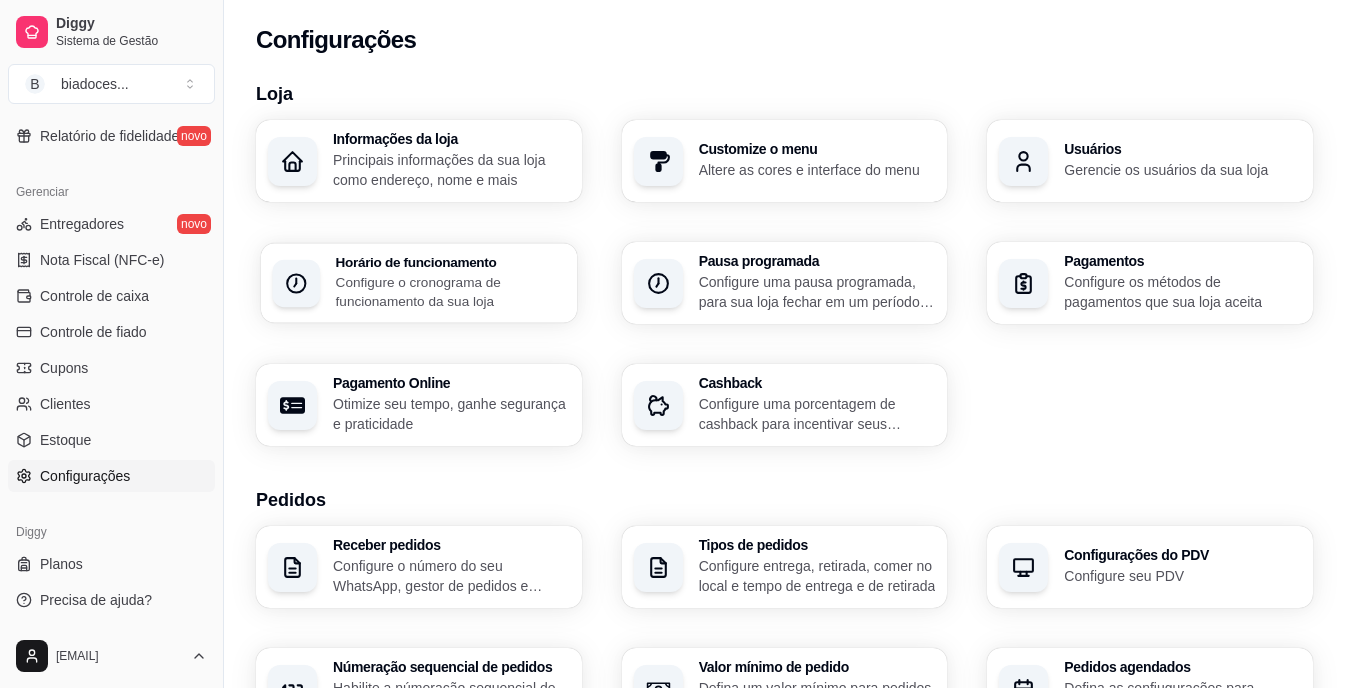 click on "Configure o cronograma de funcionamento da sua loja" at bounding box center [451, 291] 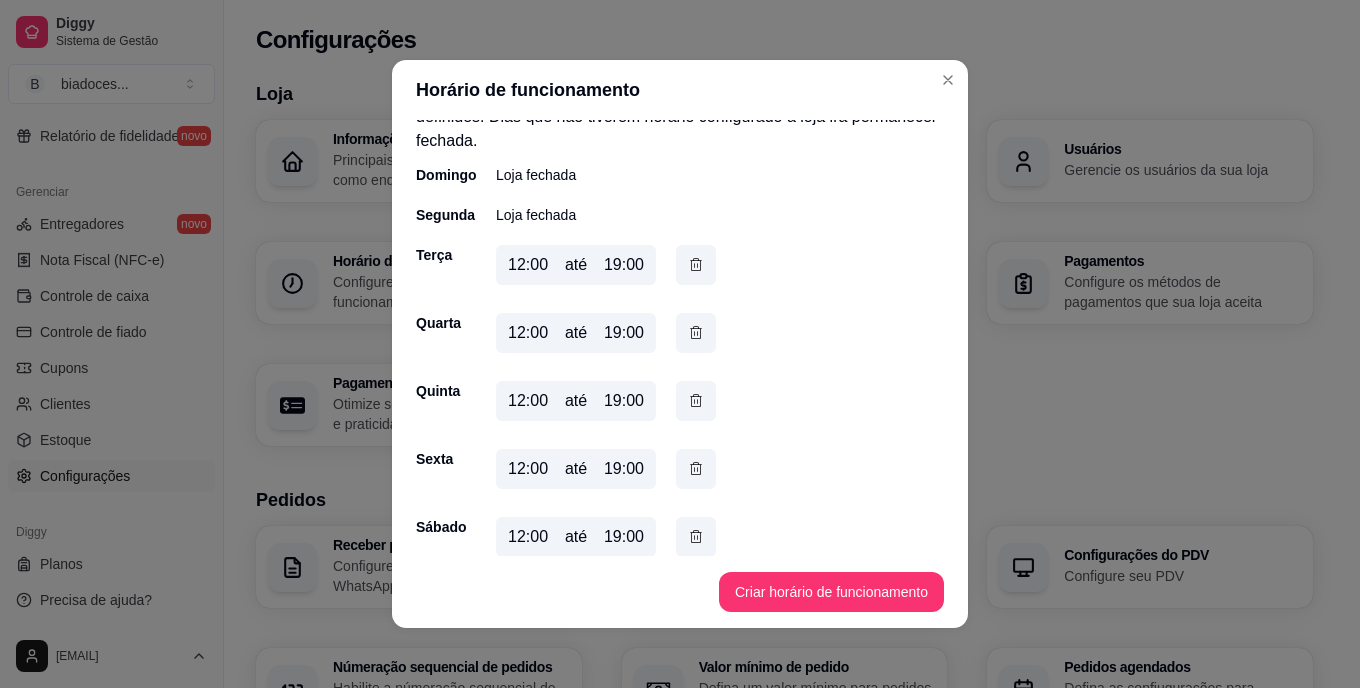 scroll, scrollTop: 64, scrollLeft: 0, axis: vertical 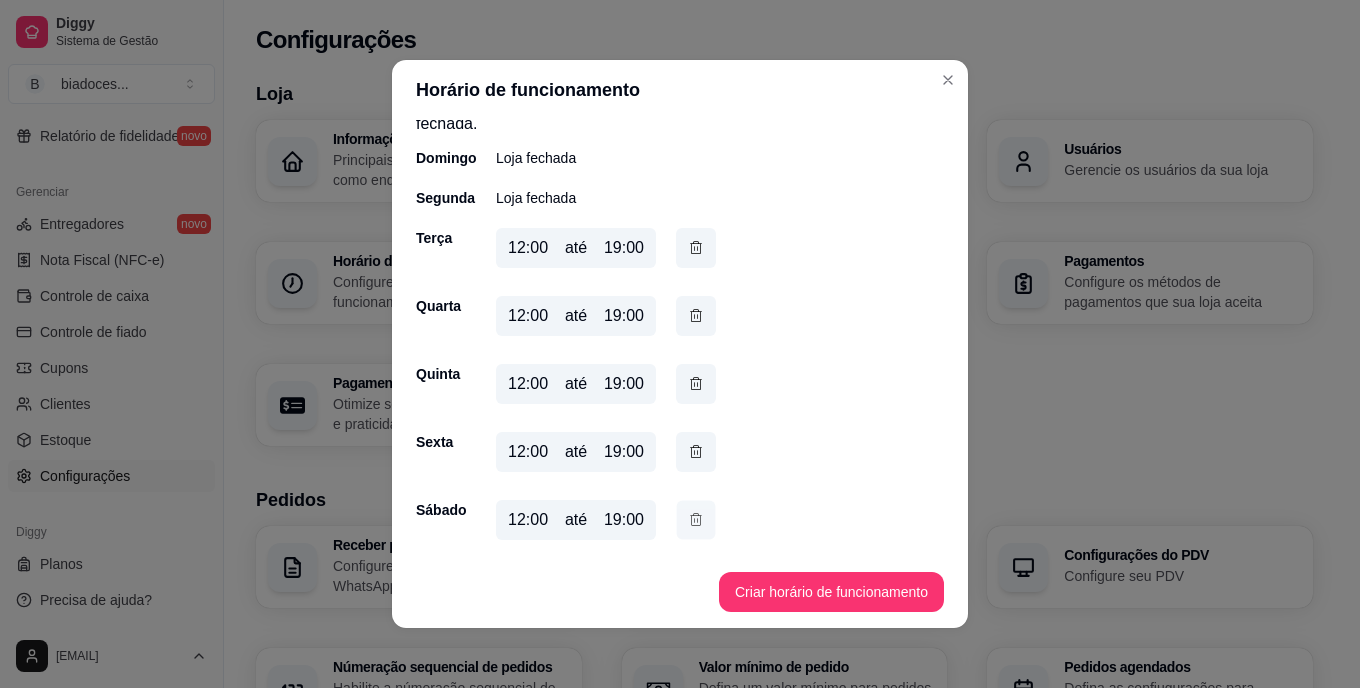 click 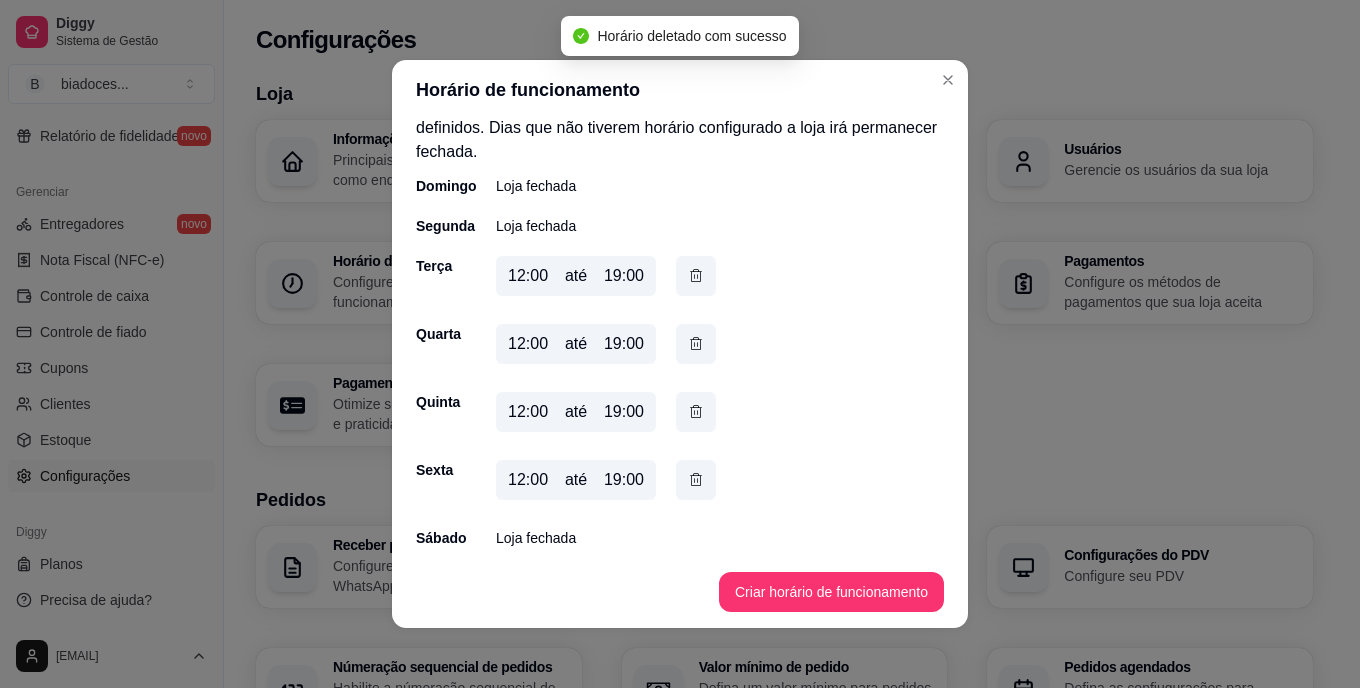 scroll, scrollTop: 36, scrollLeft: 0, axis: vertical 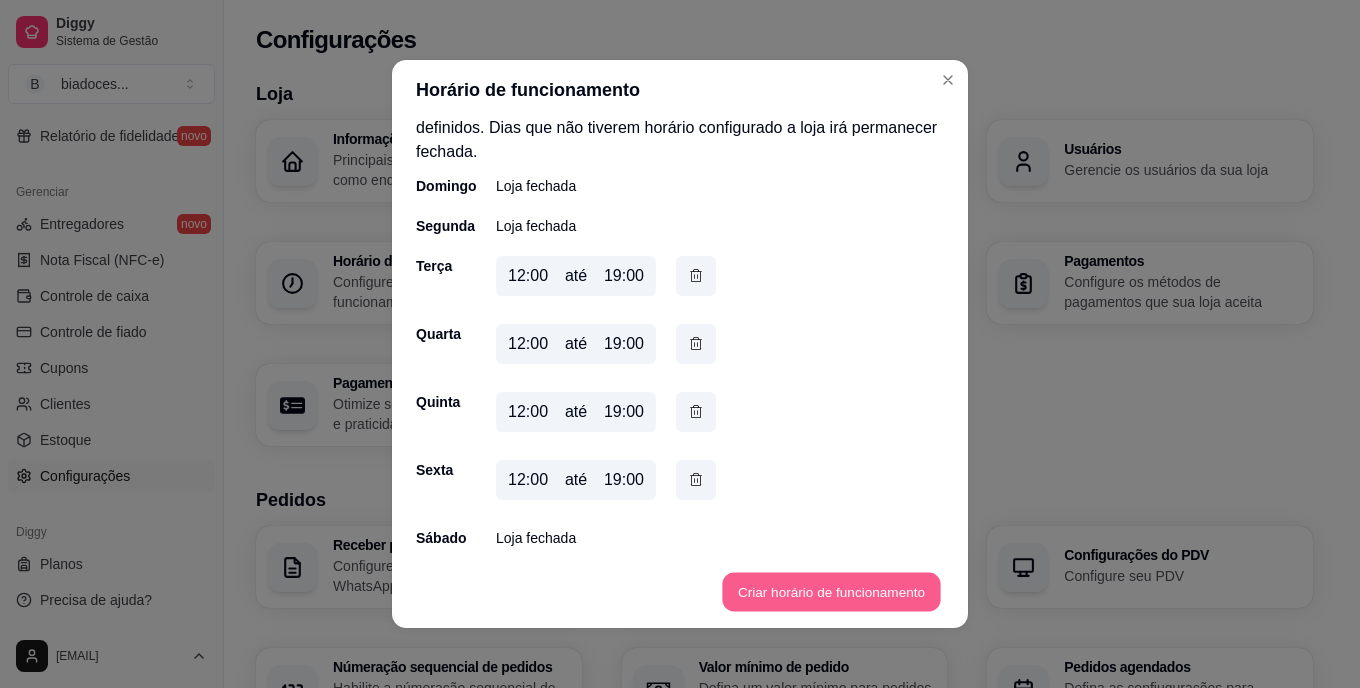 click on "Criar horário de funcionamento" at bounding box center (831, 592) 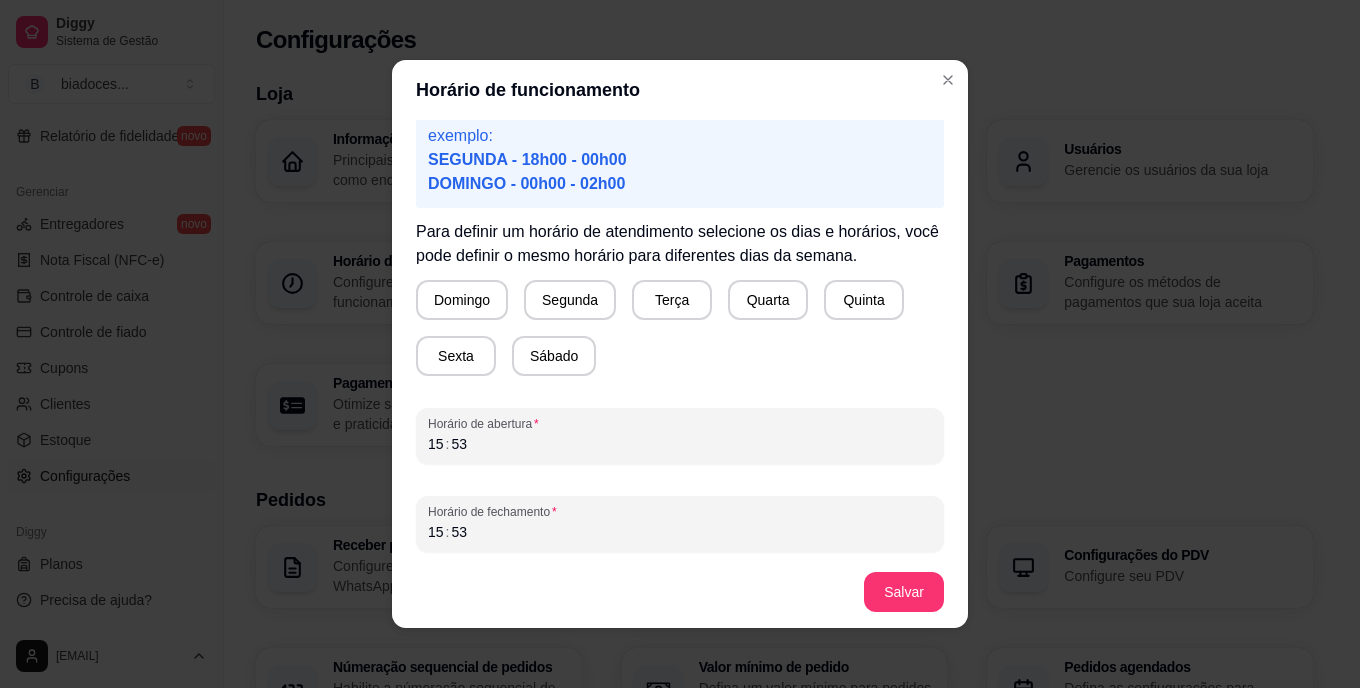 scroll, scrollTop: 140, scrollLeft: 0, axis: vertical 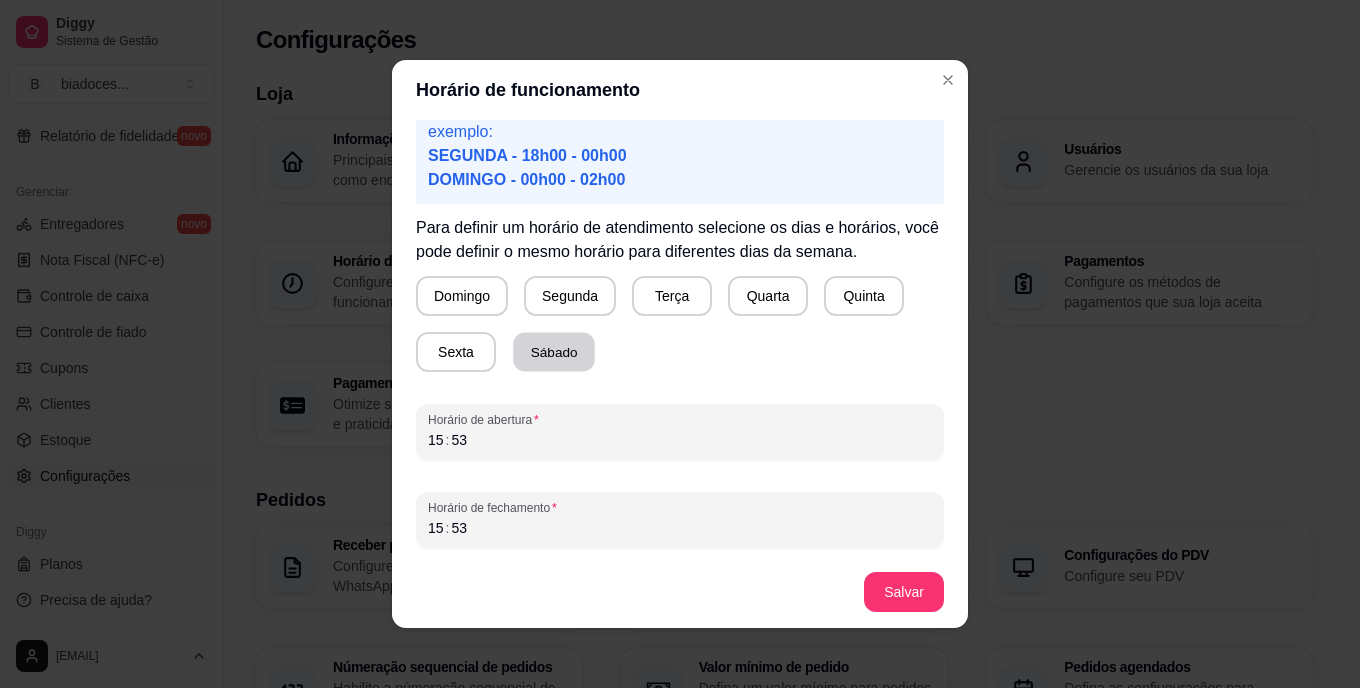 click on "Sábado" at bounding box center [554, 352] 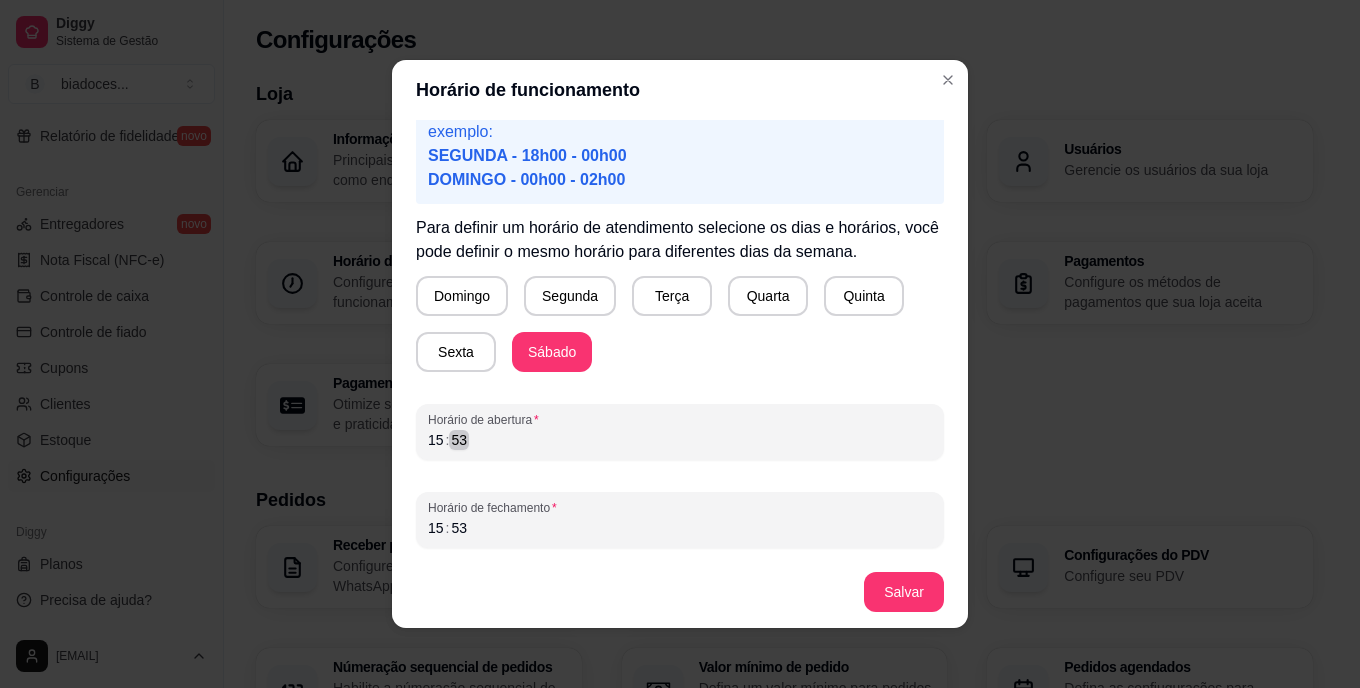 click on "15 : 53" at bounding box center (680, 440) 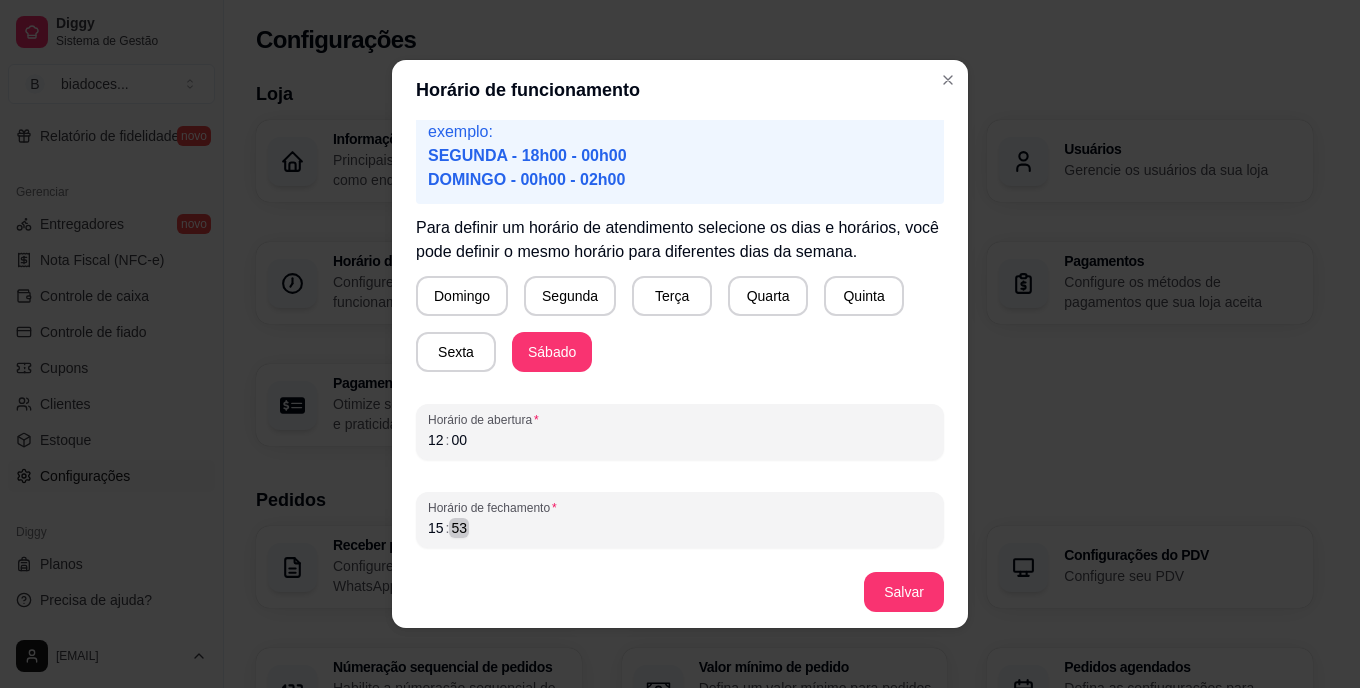 click on "15 : 53" at bounding box center [680, 528] 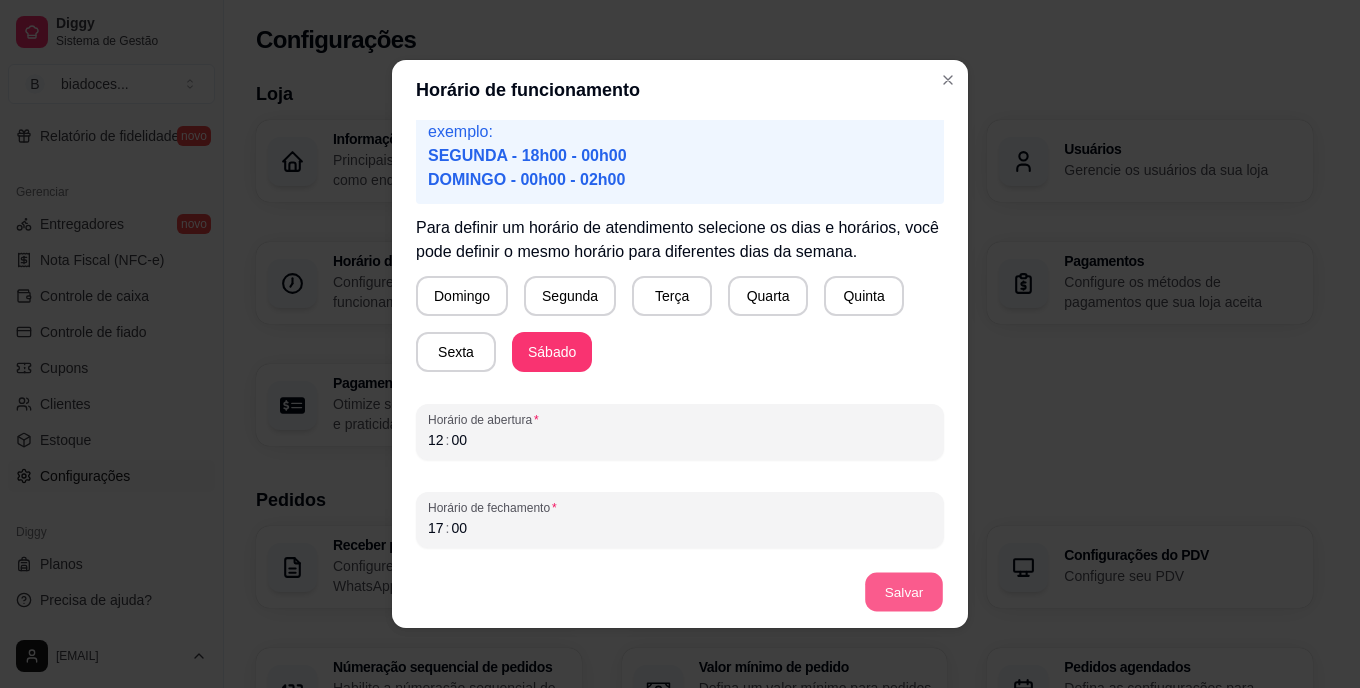 click on "Salvar" at bounding box center (904, 592) 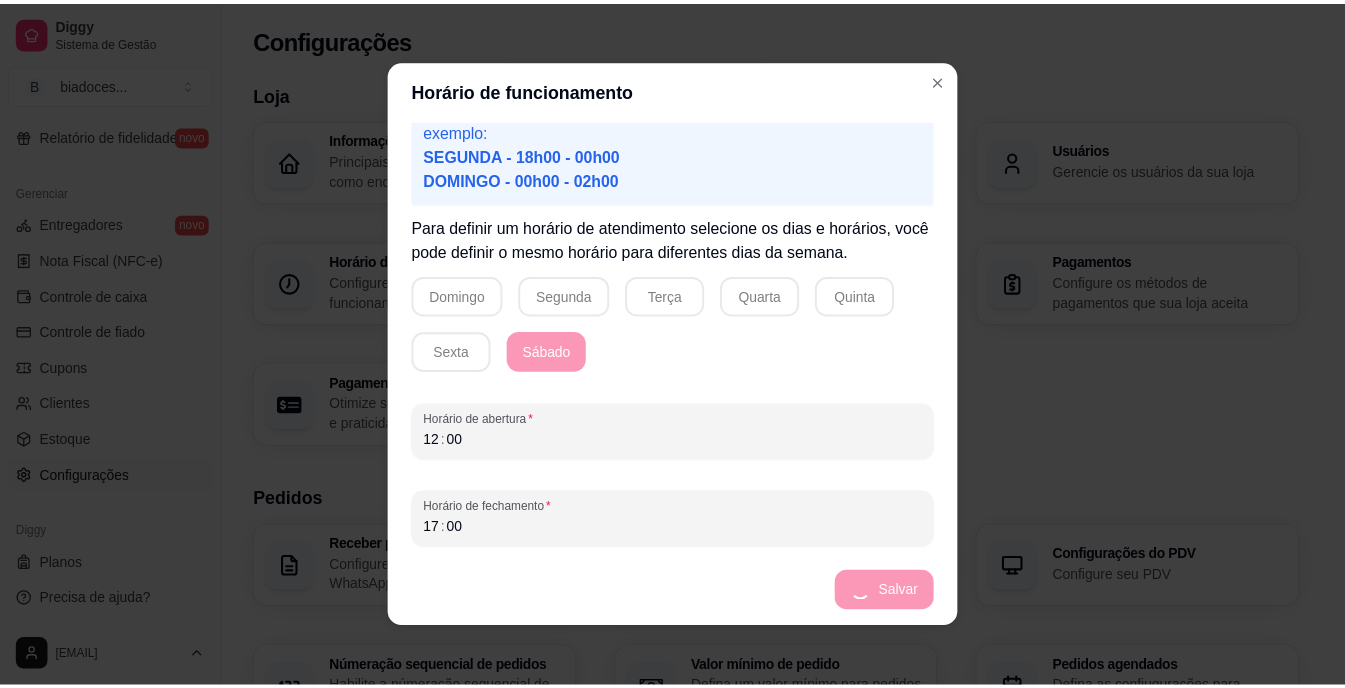 scroll, scrollTop: 64, scrollLeft: 0, axis: vertical 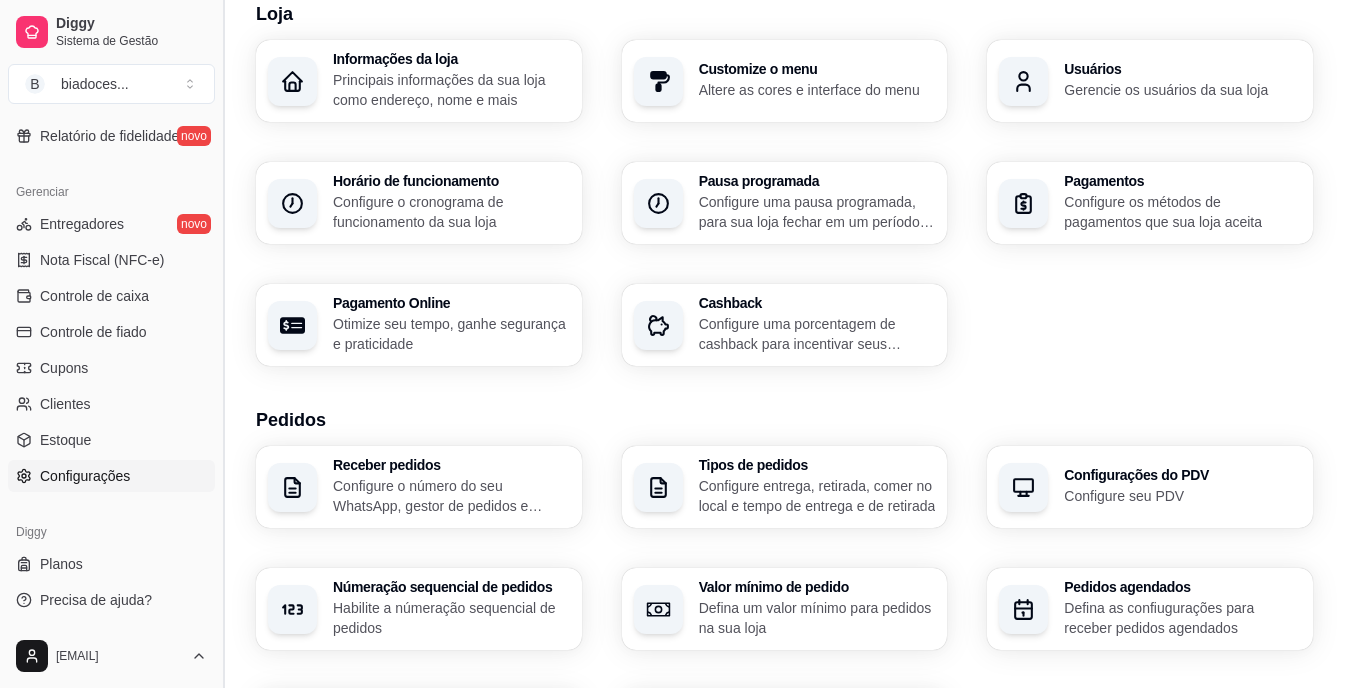 click at bounding box center [223, 344] 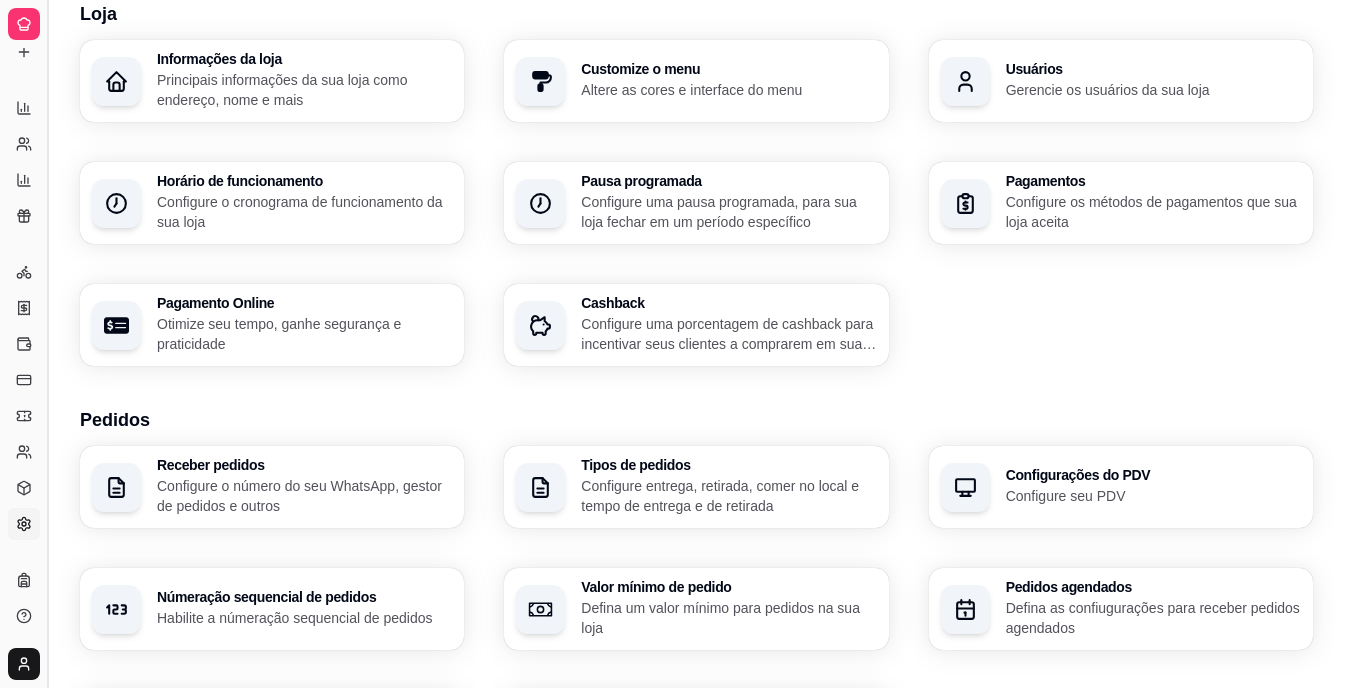 scroll, scrollTop: 348, scrollLeft: 0, axis: vertical 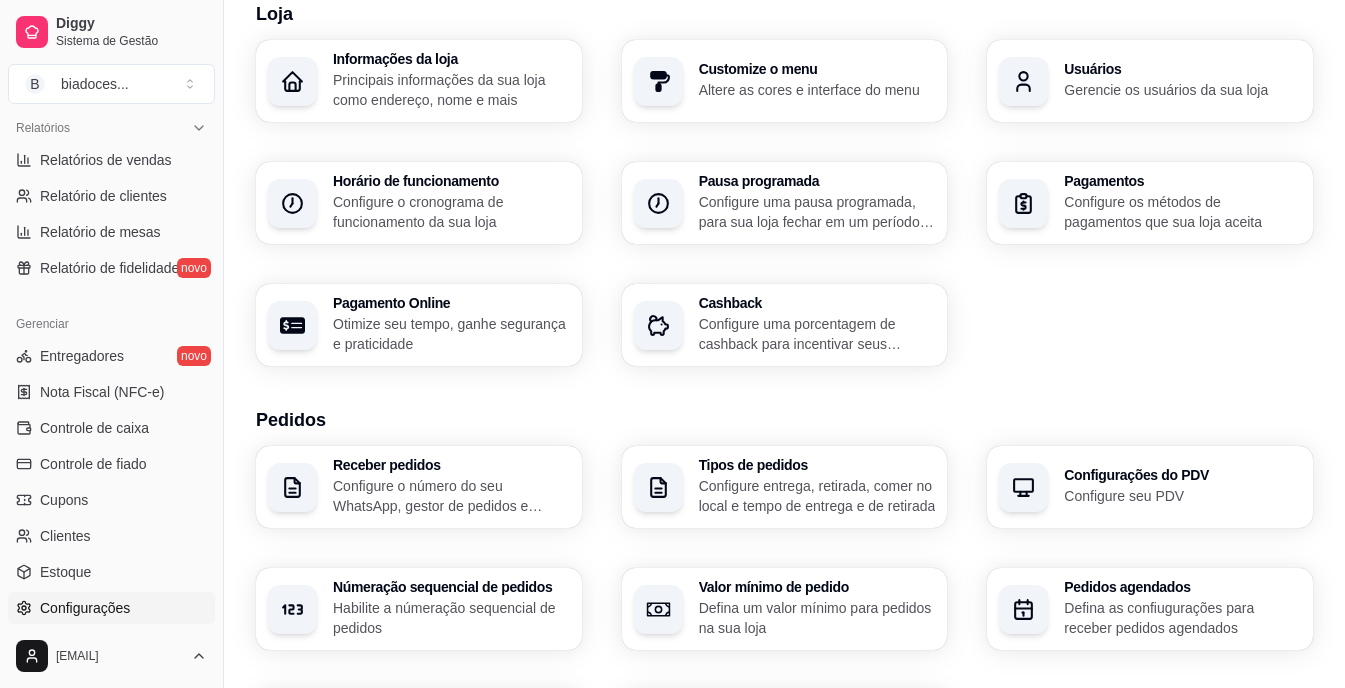 click on "Relatórios Relatórios de vendas Relatório de clientes Relatório de mesas Relatório de fidelidade novo" at bounding box center (111, 198) 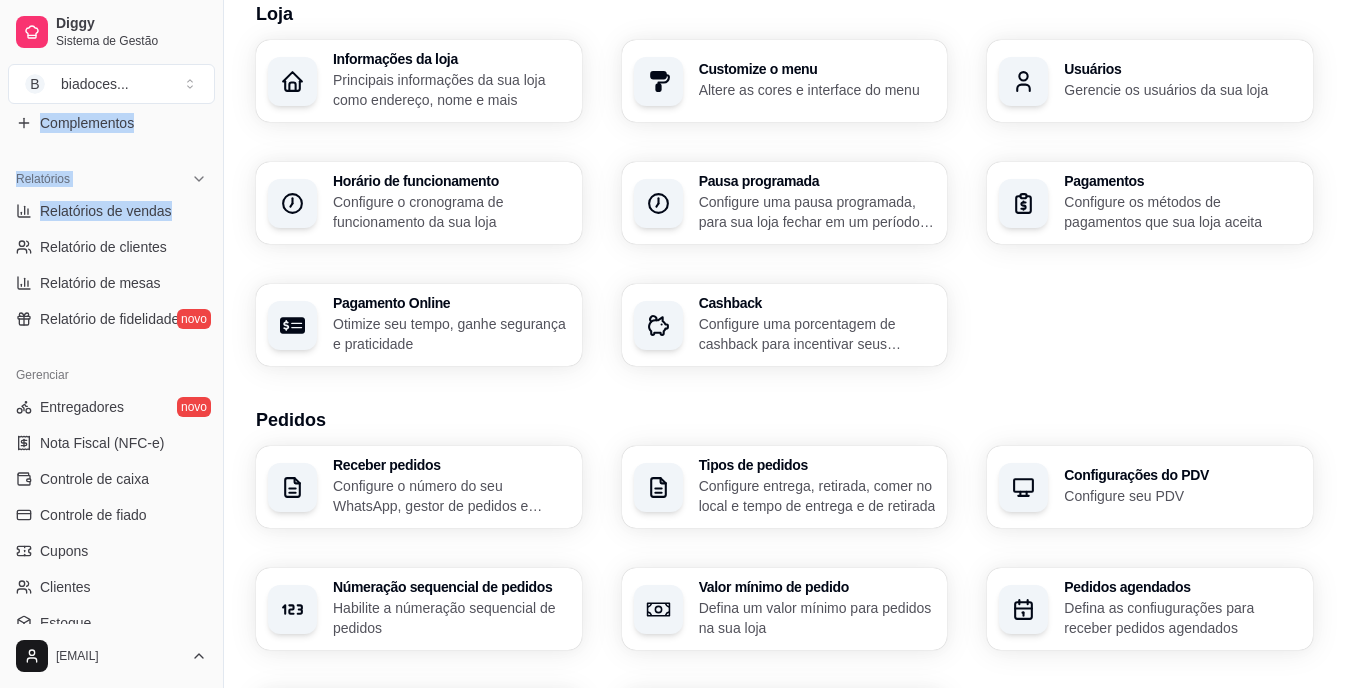 drag, startPoint x: 202, startPoint y: 160, endPoint x: 208, endPoint y: 118, distance: 42.426407 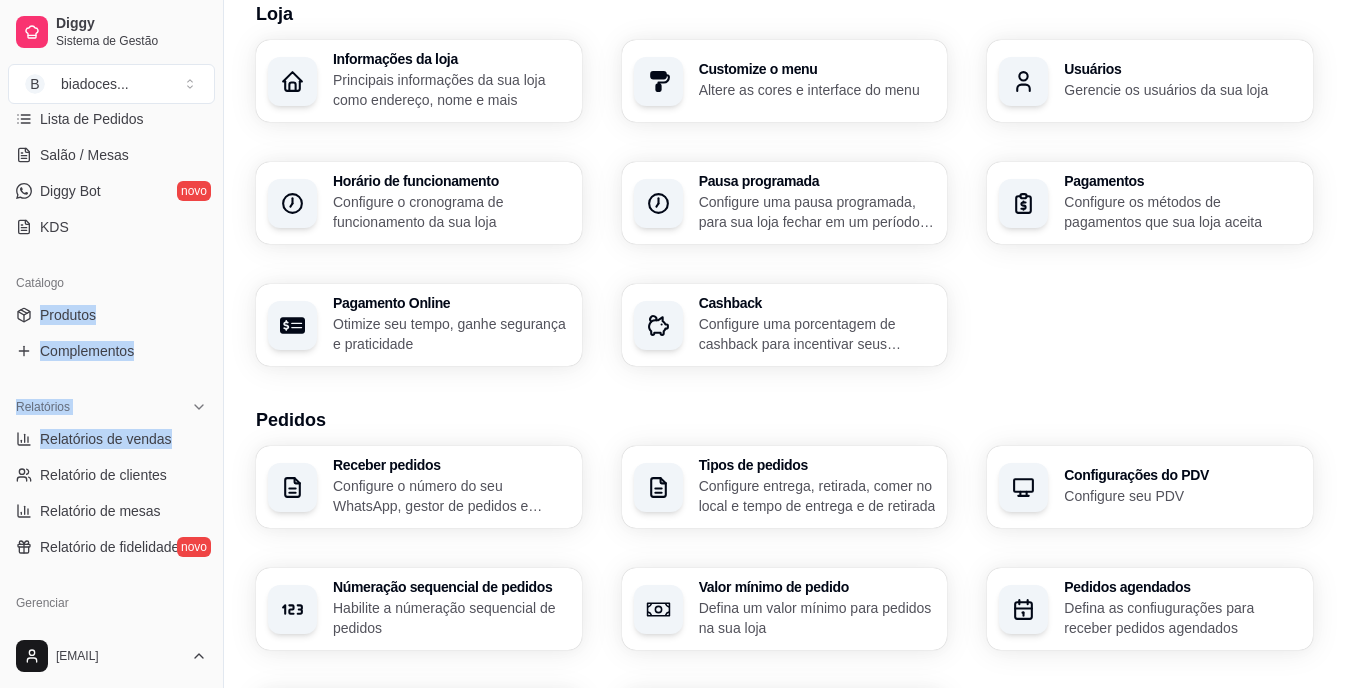 scroll, scrollTop: 326, scrollLeft: 0, axis: vertical 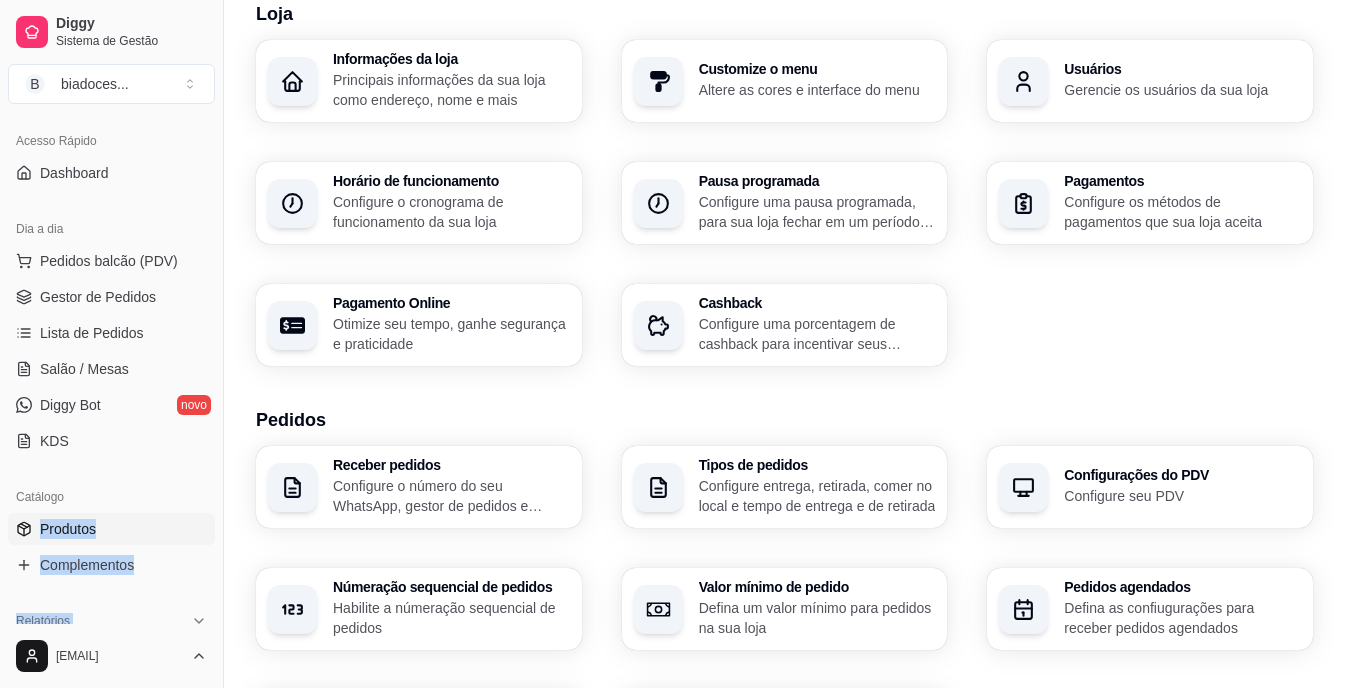 click on "Produtos" at bounding box center (111, 529) 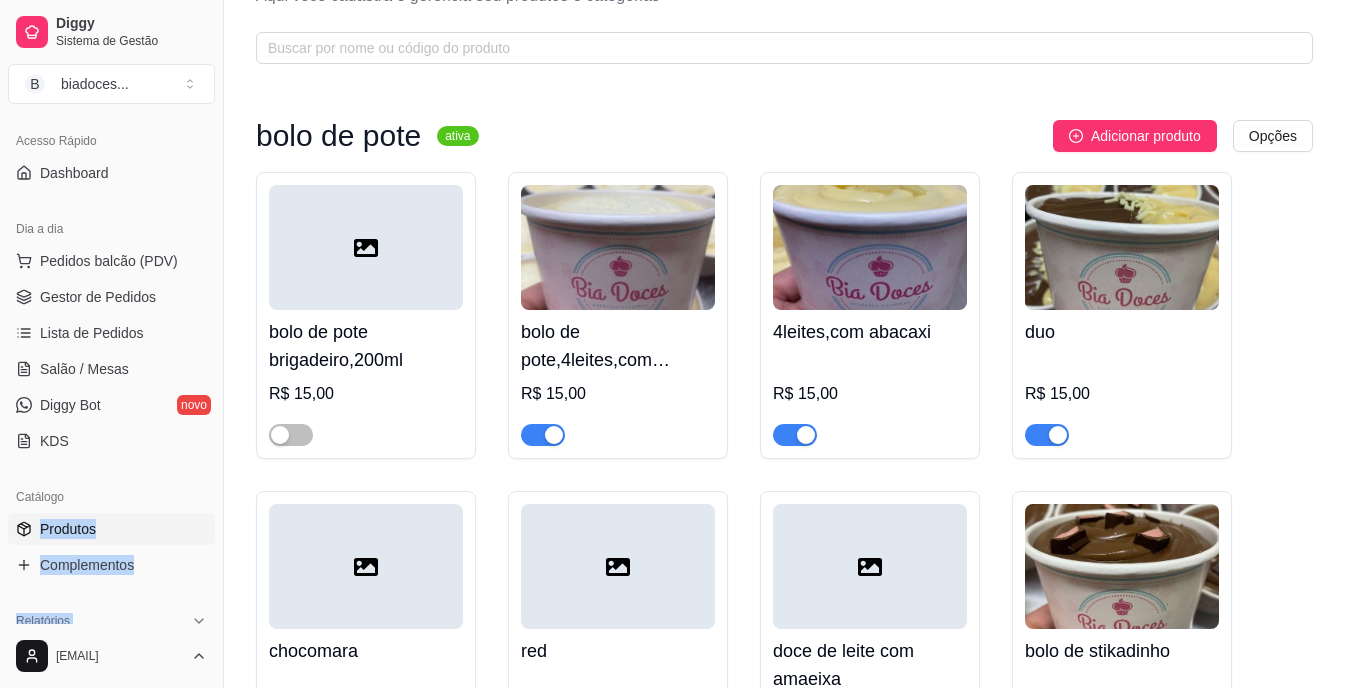 scroll, scrollTop: 0, scrollLeft: 0, axis: both 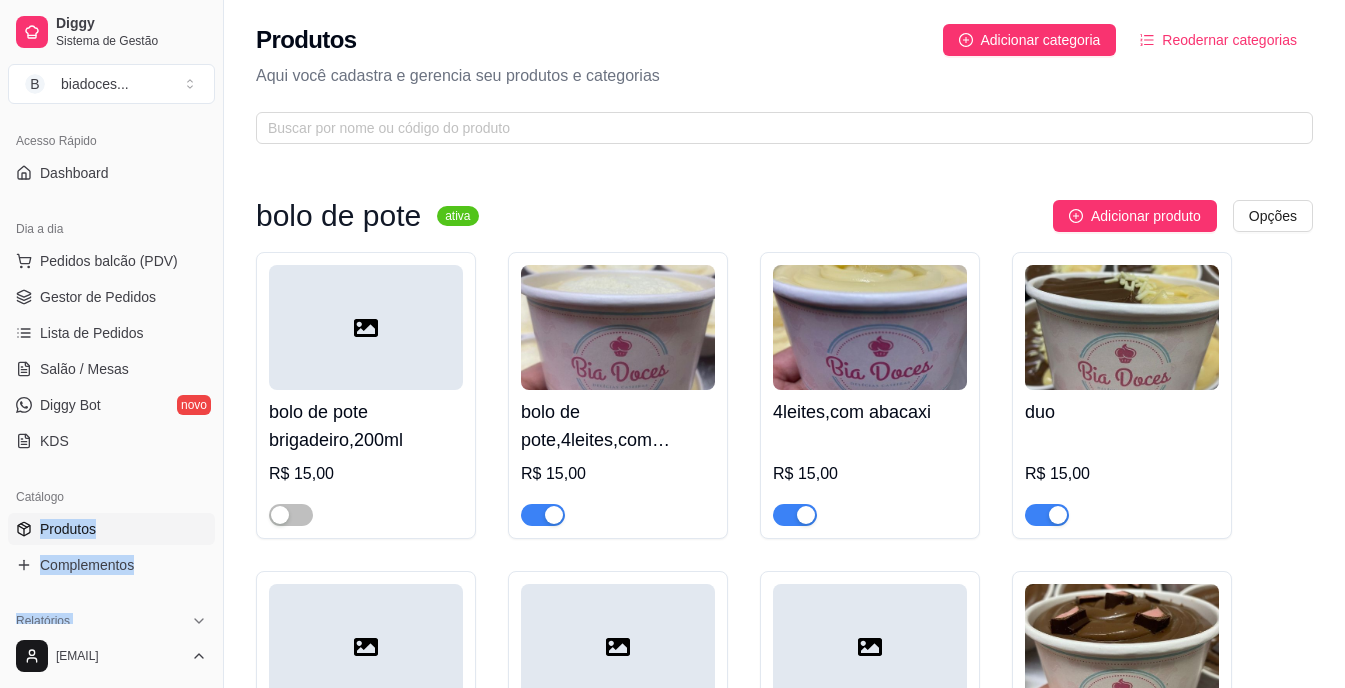 click on "Produtos" at bounding box center (111, 529) 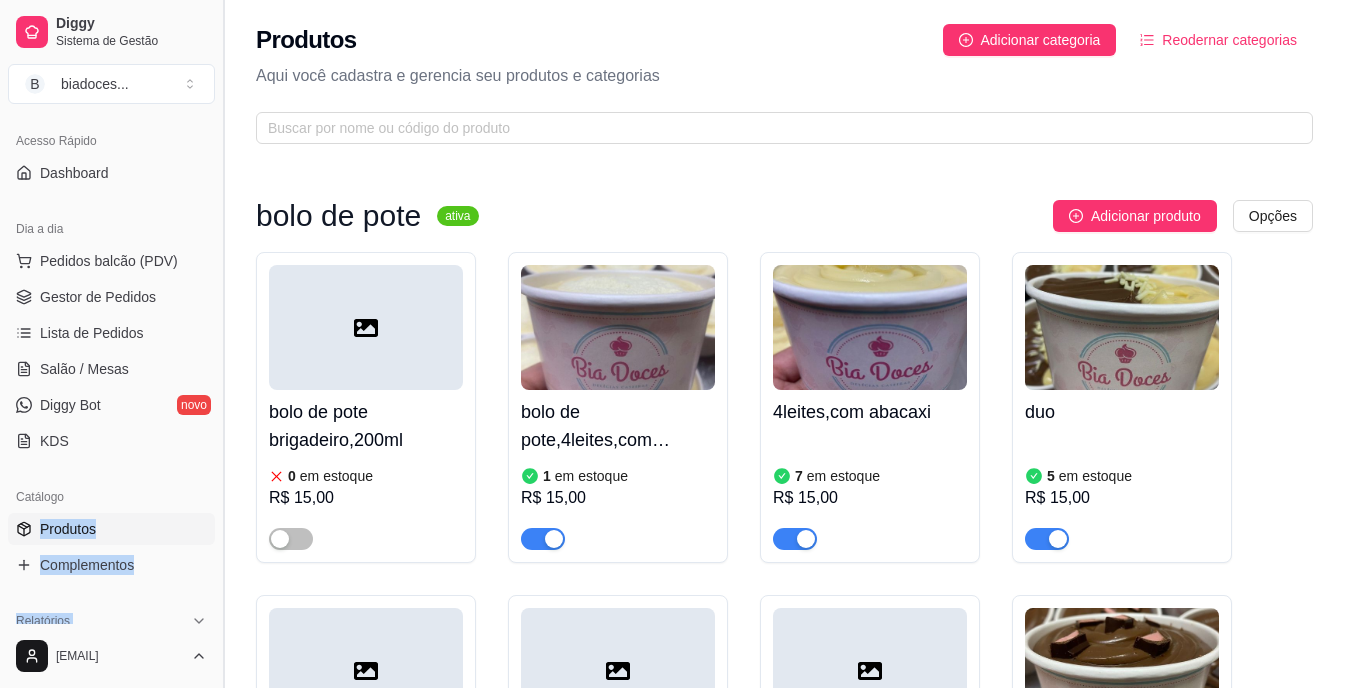 click at bounding box center [223, 344] 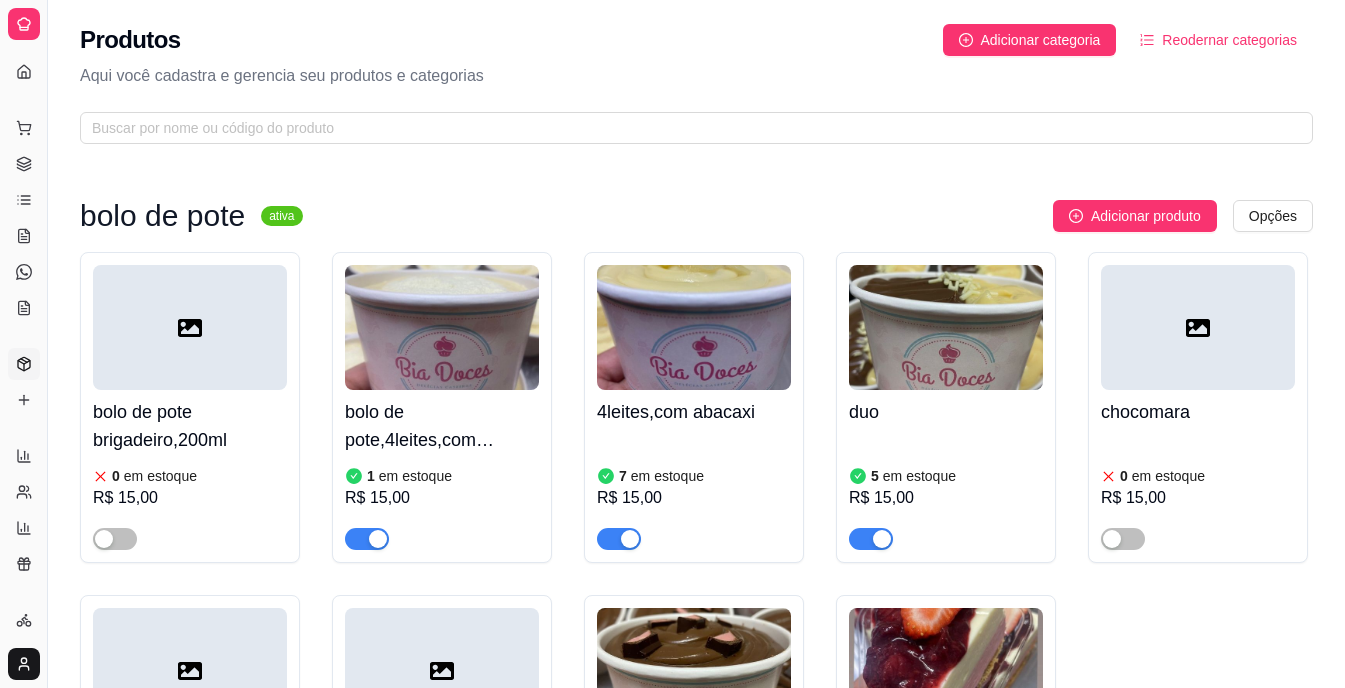 drag, startPoint x: 216, startPoint y: 620, endPoint x: 103, endPoint y: 598, distance: 115.12167 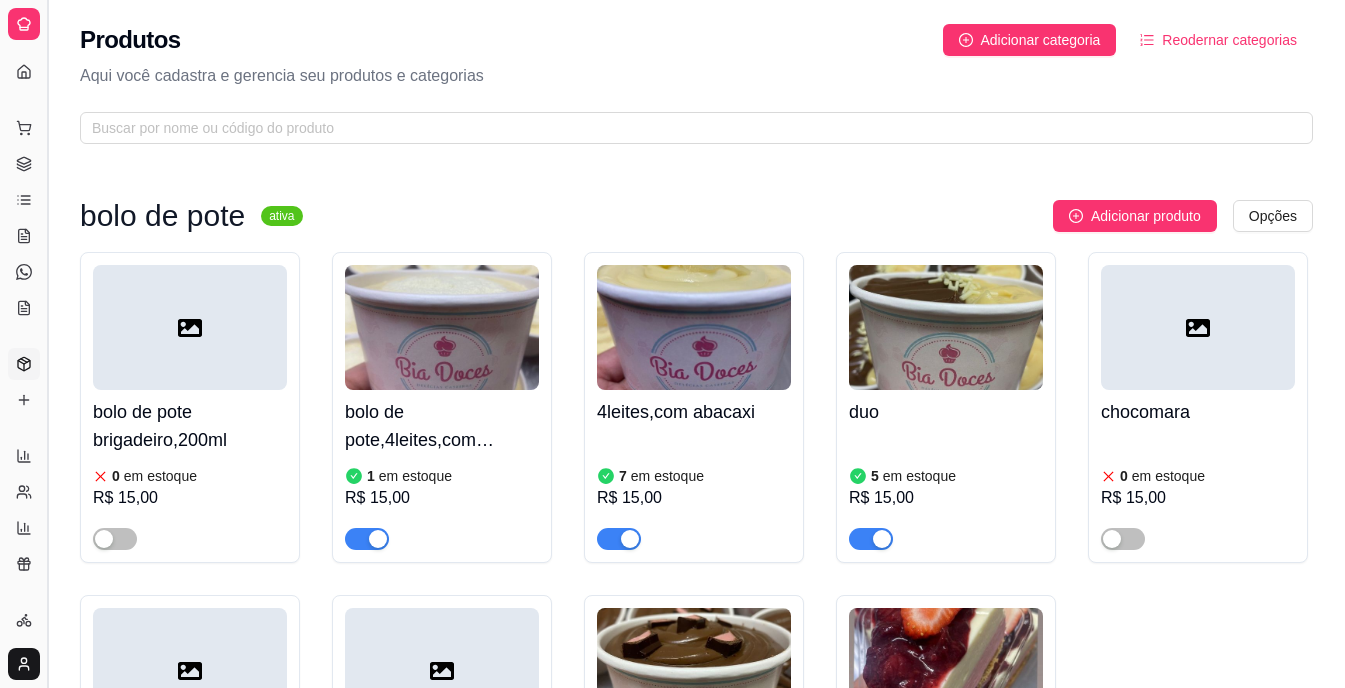 drag, startPoint x: 103, startPoint y: 598, endPoint x: 46, endPoint y: 596, distance: 57.035076 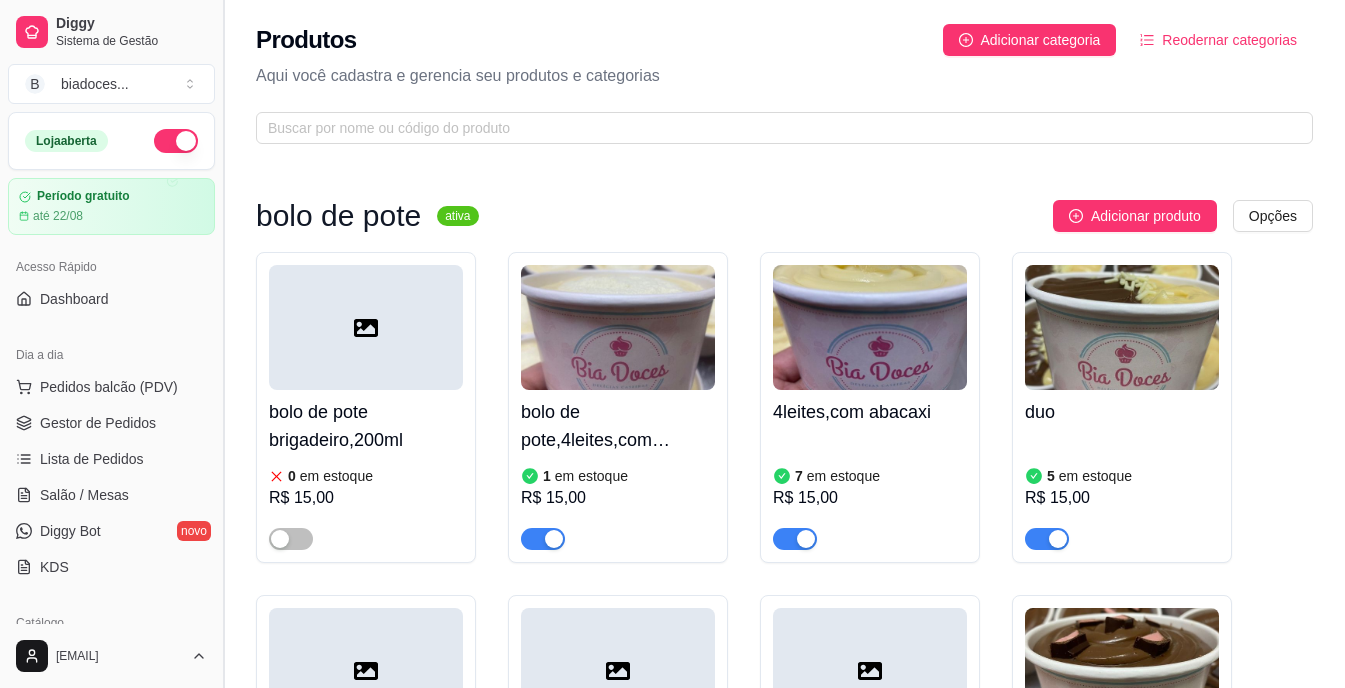 click on "Loja  aberta Período gratuito até [DATE] Acesso Rápido Dashboard Dia a dia Pedidos balcão (PDV) Gestor de Pedidos Lista de Pedidos Salão / Mesas Diggy Bot novo KDS Catálogo Produtos Complementos Relatórios Relatórios de vendas Relatório de clientes Relatório de mesas Relatório de fidelidade novo Gerenciar Entregadores novo Nota Fiscal (NFC-e) Controle de caixa Controle de fiado Cupons Clientes Estoque Configurações Diggy Planos Precisa de ajuda?" at bounding box center [111, 368] 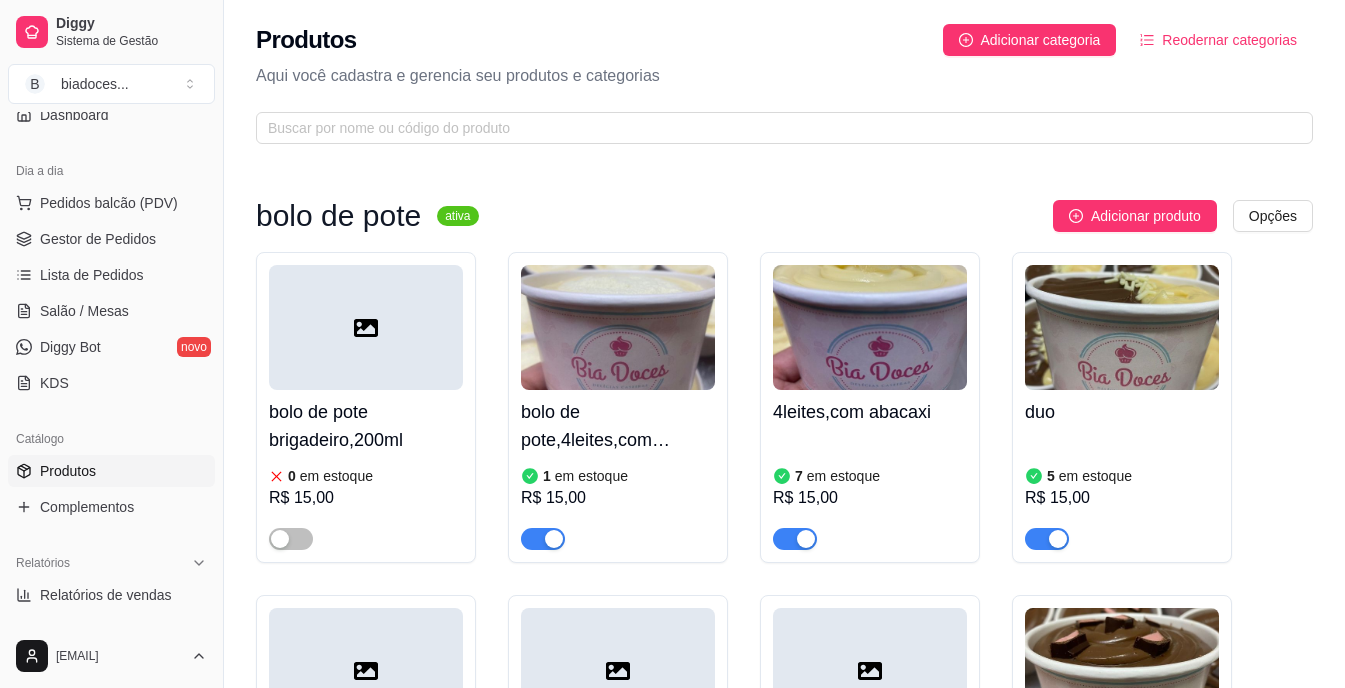 scroll, scrollTop: 200, scrollLeft: 0, axis: vertical 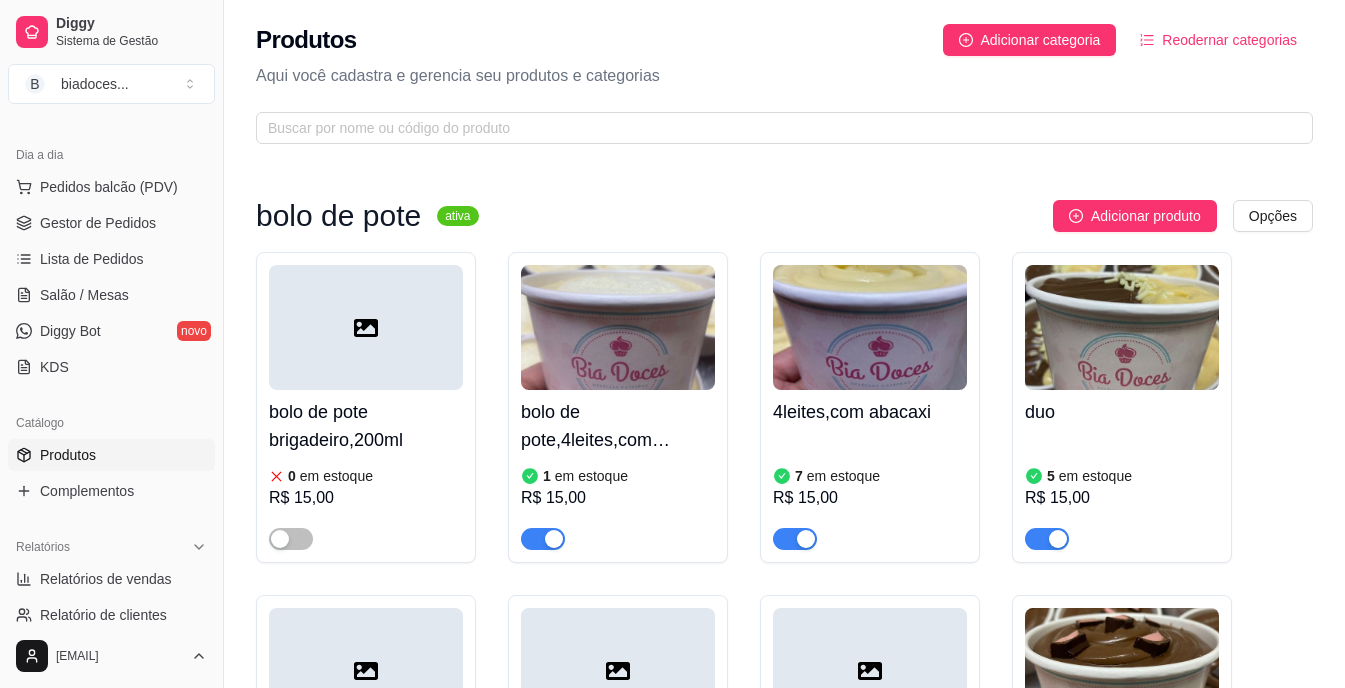 click at bounding box center [543, 539] 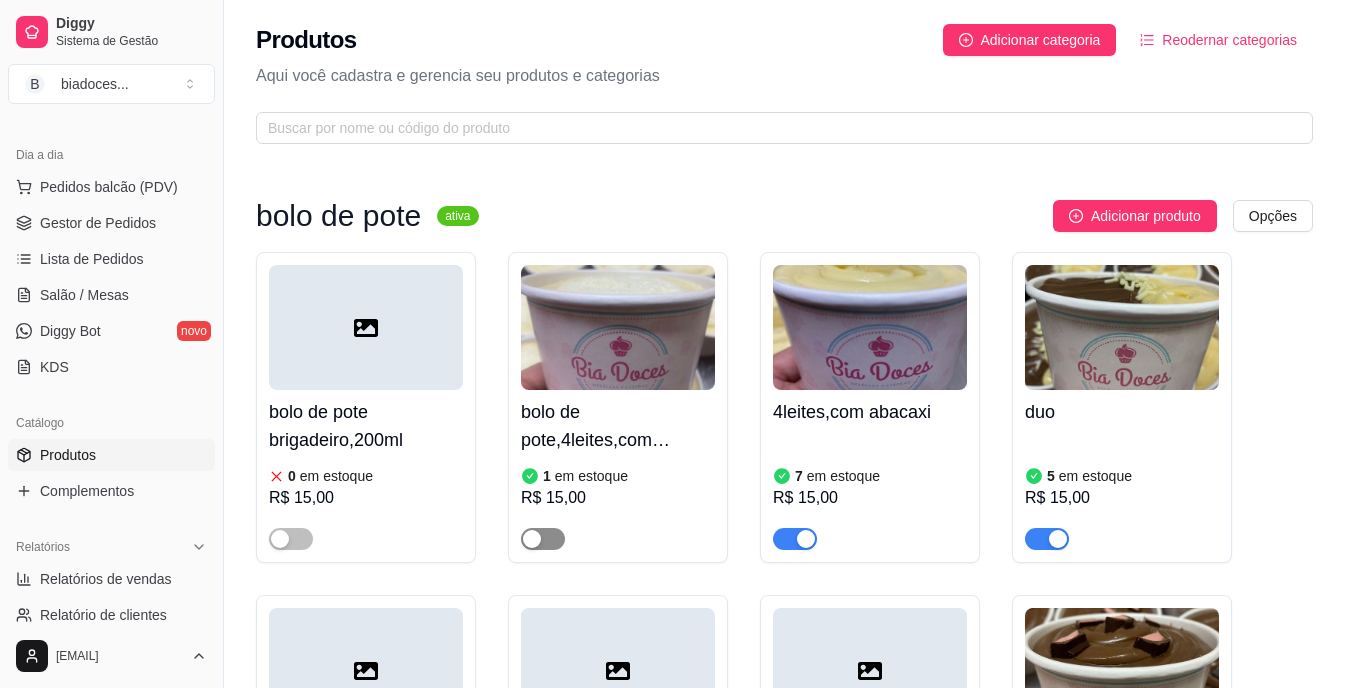 click at bounding box center (543, 539) 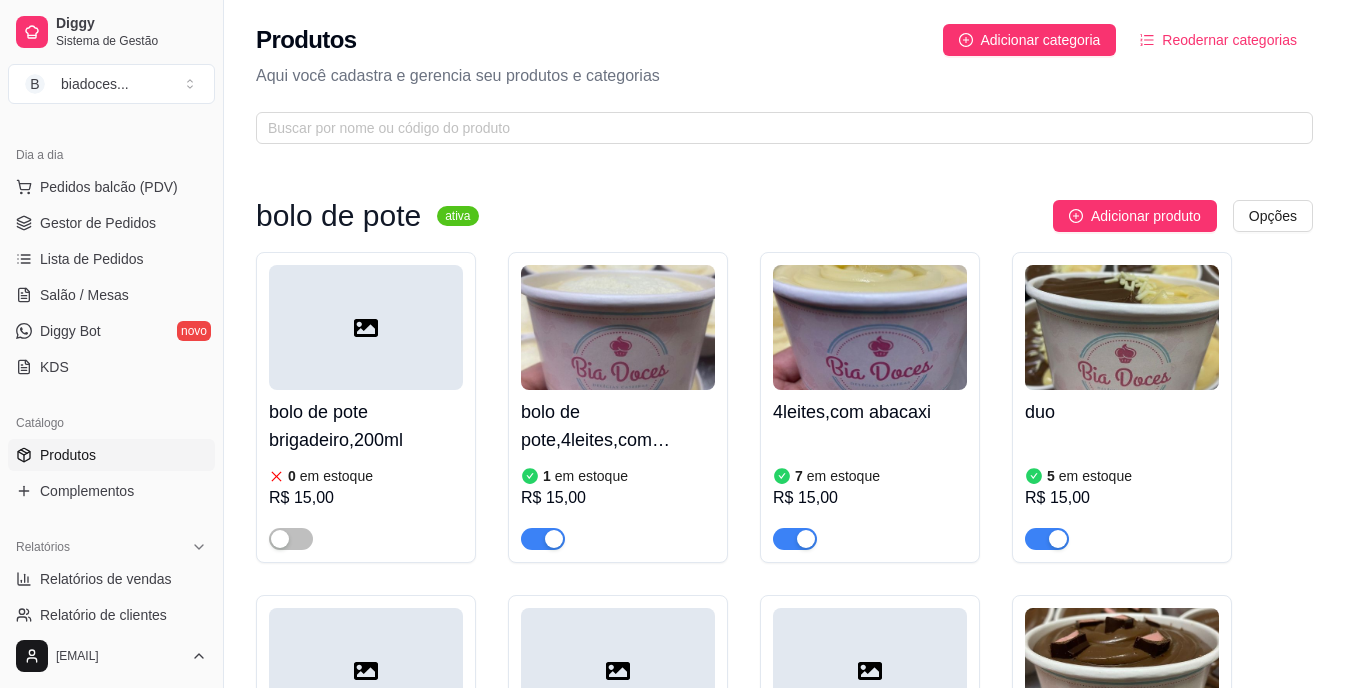 click at bounding box center [543, 539] 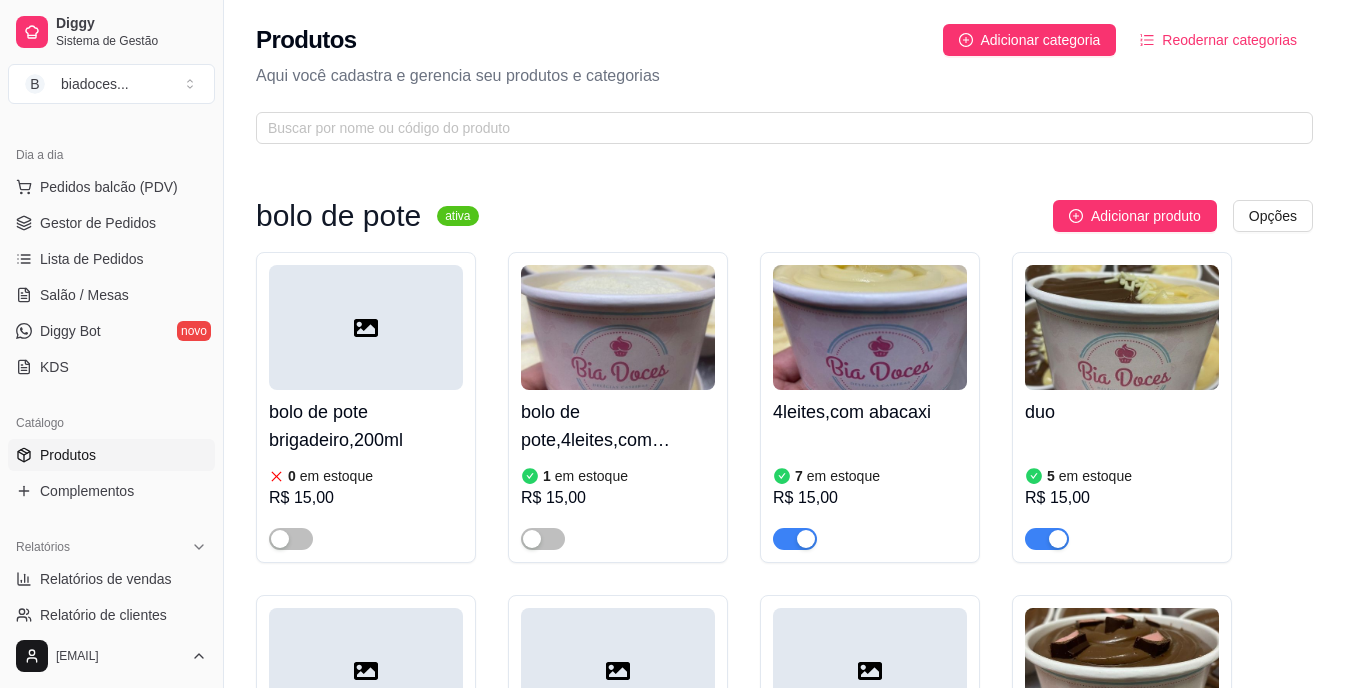 click on "[PRODUCT] [NUMBER] em estoque R$ [PRICE] [PRODUCT] [NUMBER] em estoque R$ [PRICE] [PRODUCT] [NUMBER] em estoque R$ [PRICE] [PRODUCT] [NUMBER] em estoque R$ [PRICE] [PRODUCT] [NUMBER] em estoque R$ [PRICE] [PRODUCT] [NUMBER] em estoque R$ [PRICE] [PRODUCT] [NUMBER] em estoque R$ [PRICE] [PRODUCT] [NUMBER] em estoque R$ [PRICE]" at bounding box center [784, 750] 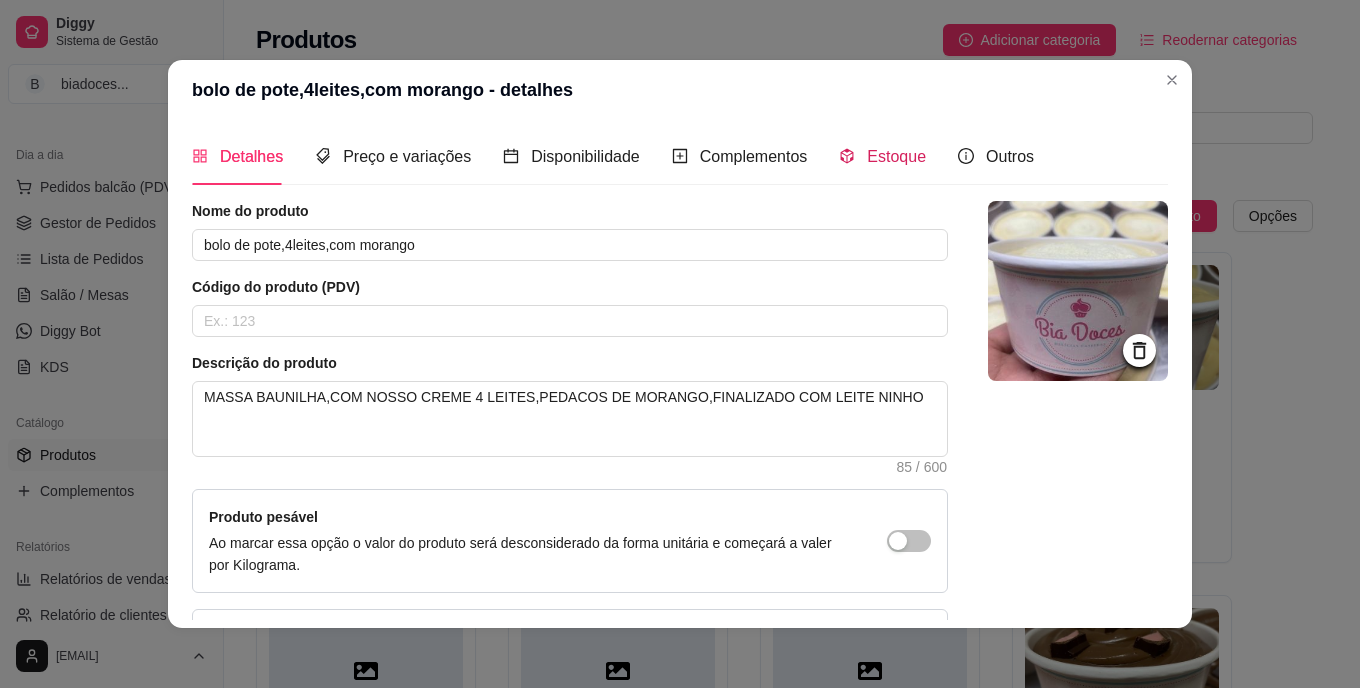 click on "Estoque" at bounding box center (896, 156) 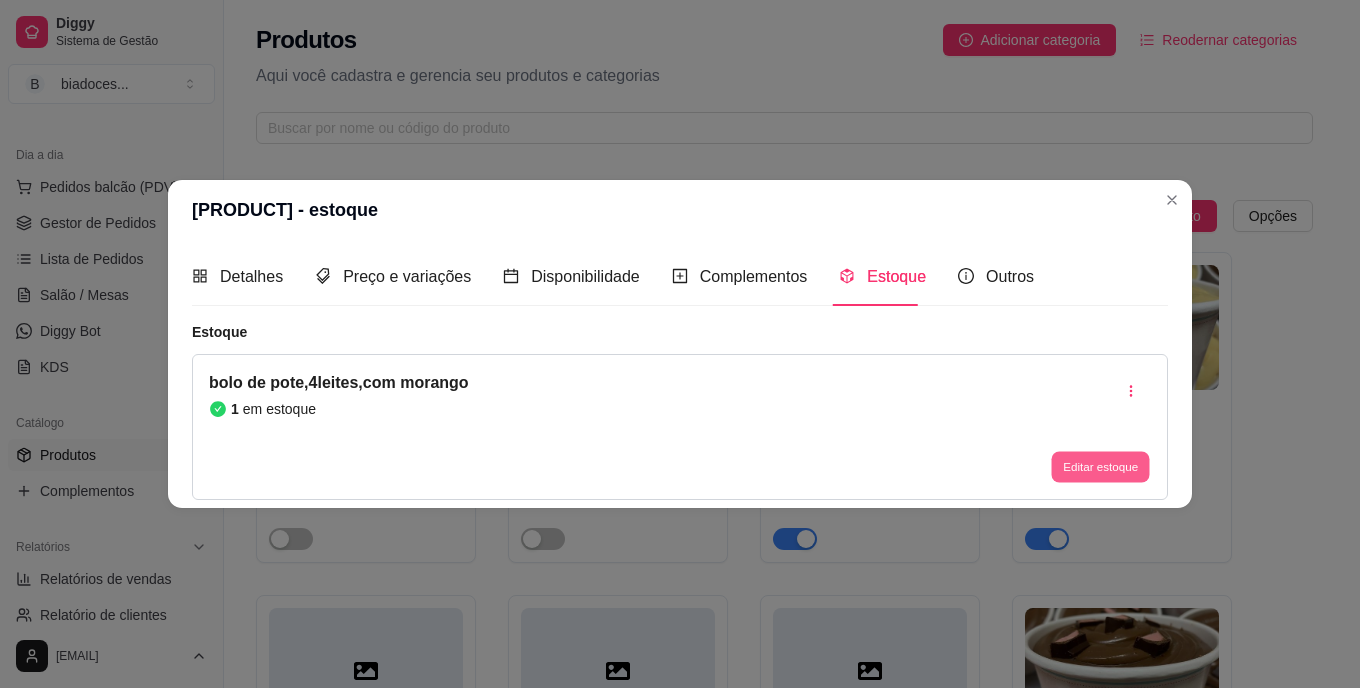 click on "Editar estoque" at bounding box center [1100, 466] 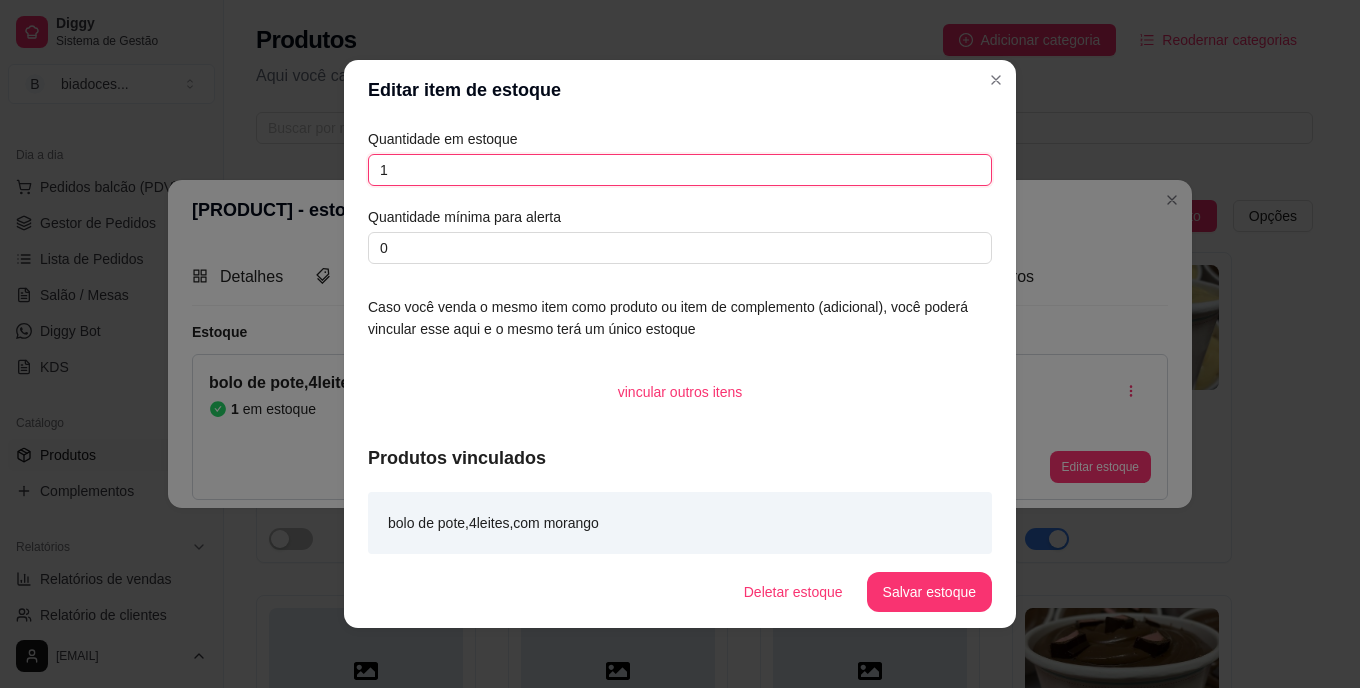 click on "1" at bounding box center [680, 170] 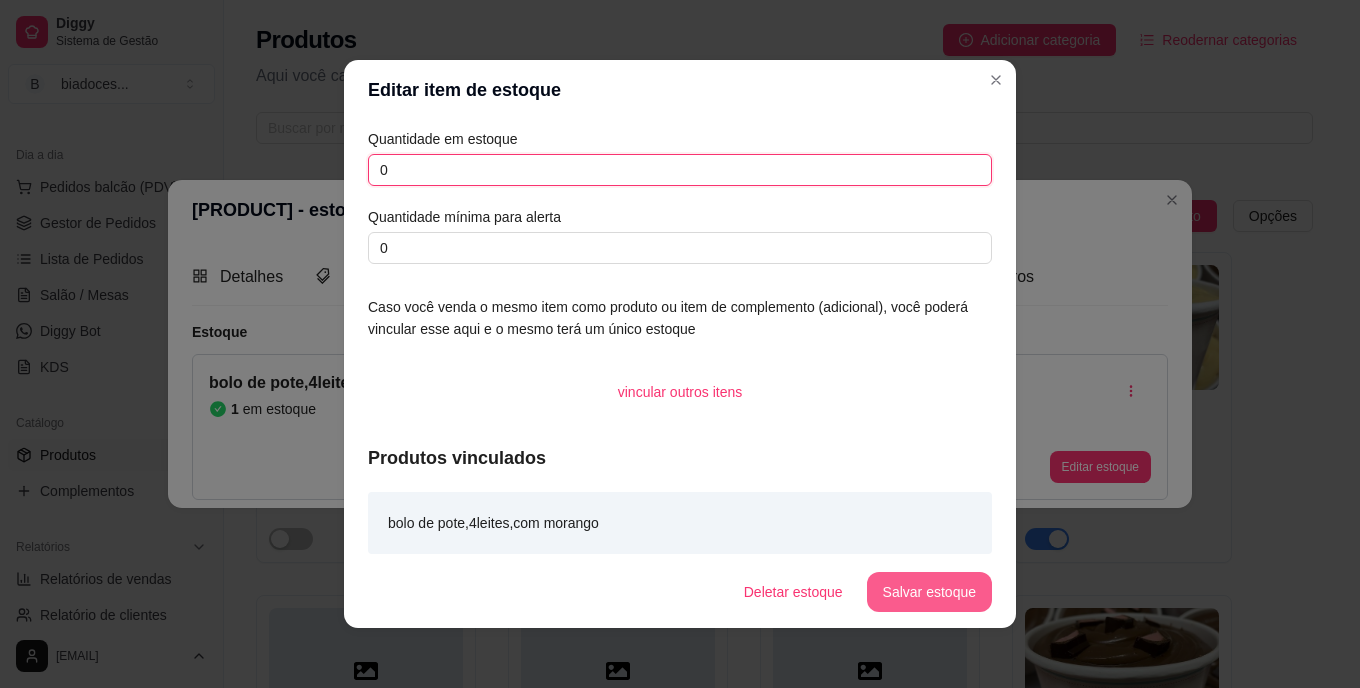 type on "0" 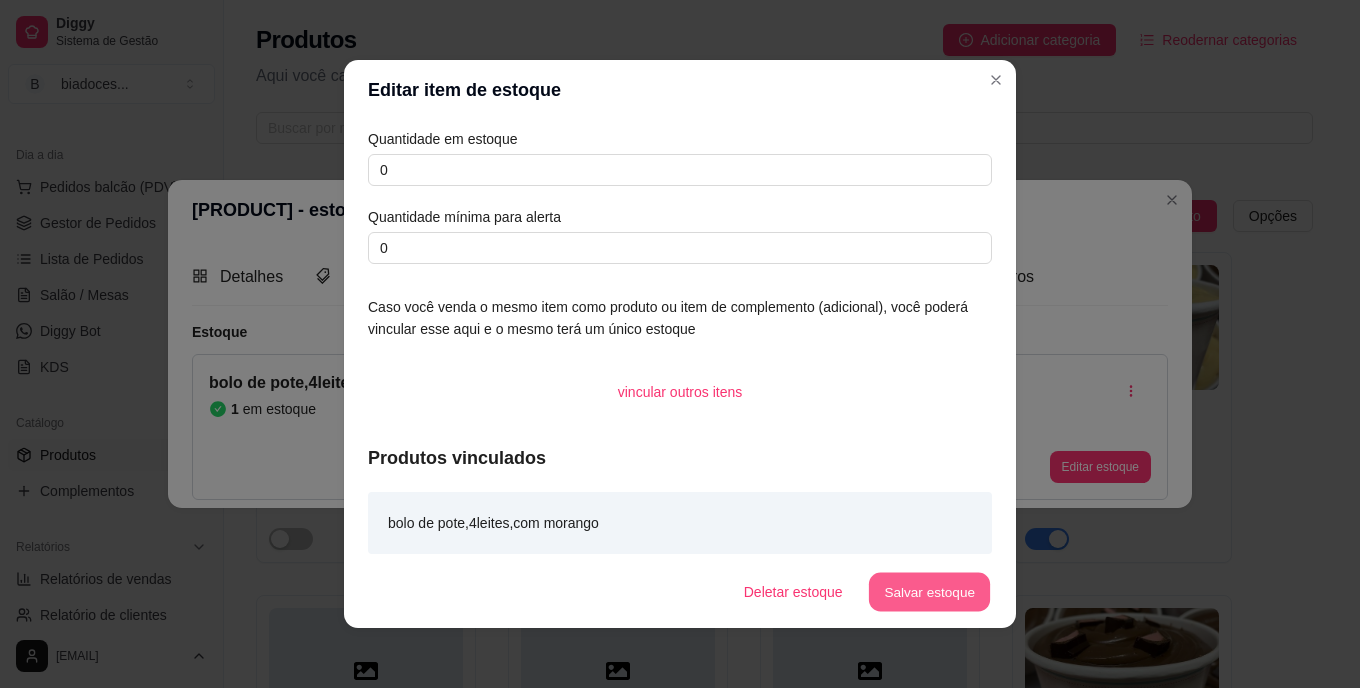 click on "Salvar estoque" at bounding box center [929, 592] 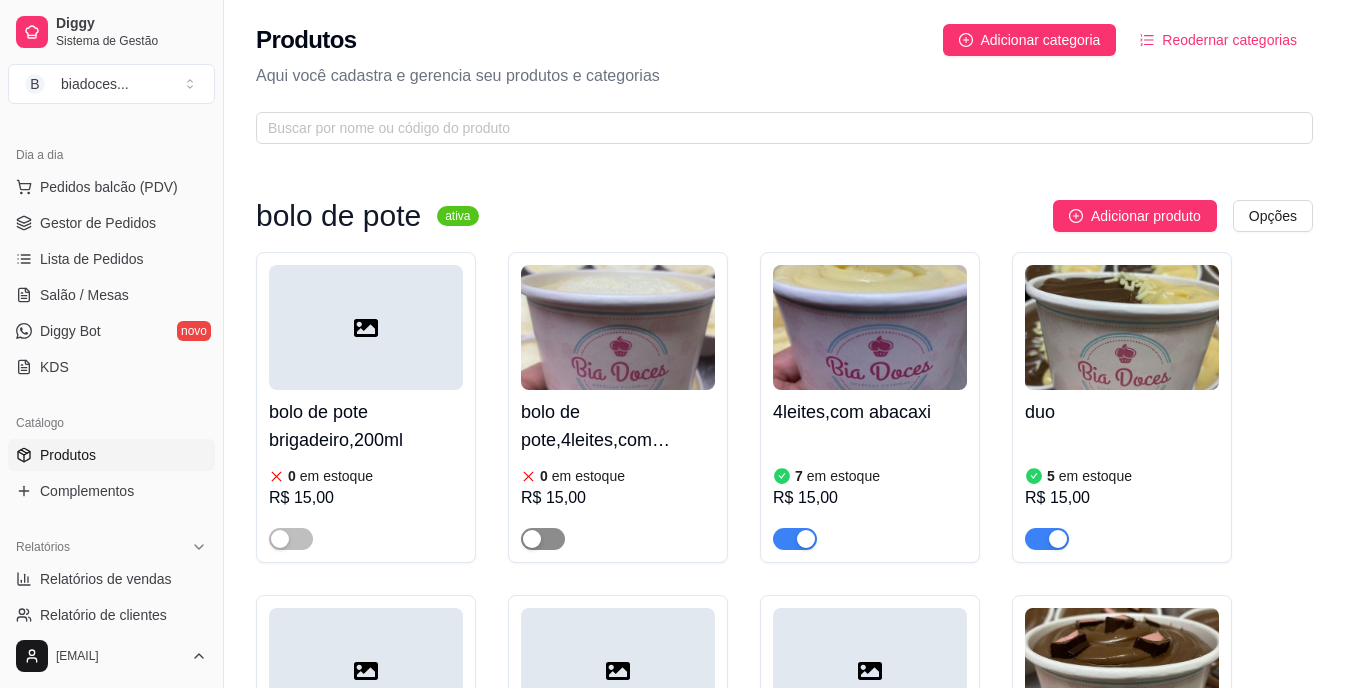 click at bounding box center (543, 539) 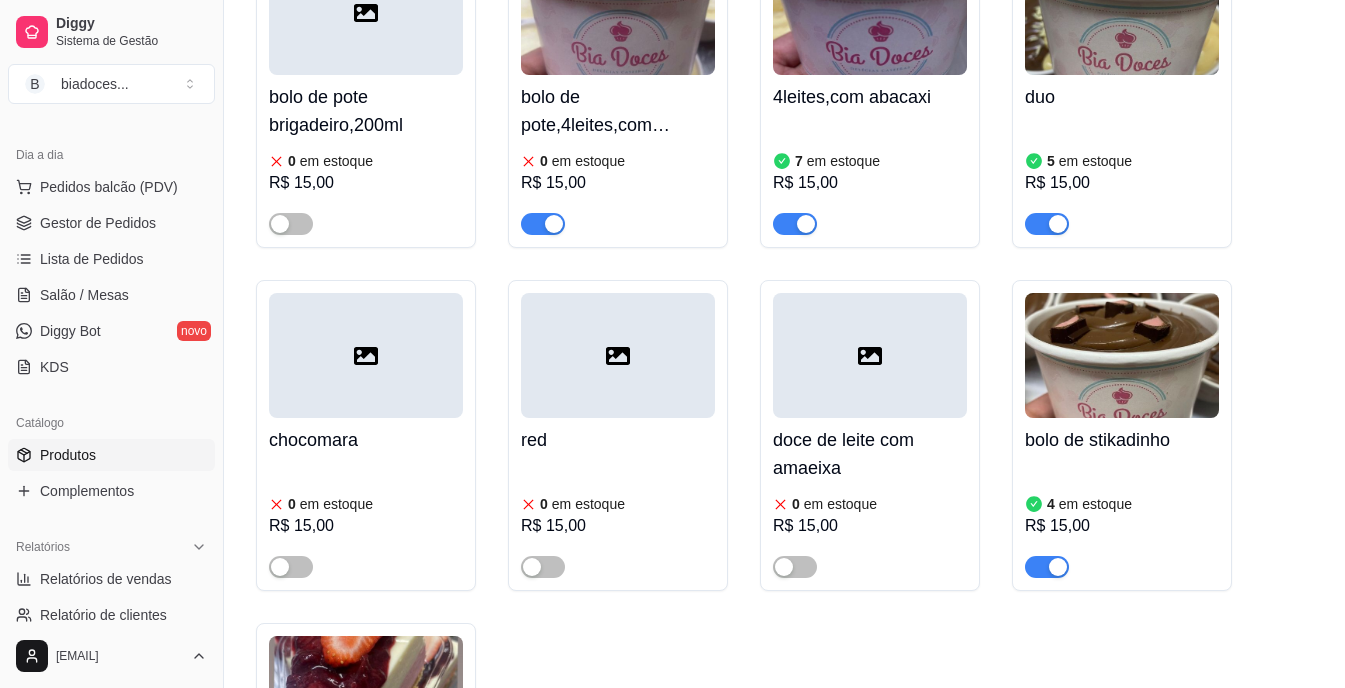 scroll, scrollTop: 320, scrollLeft: 0, axis: vertical 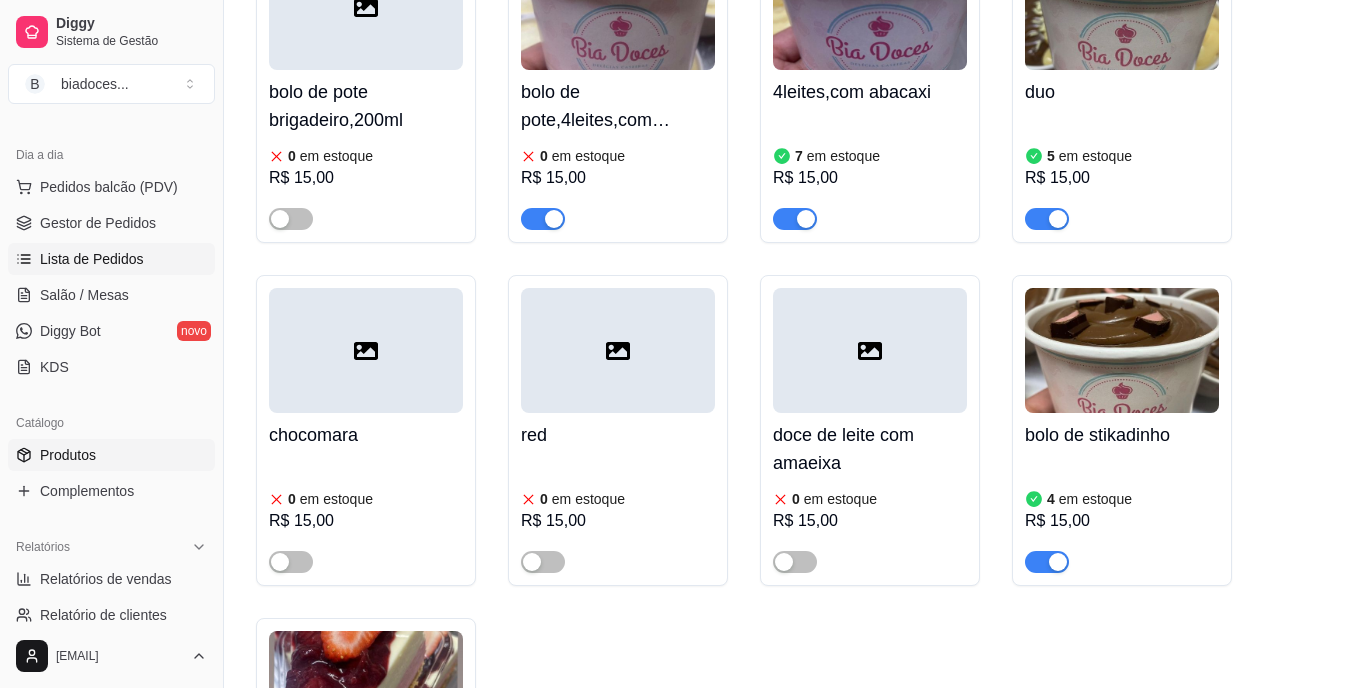 click on "Lista de Pedidos" at bounding box center (92, 259) 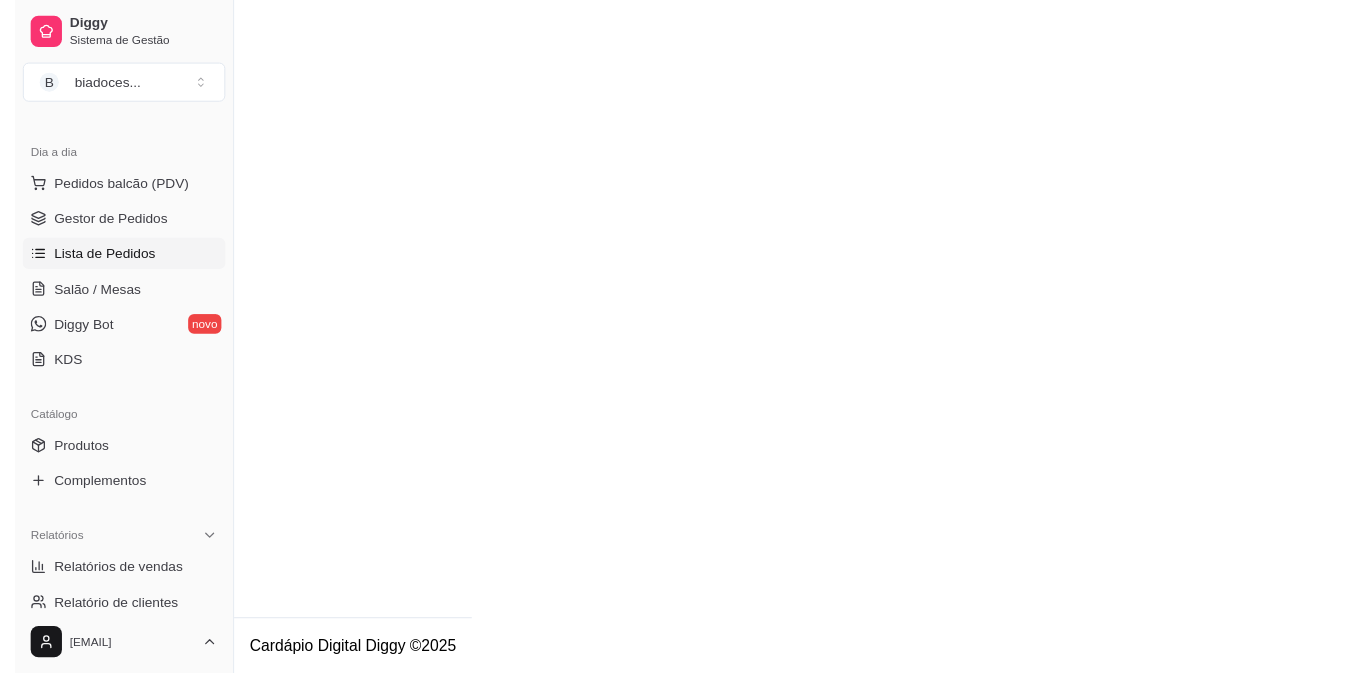 scroll, scrollTop: 0, scrollLeft: 0, axis: both 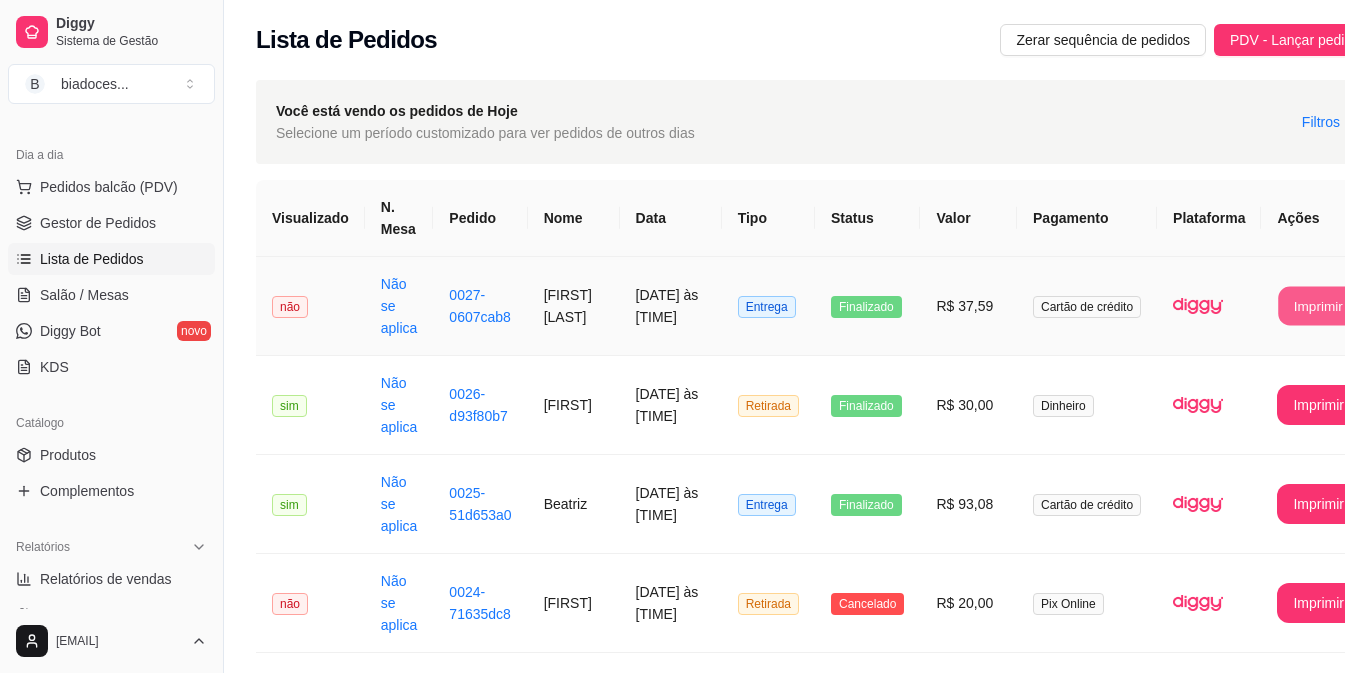 click on "Imprimir" at bounding box center [1319, 306] 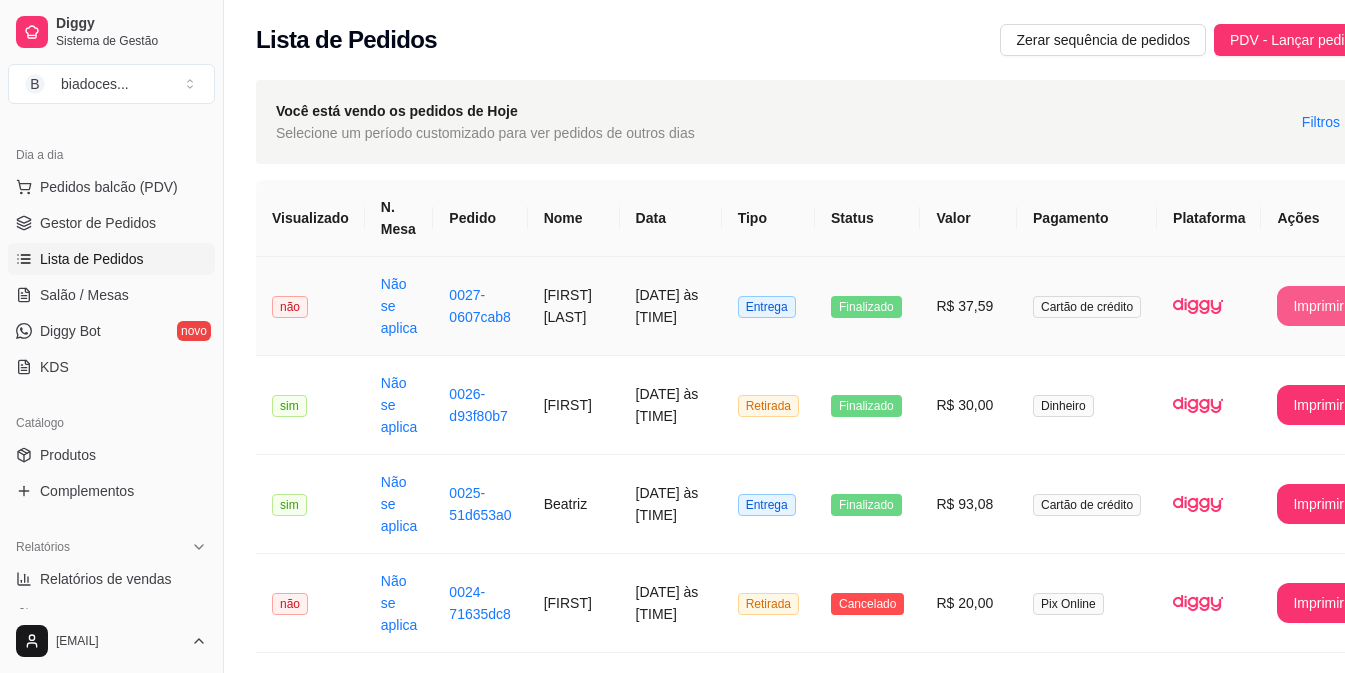 scroll, scrollTop: 0, scrollLeft: 0, axis: both 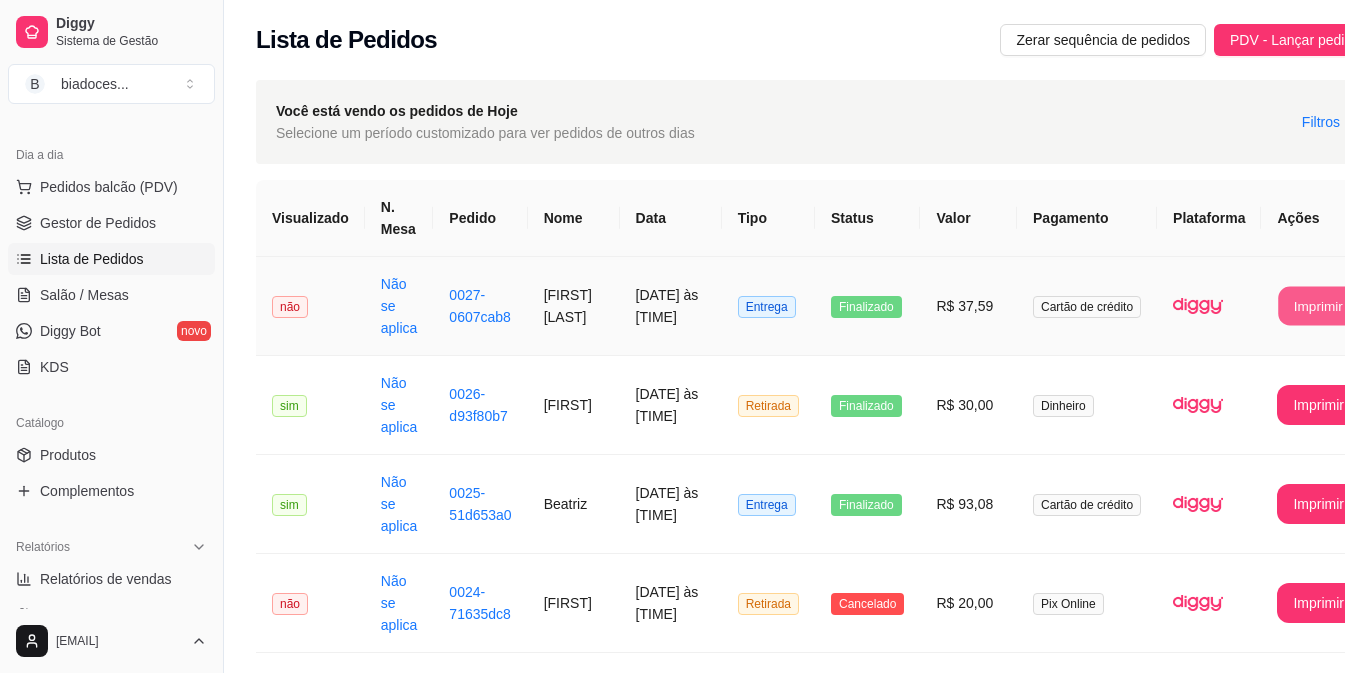 click on "Imprimir" at bounding box center [1319, 306] 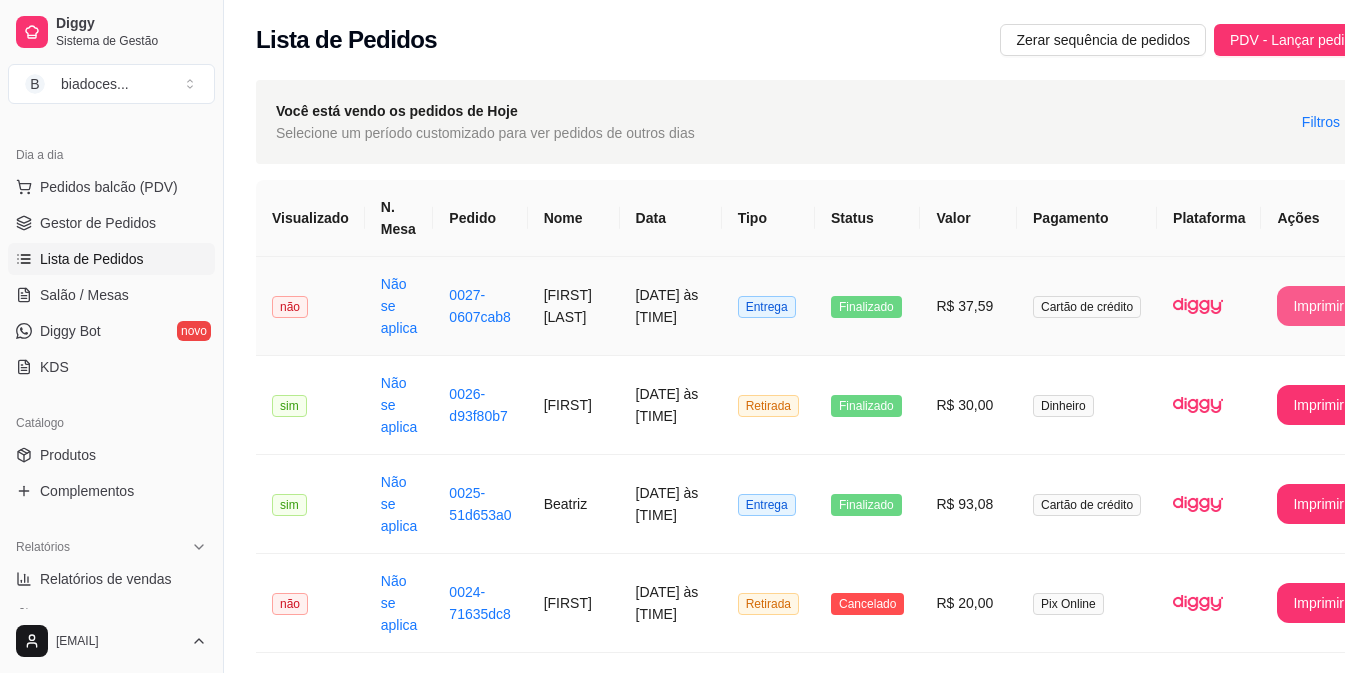 scroll, scrollTop: 0, scrollLeft: 0, axis: both 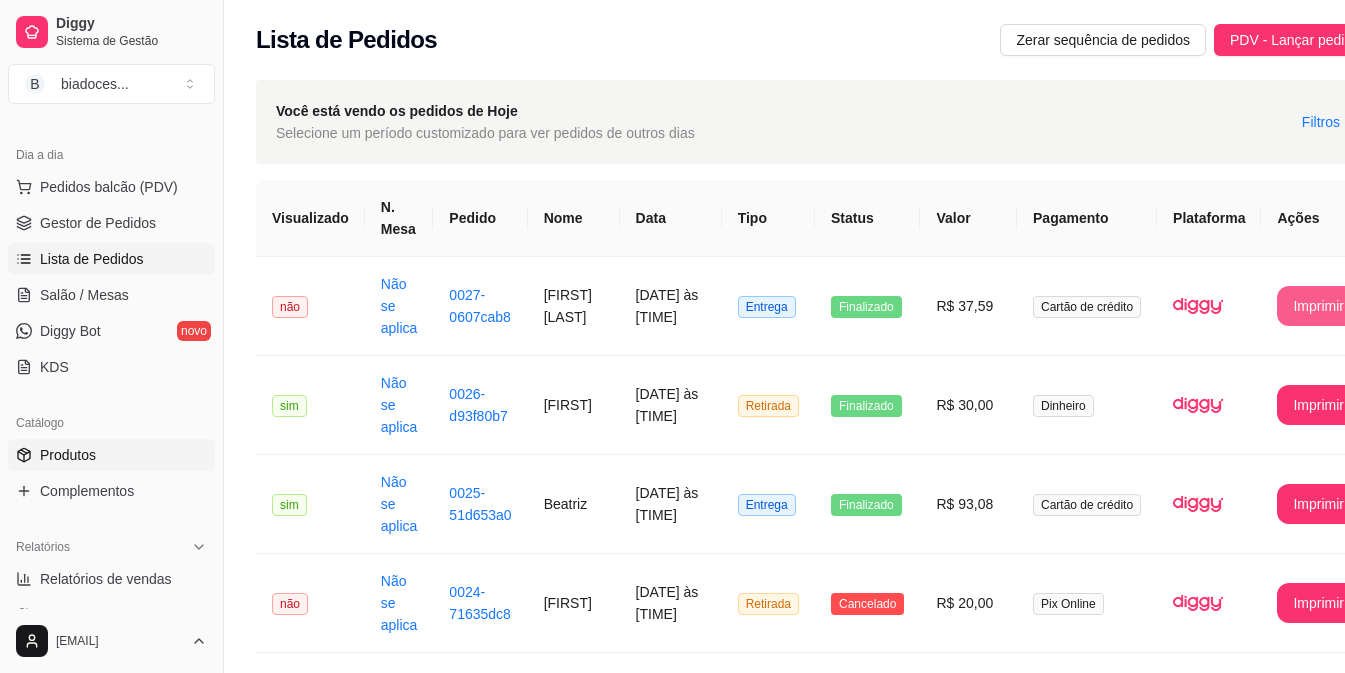 click on "Produtos" at bounding box center (68, 455) 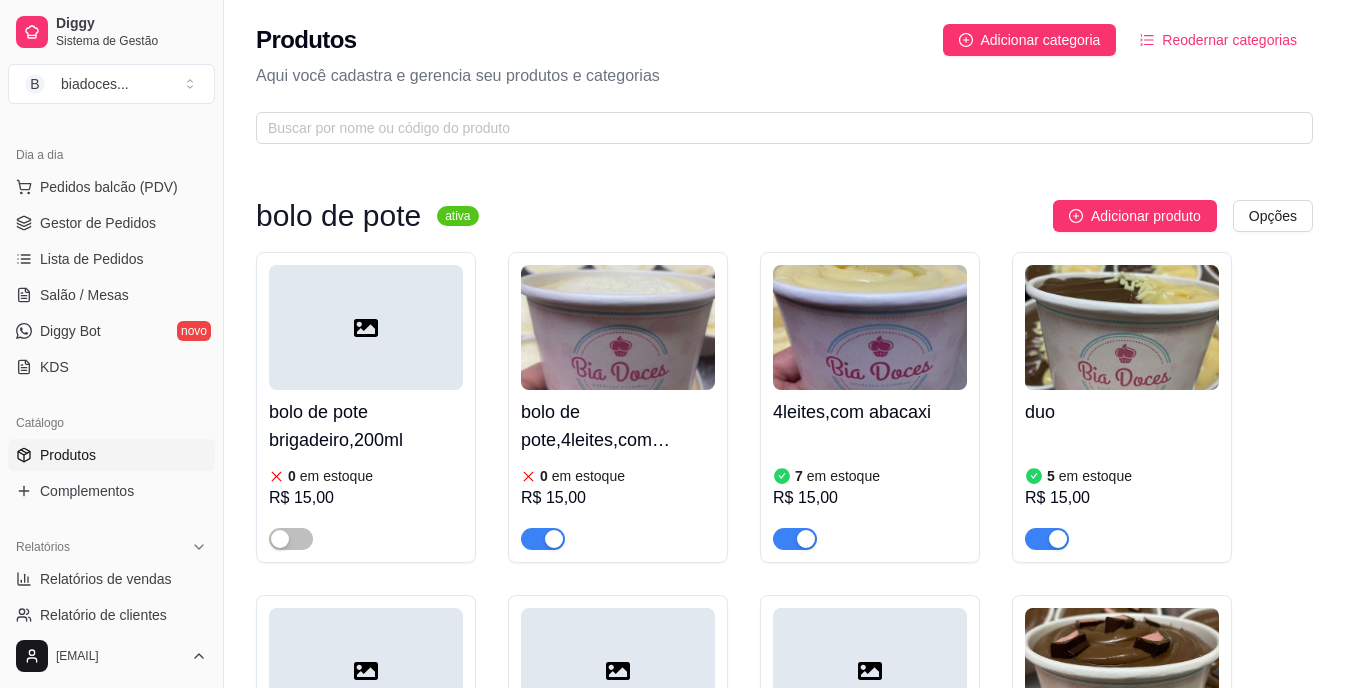 click on "bolo de pote brigadeiro,200ml   0 em estoque R$ 15,00 bolo de pote,4leites,com morango   0 em estoque R$ 15,00 4leites,com abacaxi   7 em estoque R$ 15,00 duo   5 em estoque R$ 15,00 chocomara   0 em estoque R$ 15,00 red   0 em estoque R$ 15,00 doce de leite com amaeixa    0 em estoque R$ 15,00 bolo de stikadinho   4 em estoque R$ 15,00 Fatia torta PINK LEMONADE   0 em estoque R$ 20,00" at bounding box center [784, 750] 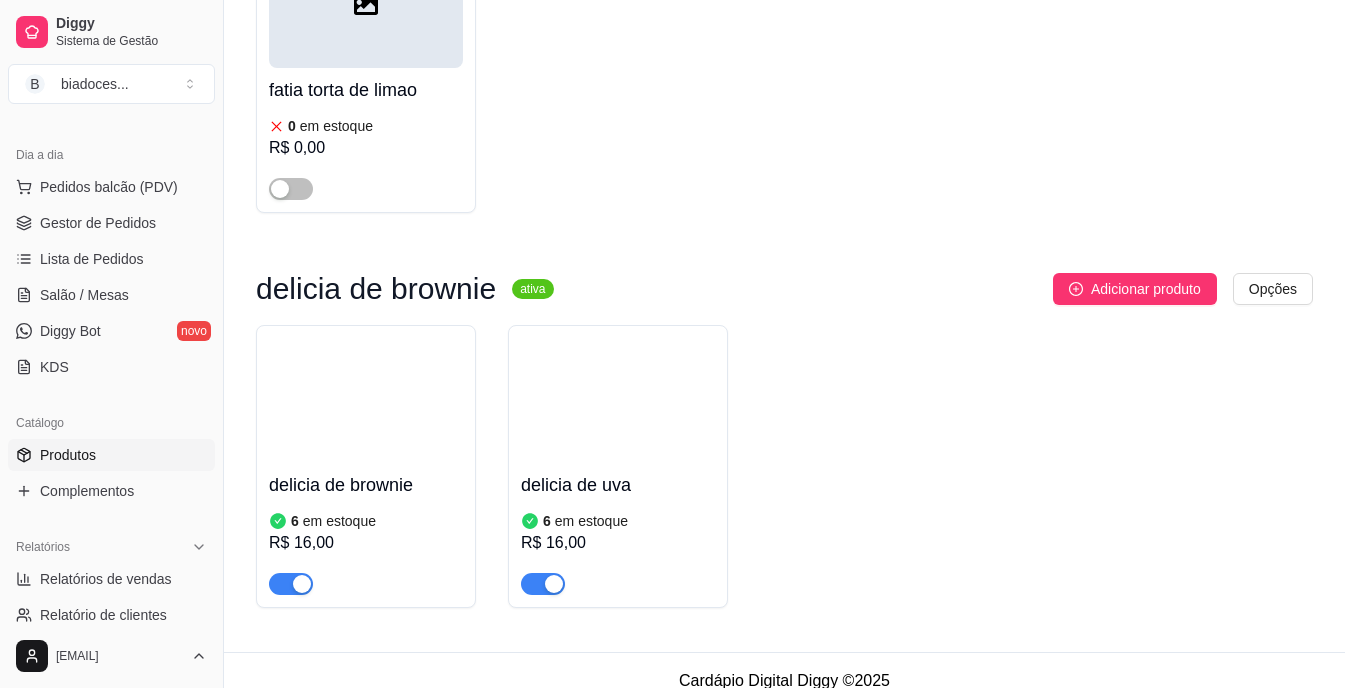 scroll, scrollTop: 3040, scrollLeft: 0, axis: vertical 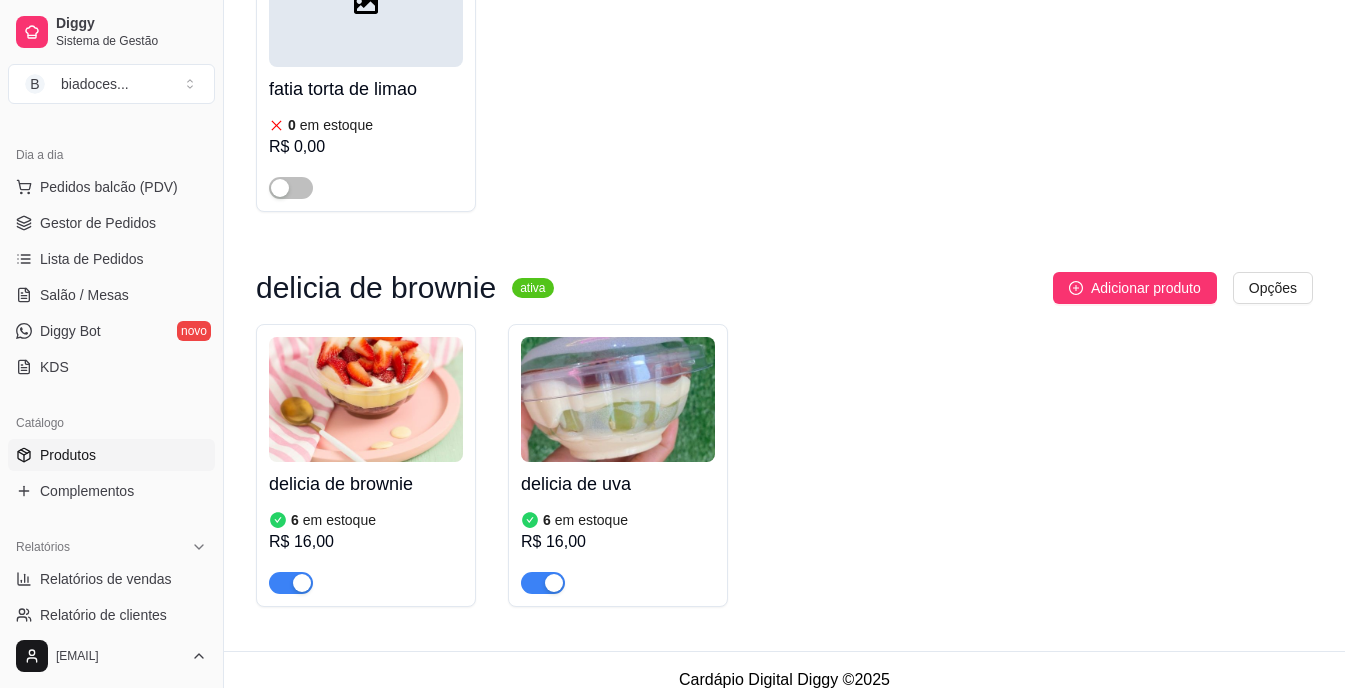 click on "6 em estoque" at bounding box center (366, 520) 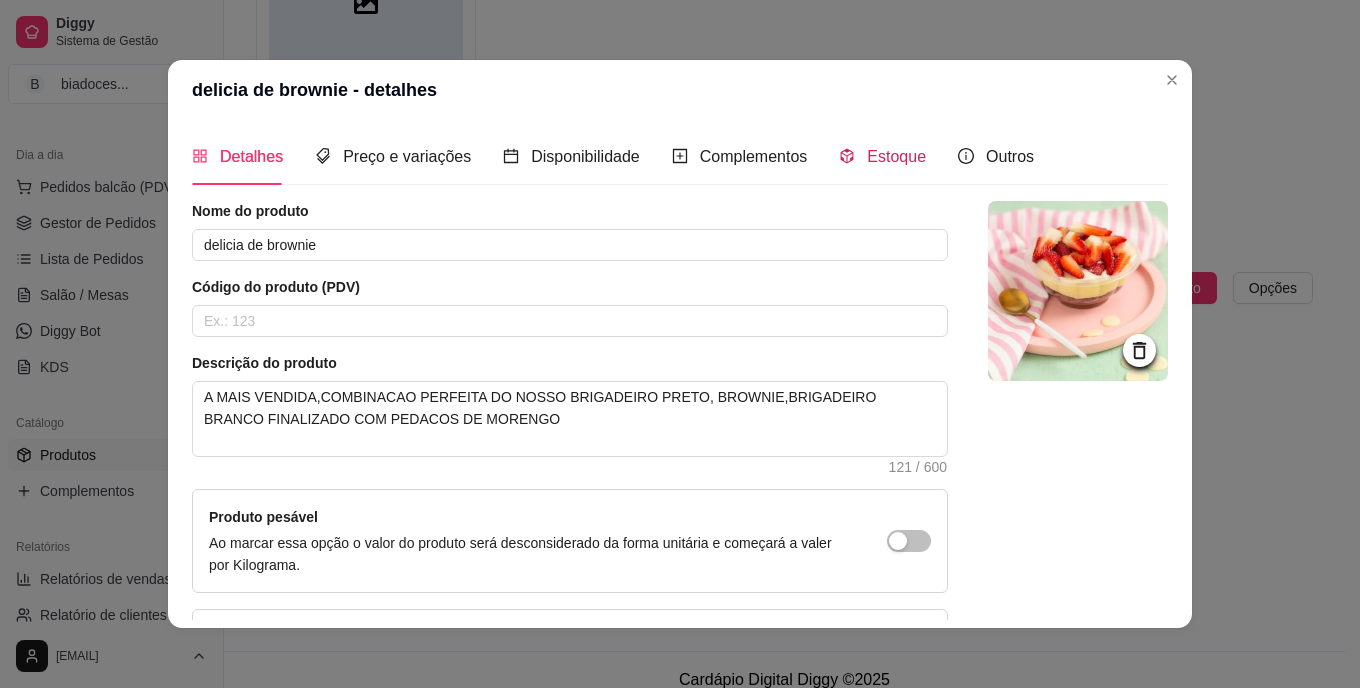 click on "Estoque" at bounding box center (896, 156) 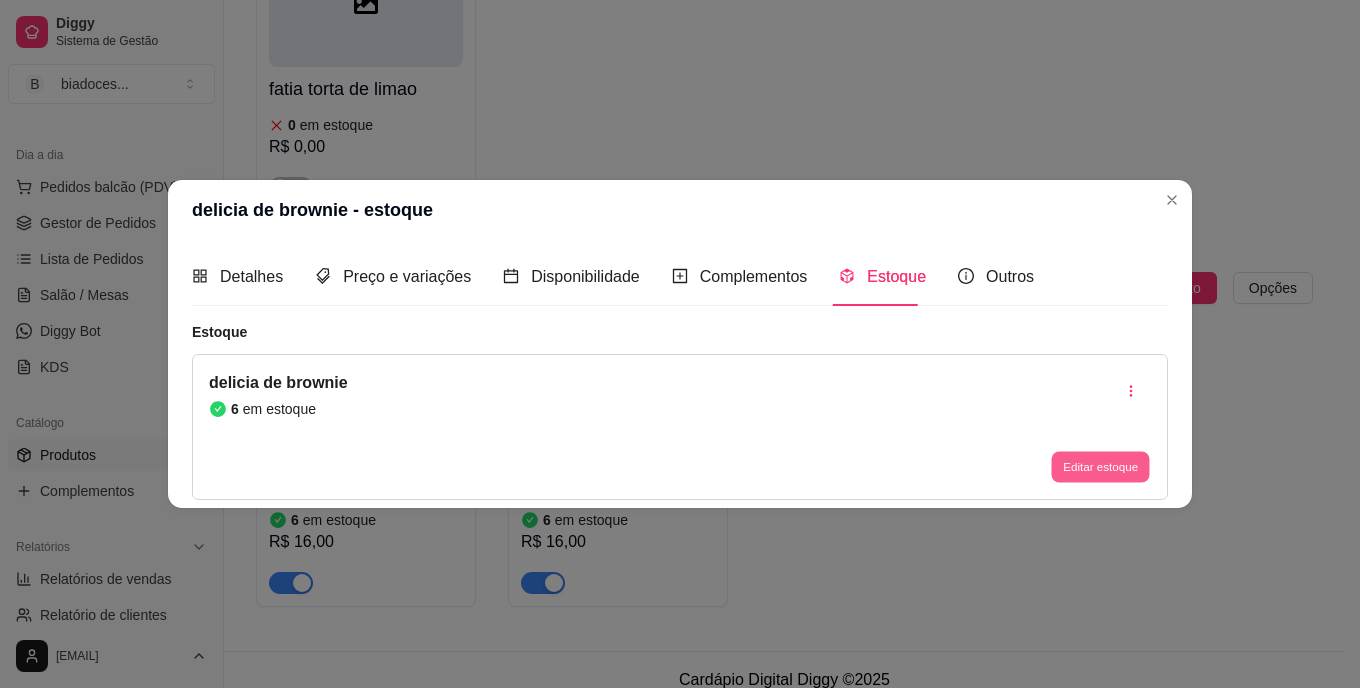 click on "Editar estoque" at bounding box center (1100, 466) 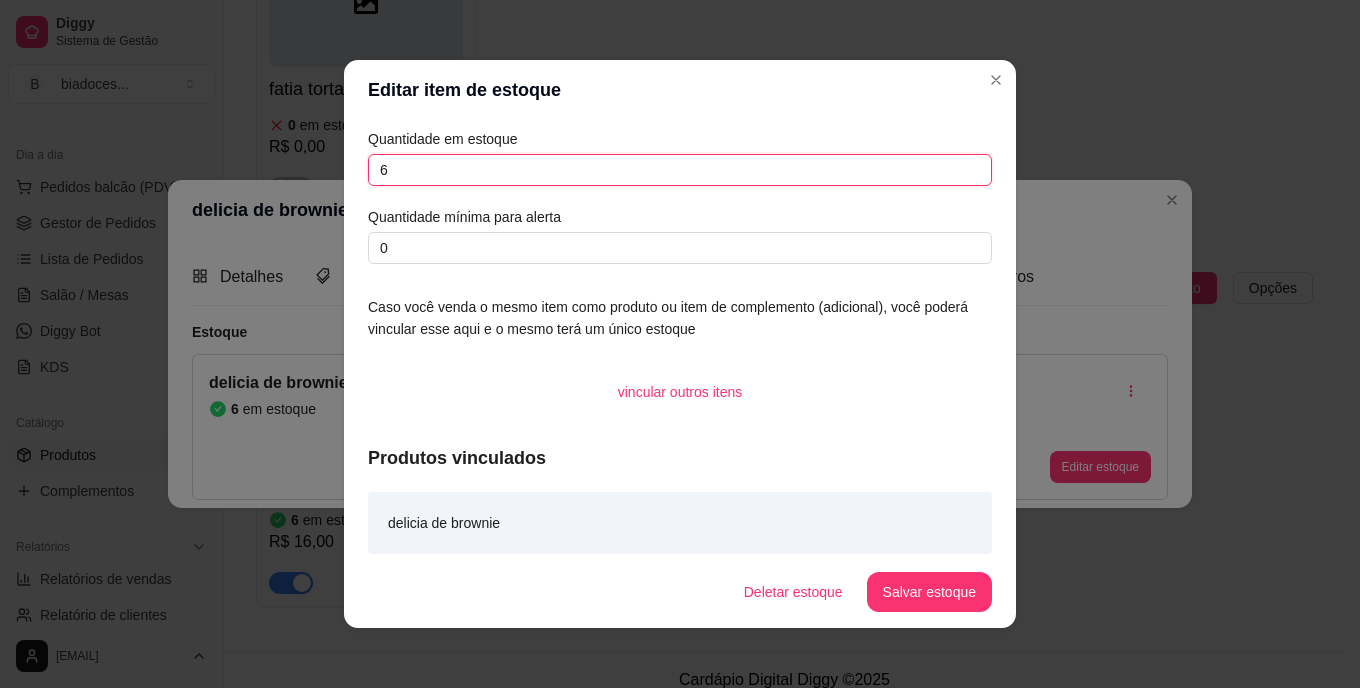 click on "6" at bounding box center (680, 170) 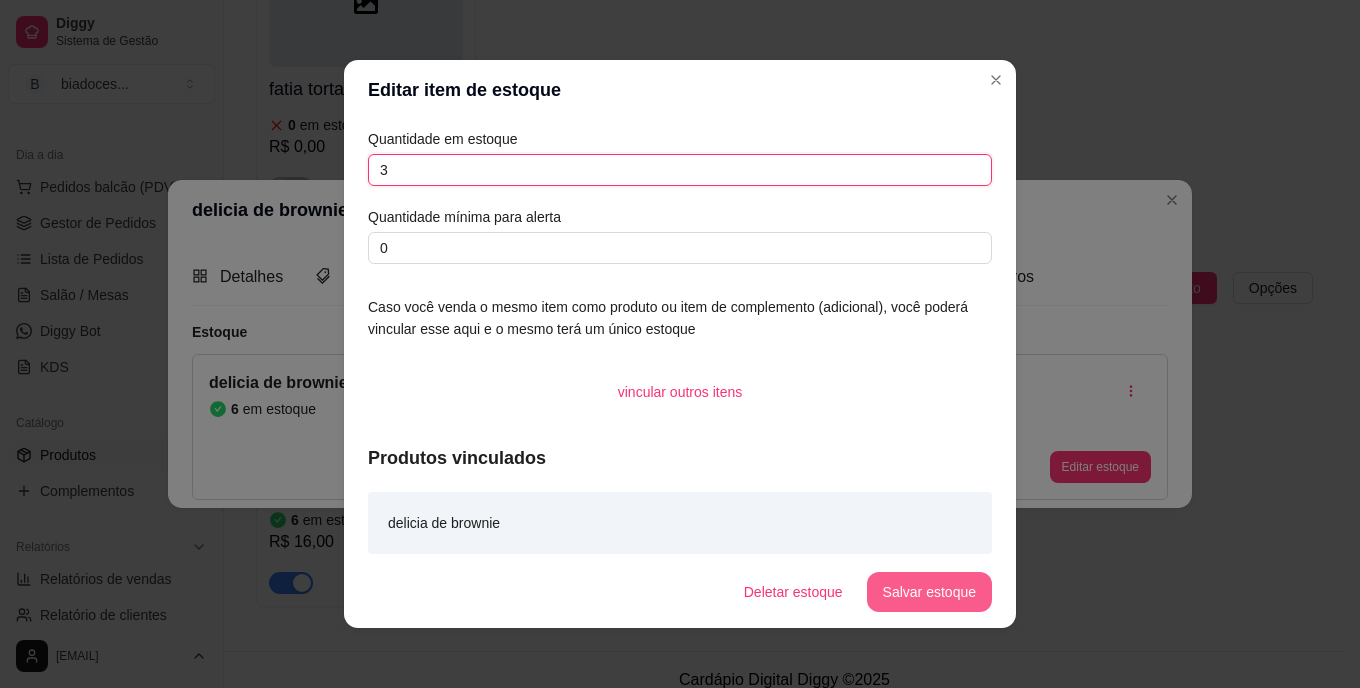 type on "3" 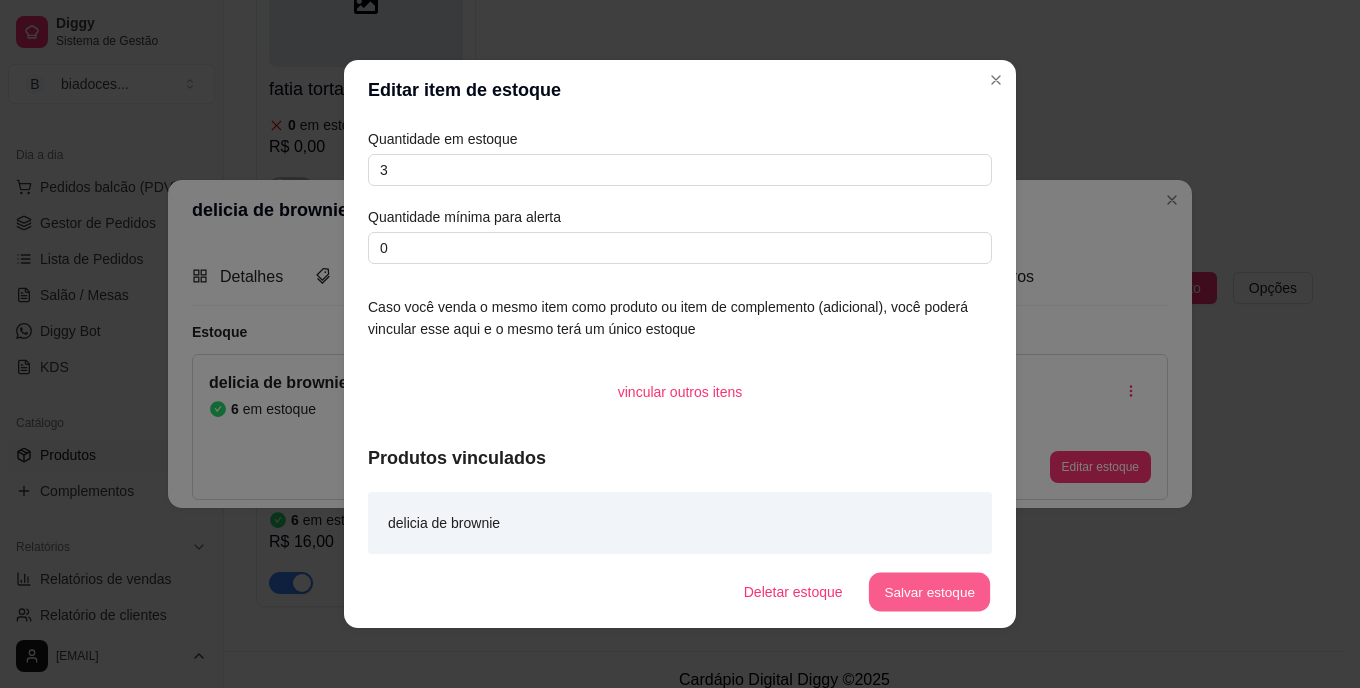 click on "Salvar estoque" at bounding box center [929, 592] 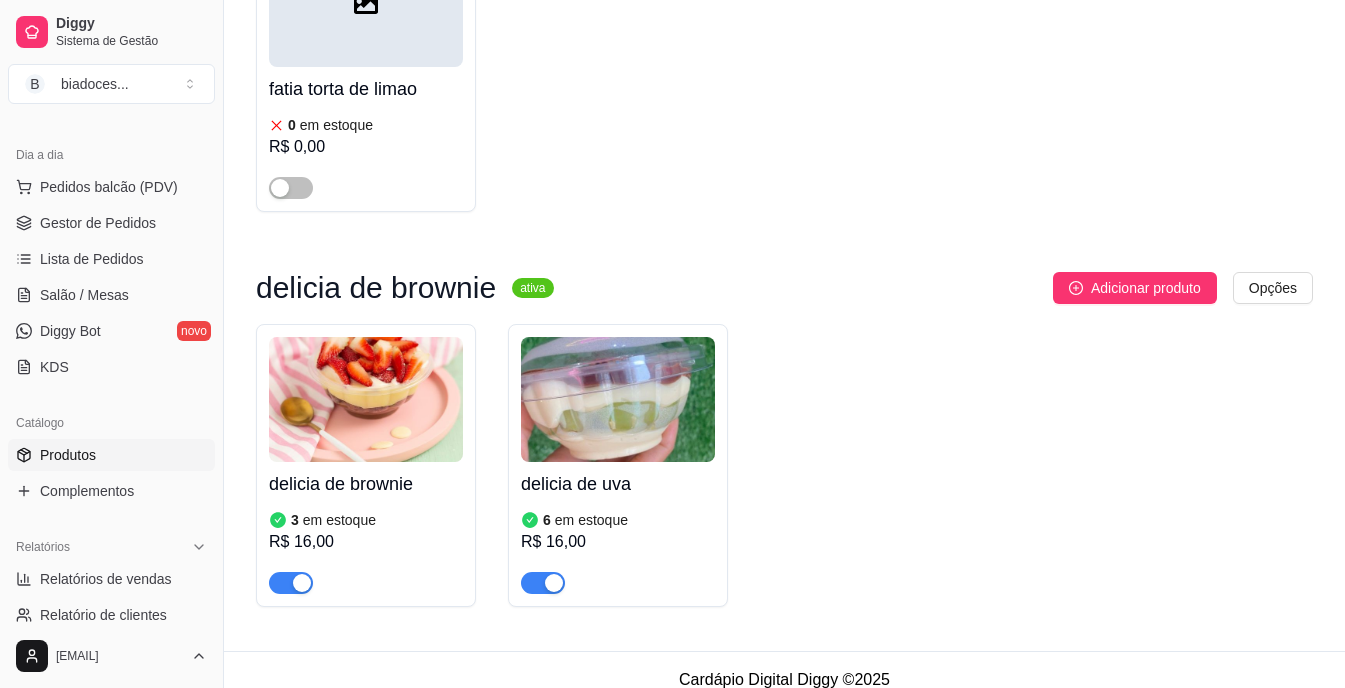 click on "delicia de uva   6 em estoque R$ 16,00" at bounding box center [618, 528] 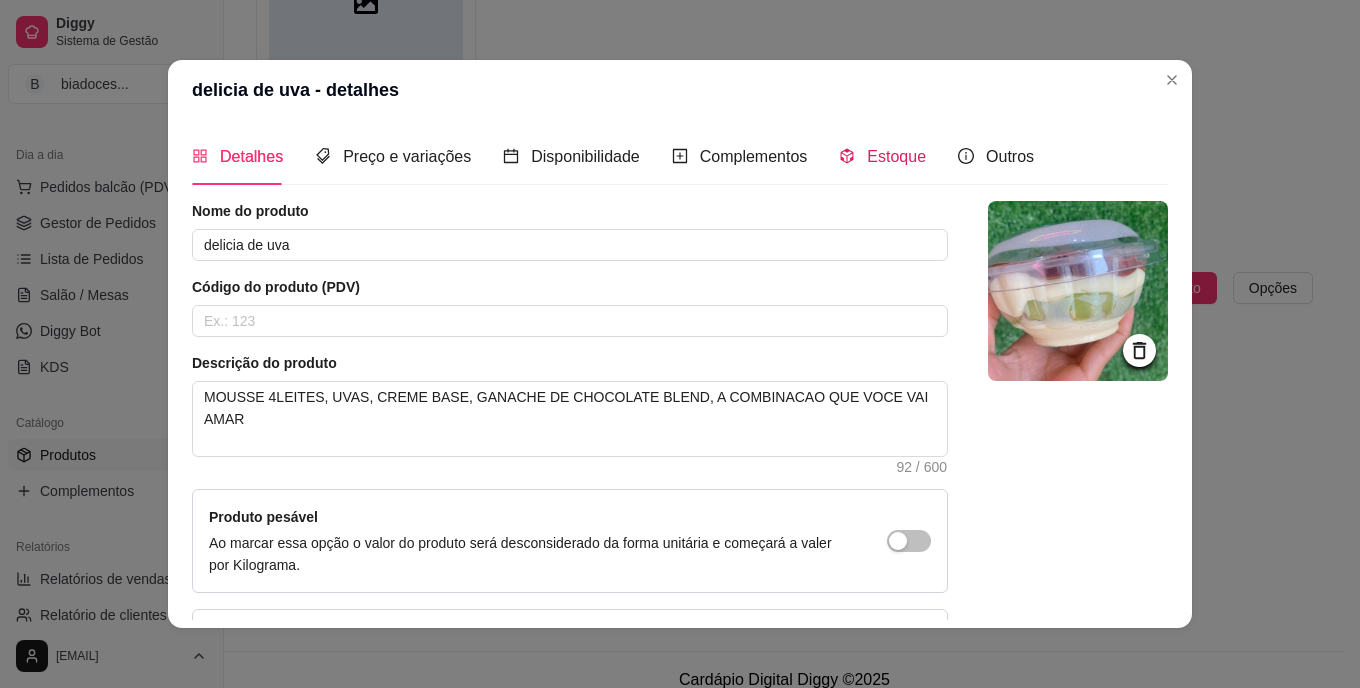 click on "Estoque" at bounding box center (882, 156) 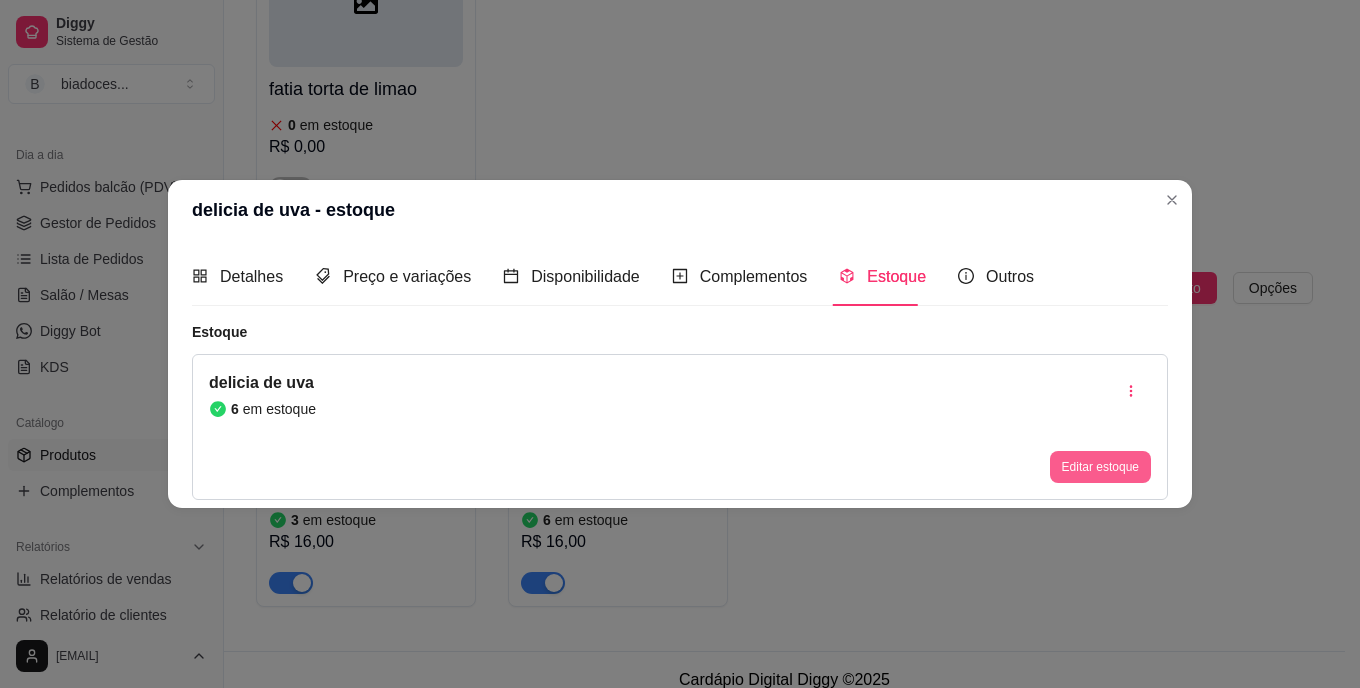 click on "Editar estoque" at bounding box center (1100, 467) 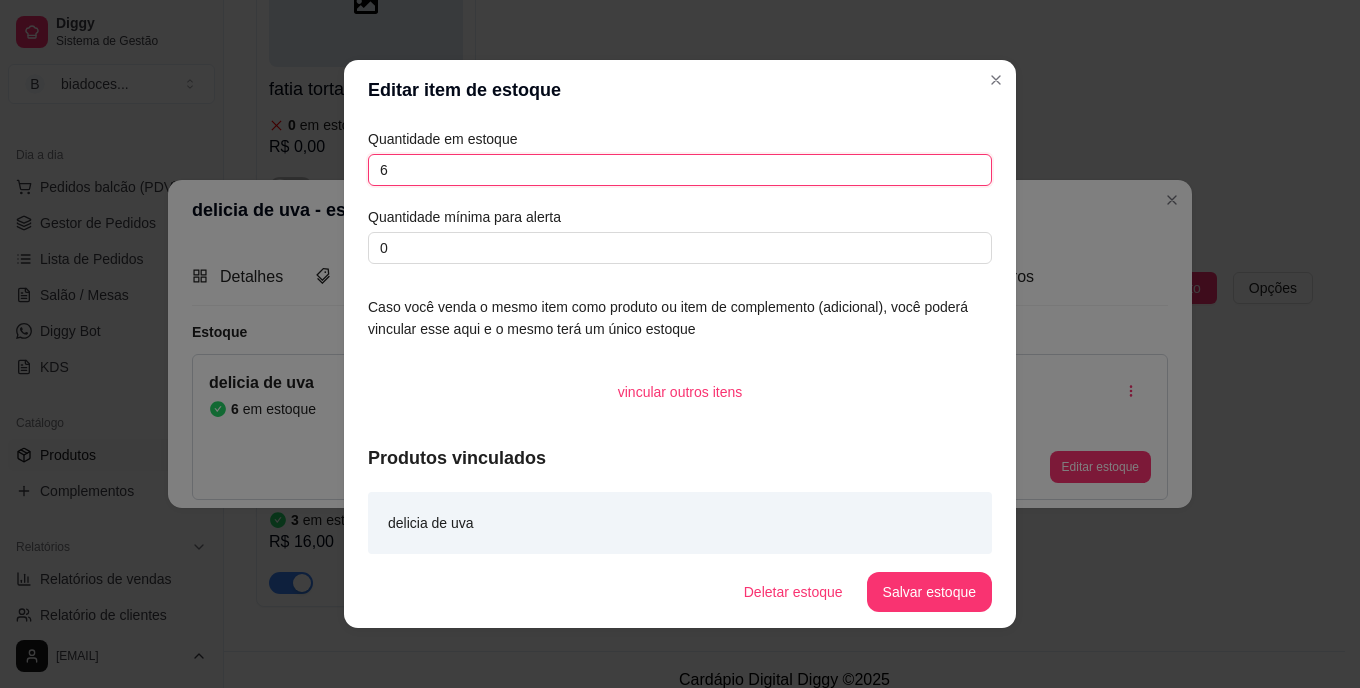 click on "6" at bounding box center [680, 170] 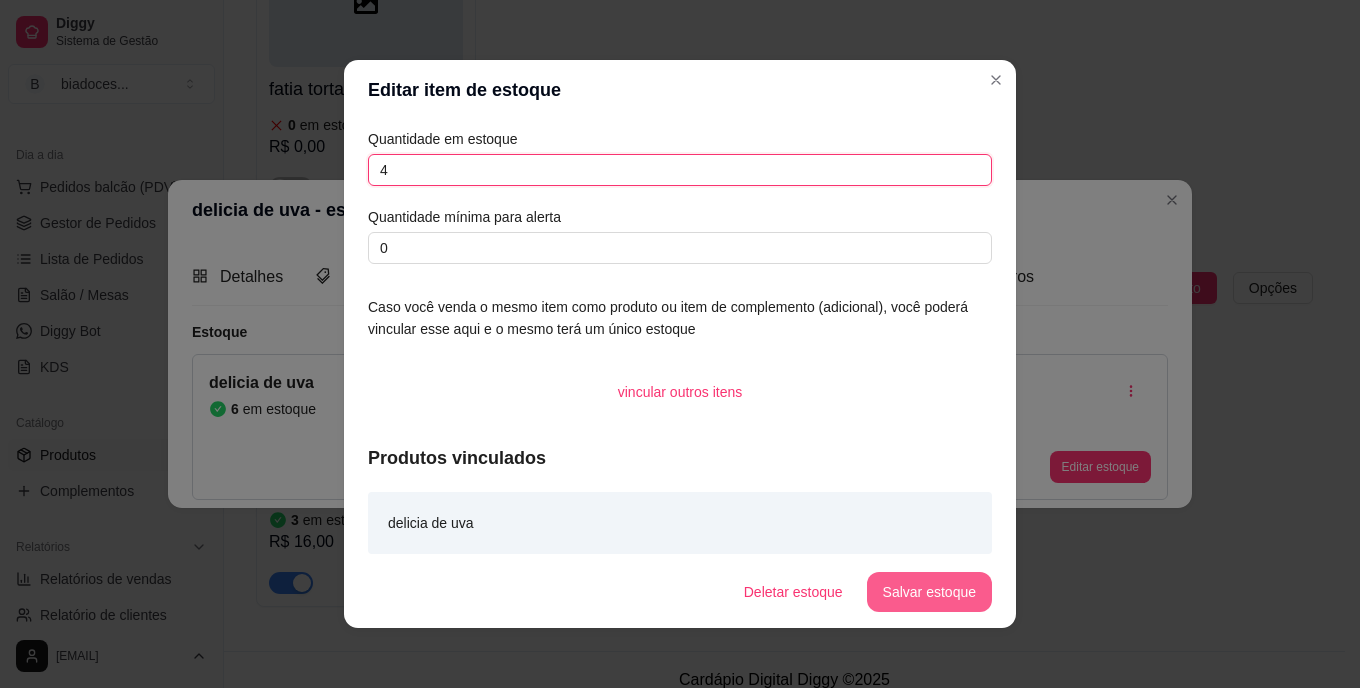 type on "4" 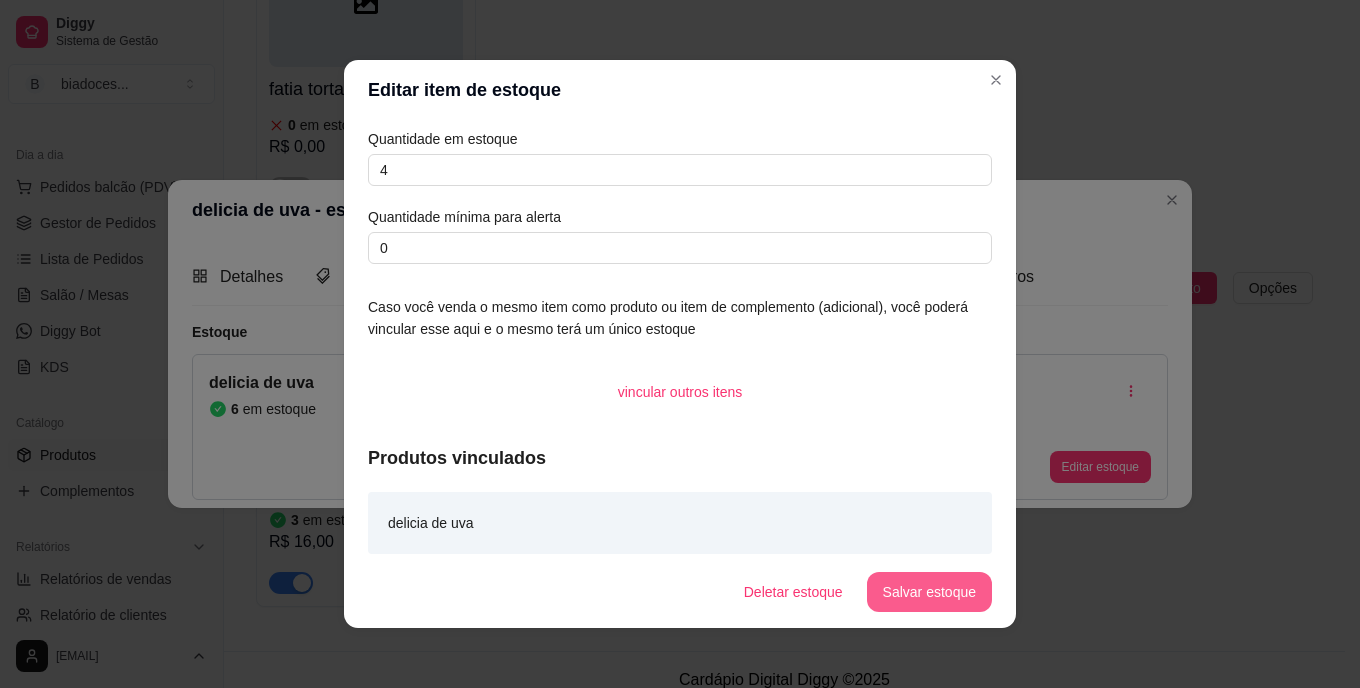 click on "Salvar estoque" at bounding box center [929, 592] 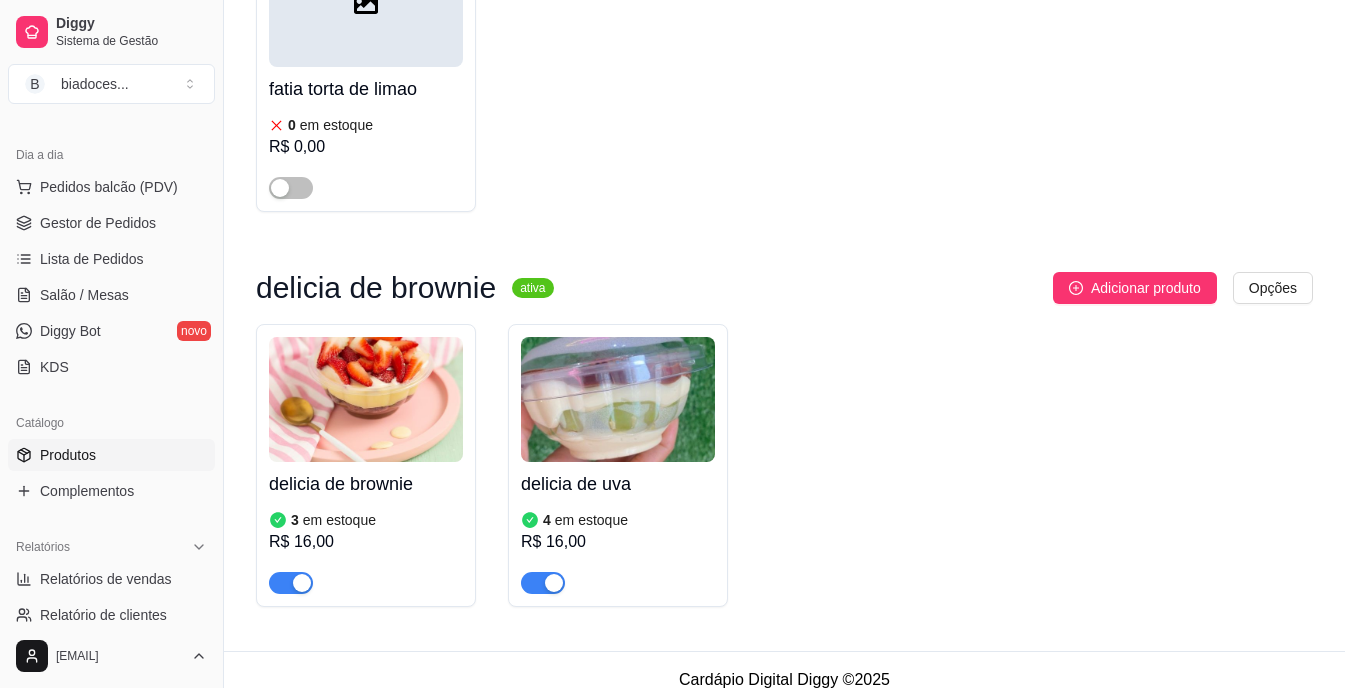 click on "delicia de brownie   3 em estoque R$ 16,00 delicia de uva   4 em estoque R$ 16,00" at bounding box center (784, 465) 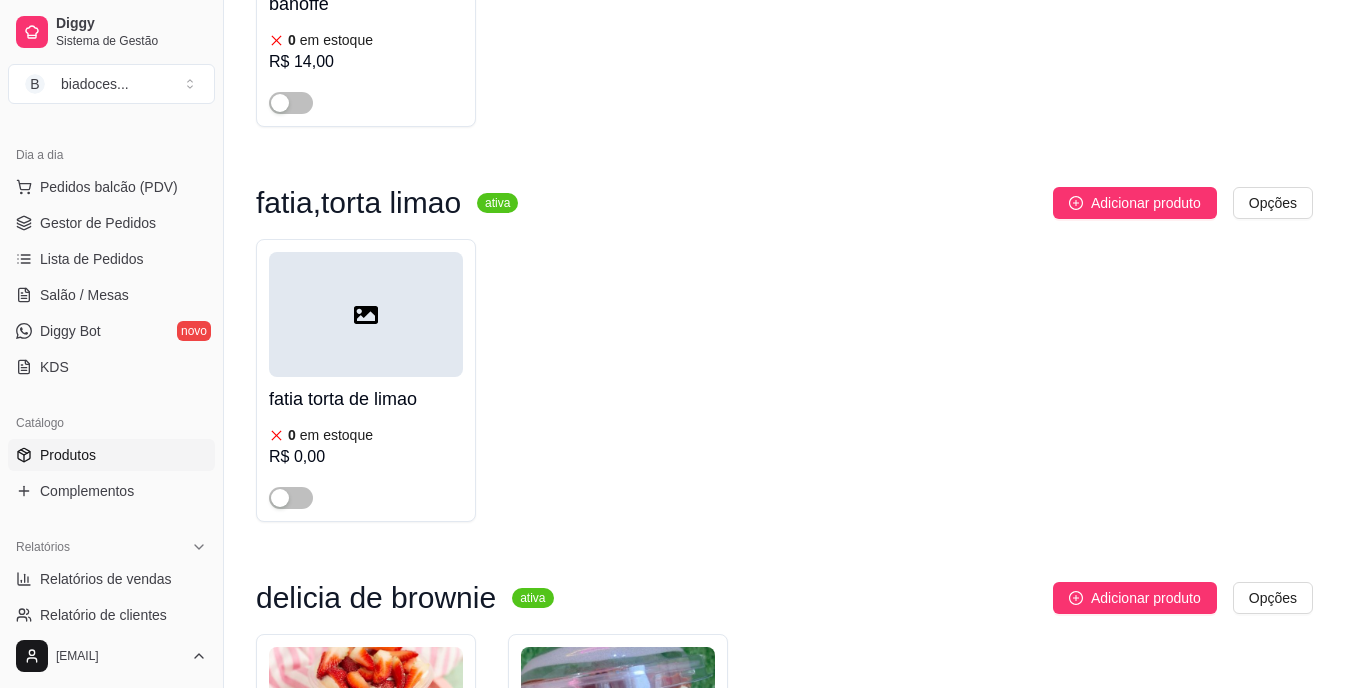scroll, scrollTop: 2720, scrollLeft: 0, axis: vertical 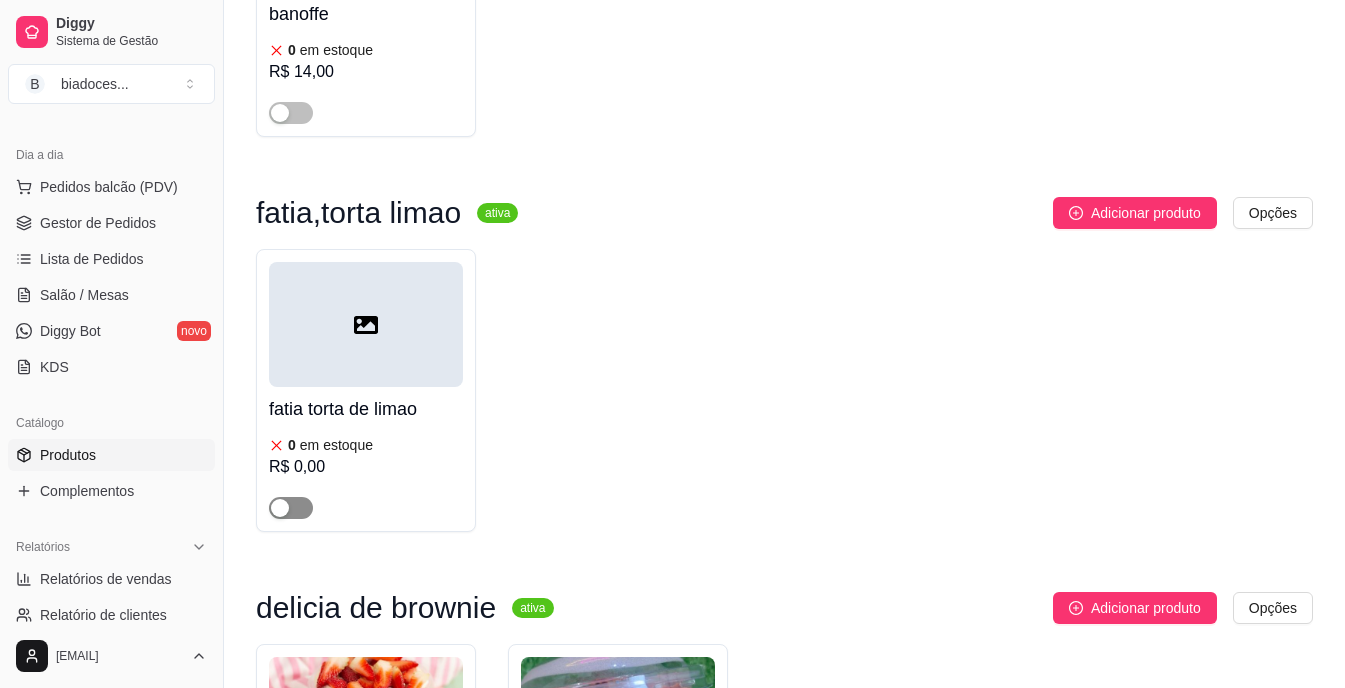 click at bounding box center [291, 508] 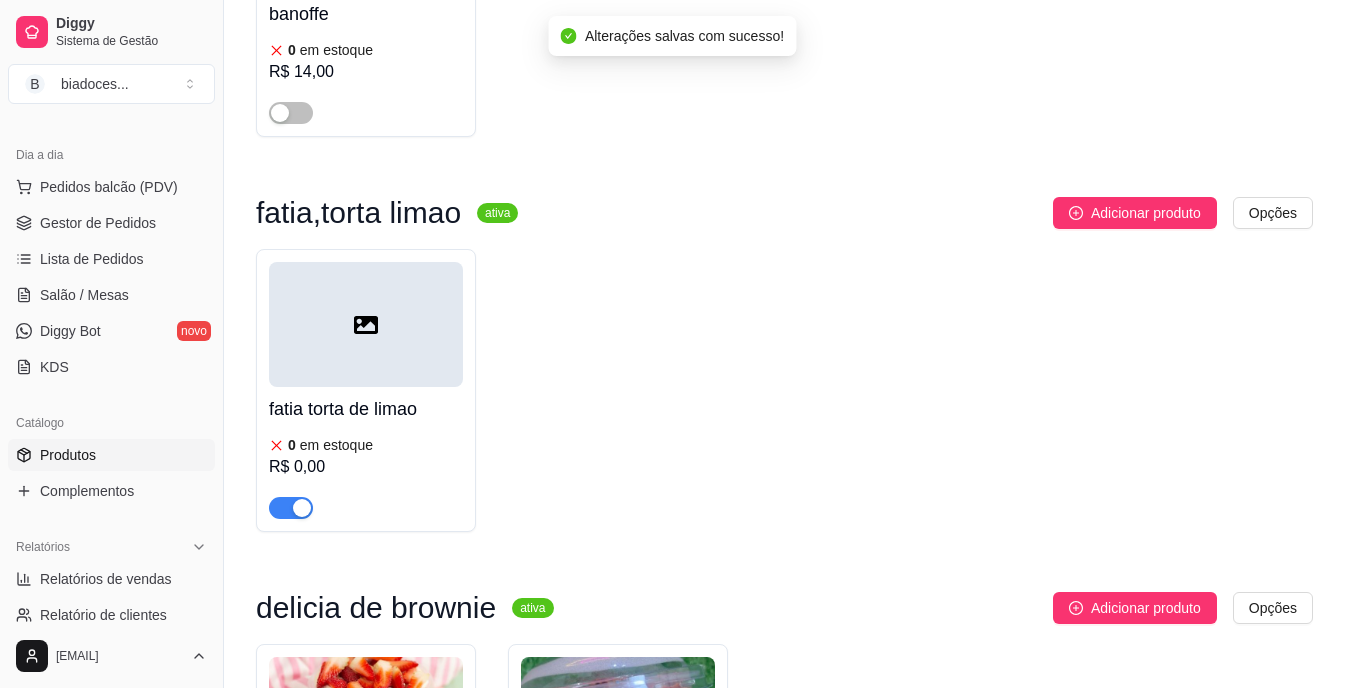 click on "fatia torta de limao   0 em estoque R$ 0,00" at bounding box center [784, 390] 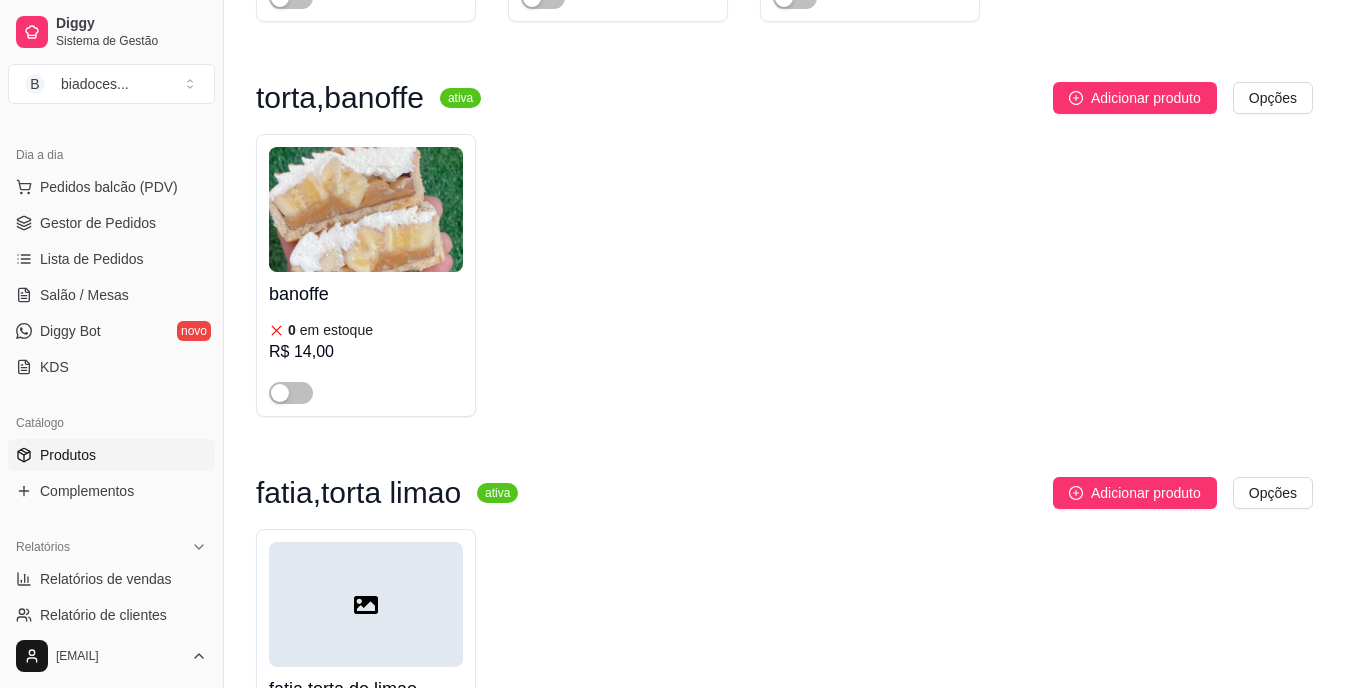 scroll, scrollTop: 2400, scrollLeft: 0, axis: vertical 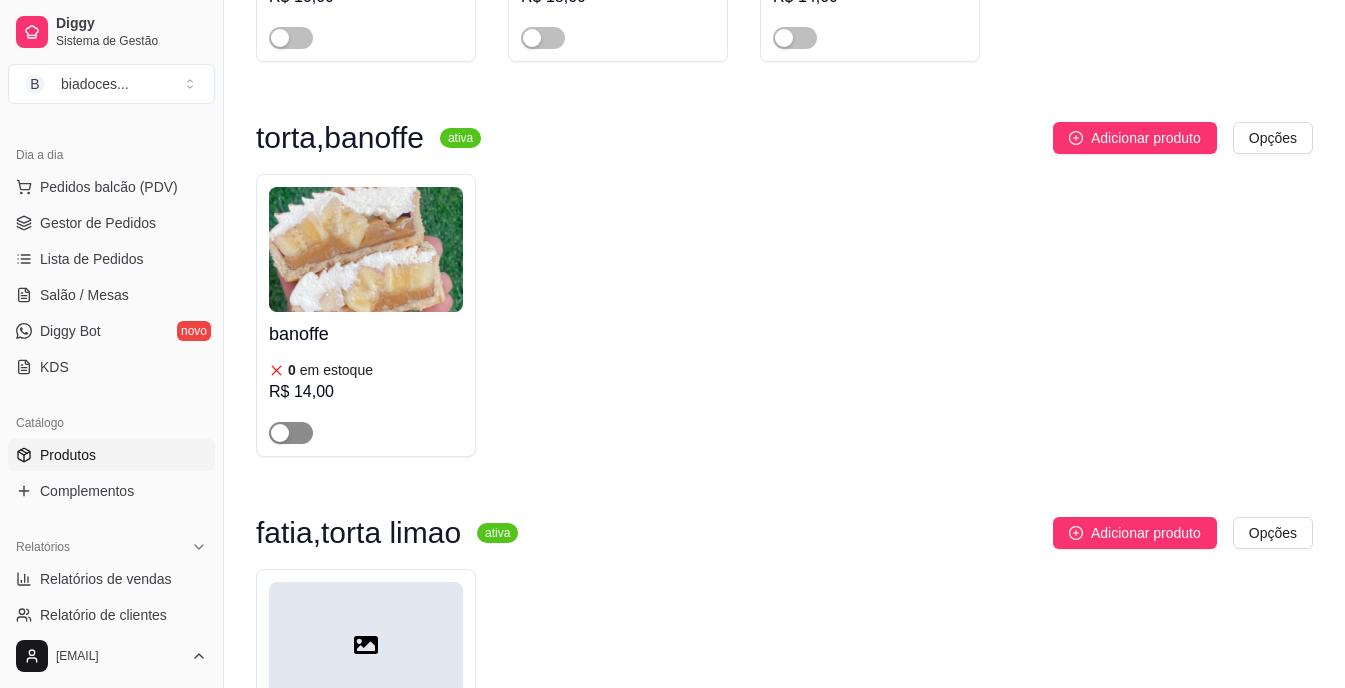 click at bounding box center (291, 433) 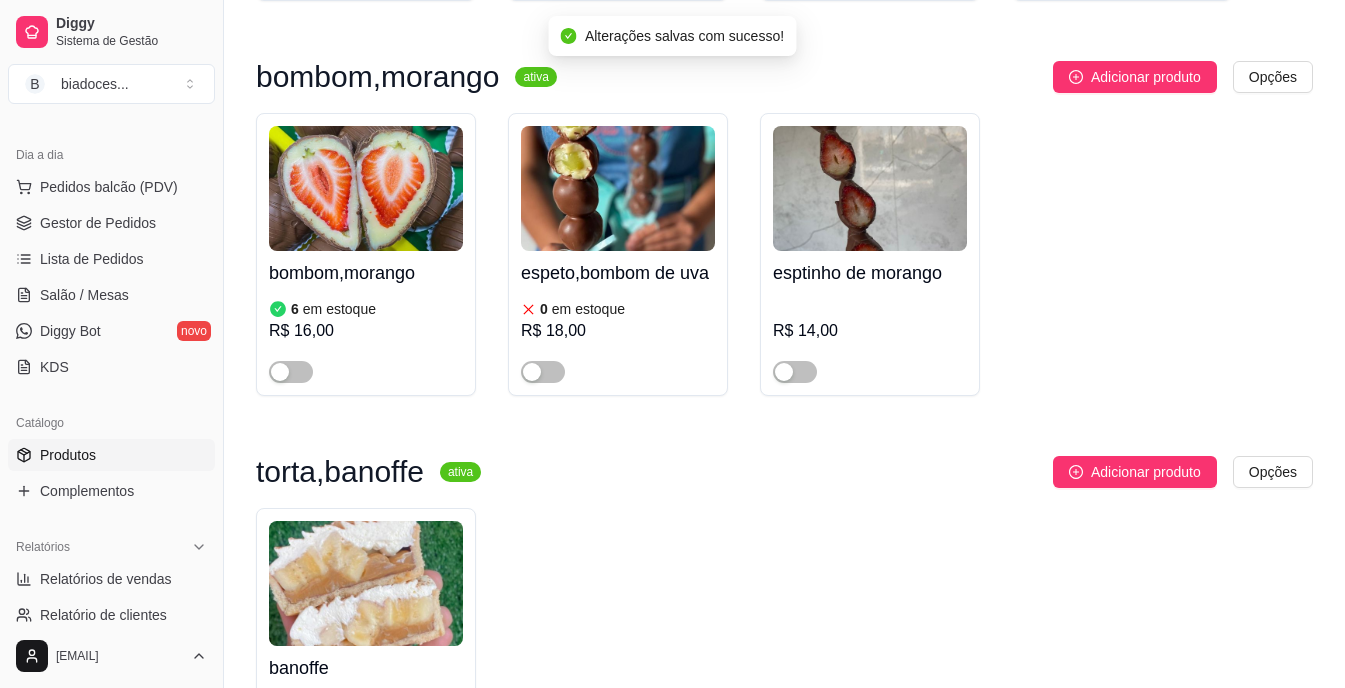 scroll, scrollTop: 2040, scrollLeft: 0, axis: vertical 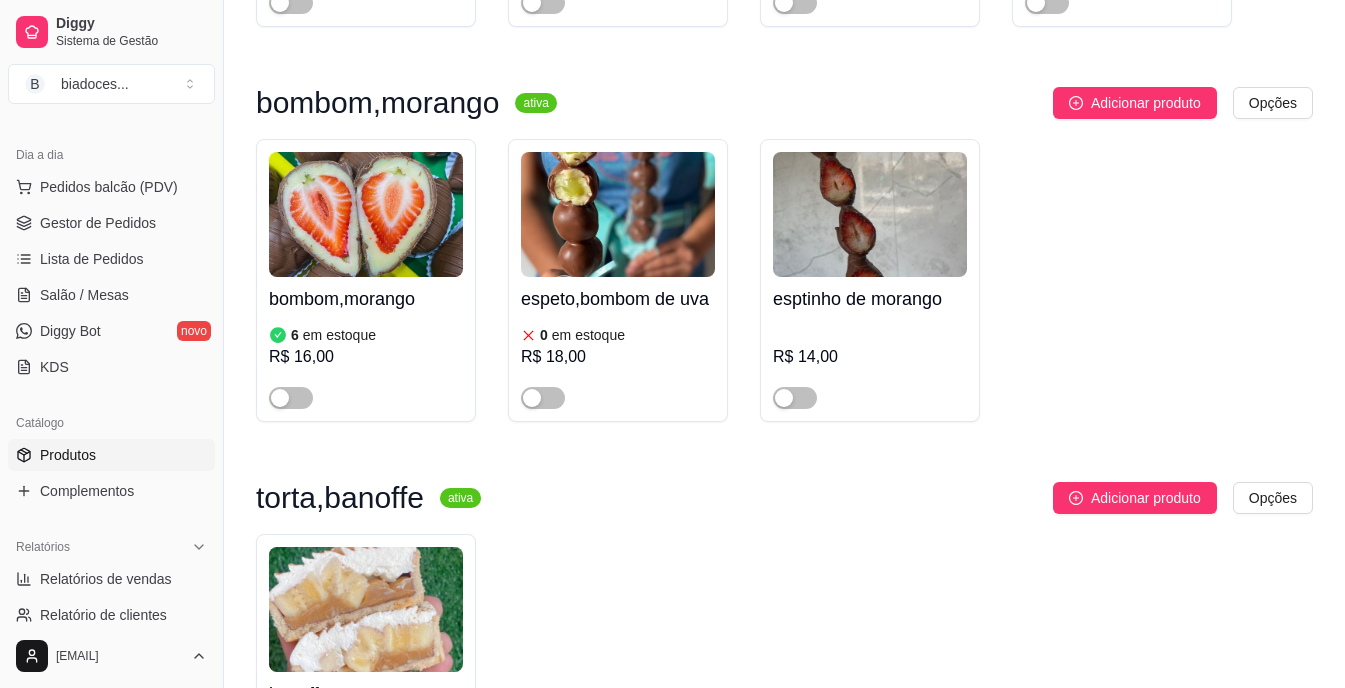 click at bounding box center (618, 389) 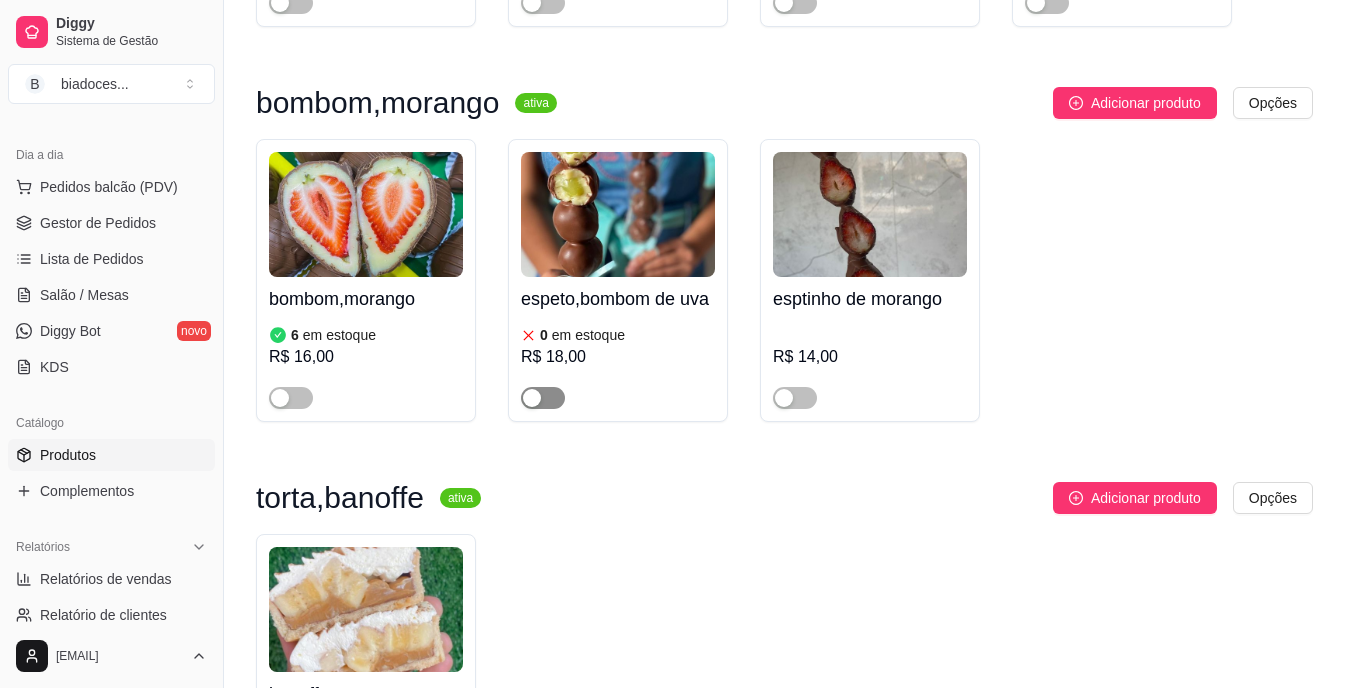 click at bounding box center [543, 398] 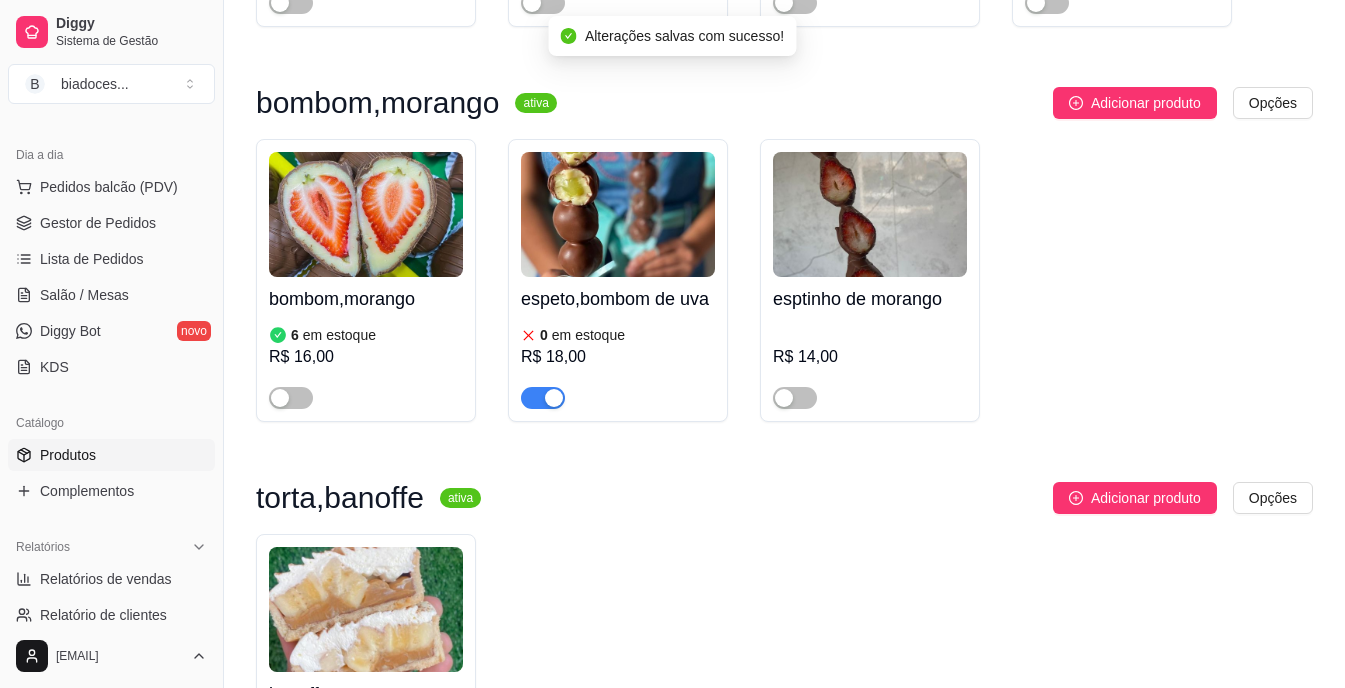 click on "bombom,morango" at bounding box center (366, 299) 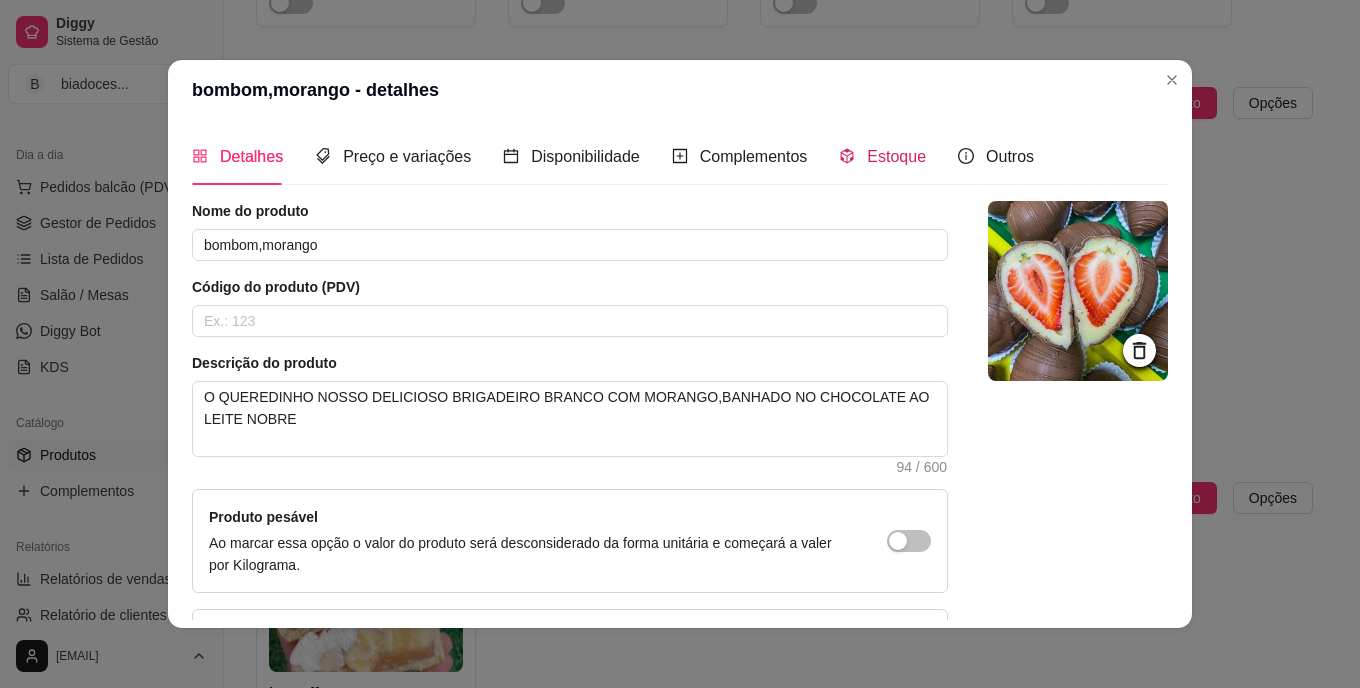 click on "Estoque" at bounding box center [896, 156] 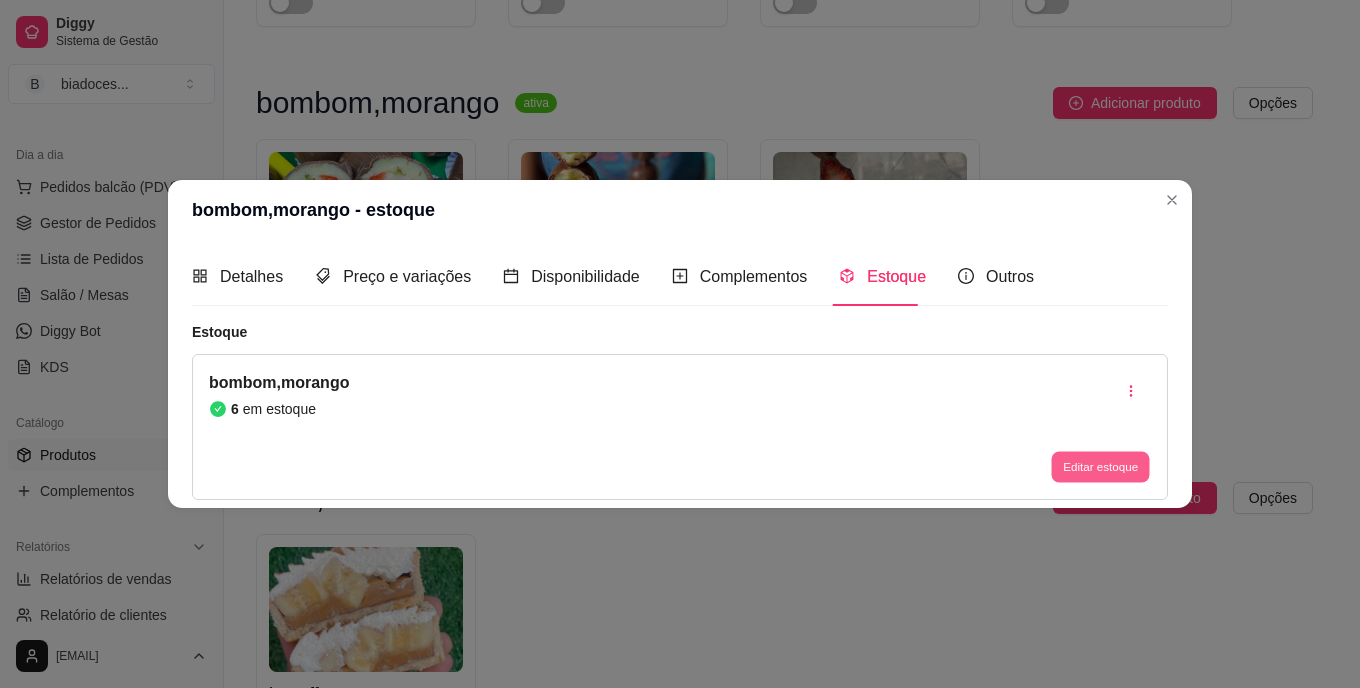 click on "Editar estoque" at bounding box center (1100, 466) 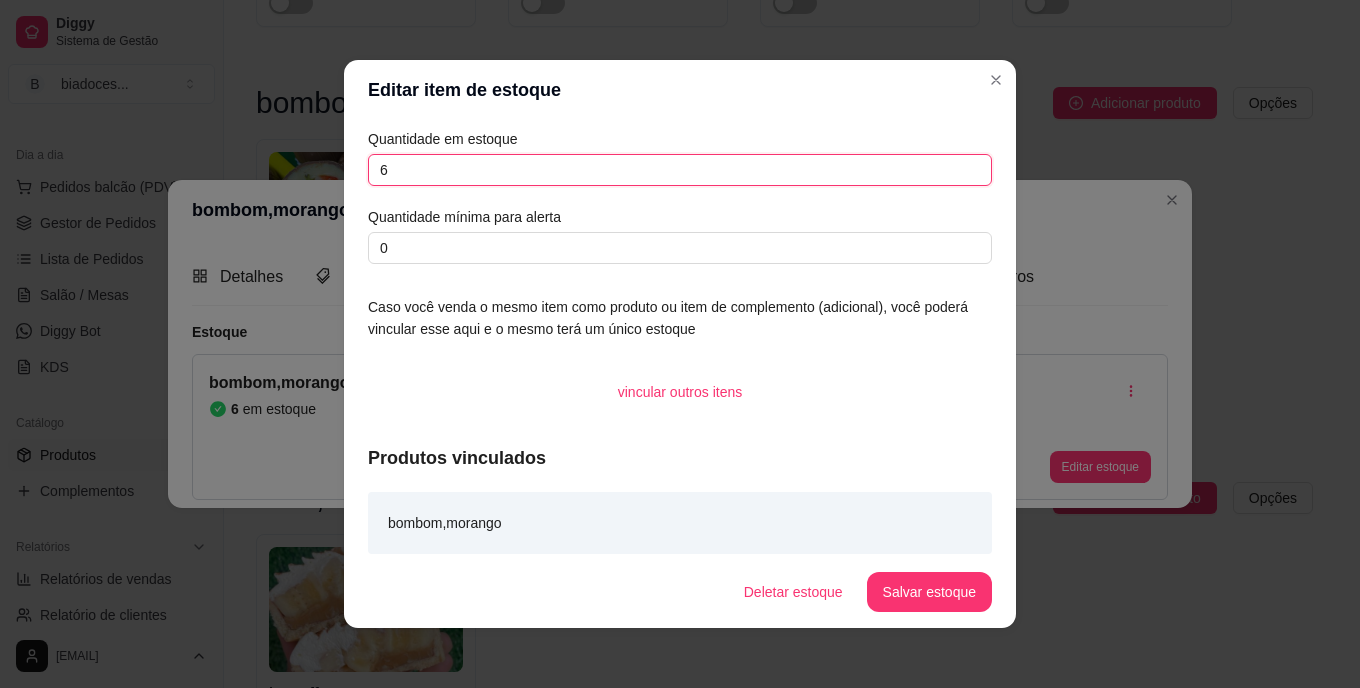 click on "6" at bounding box center [680, 170] 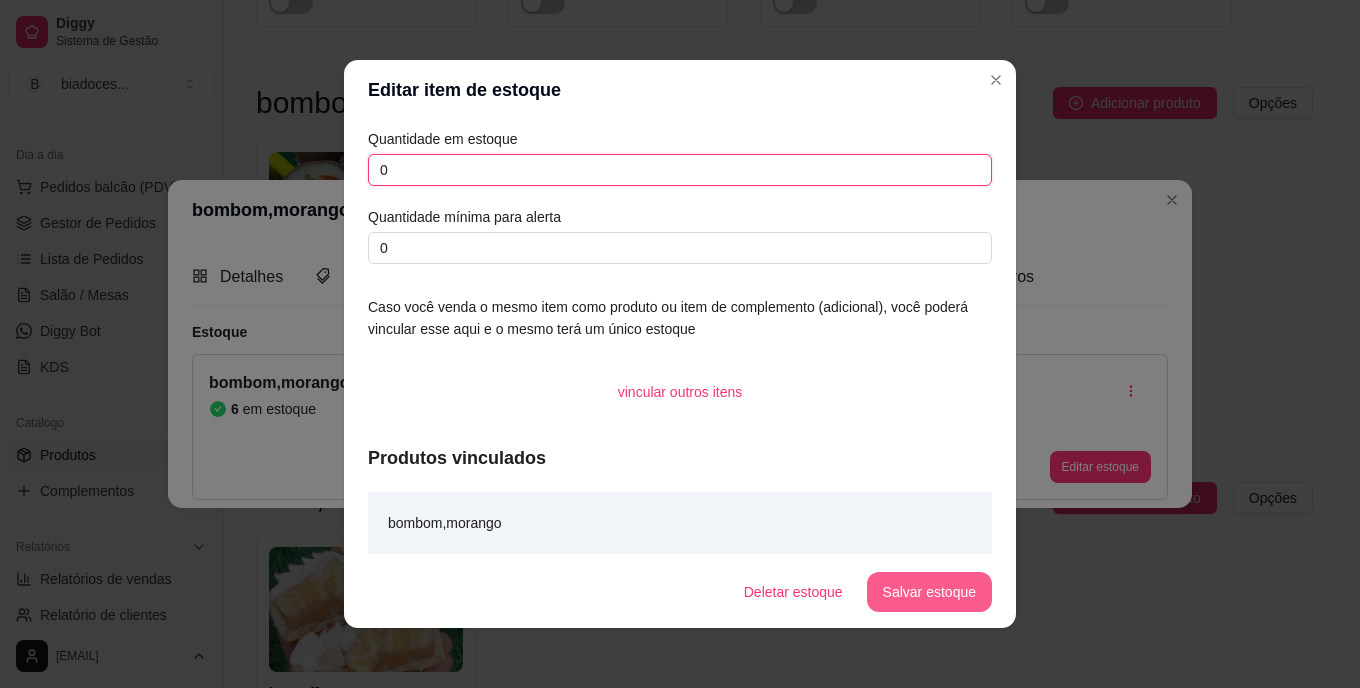 type on "0" 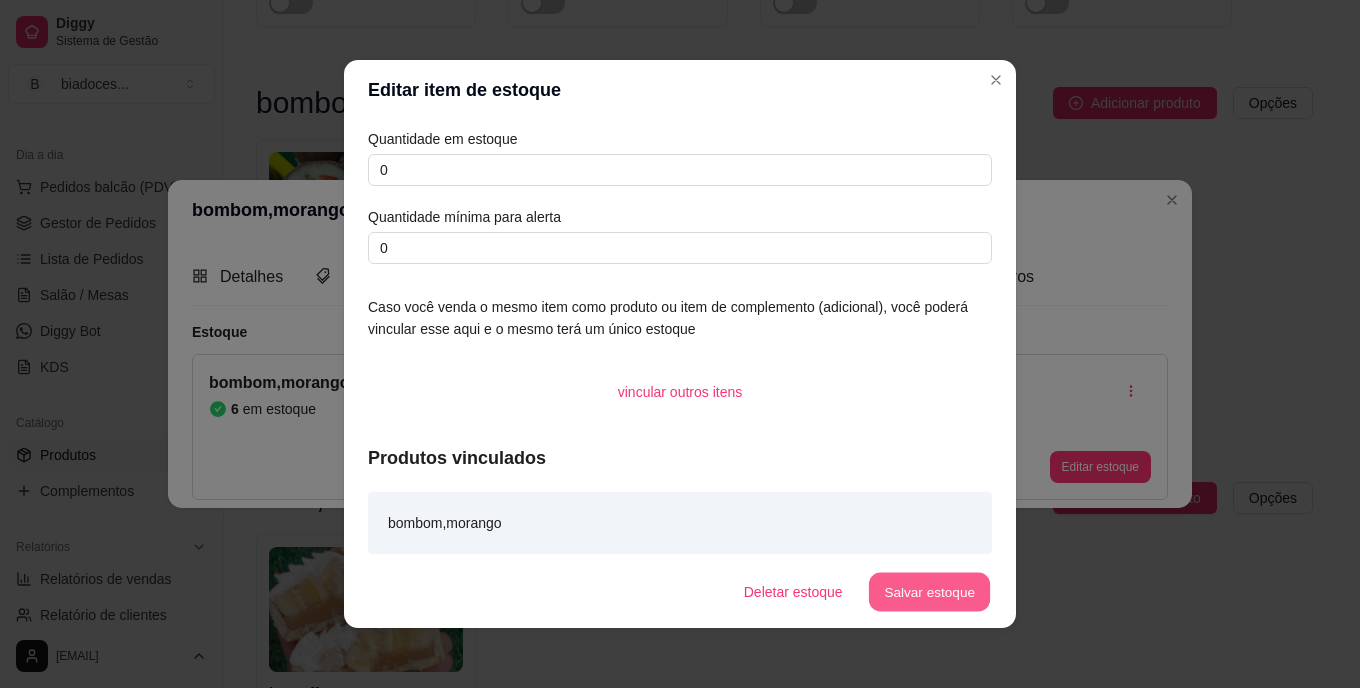 click on "Salvar estoque" at bounding box center [929, 592] 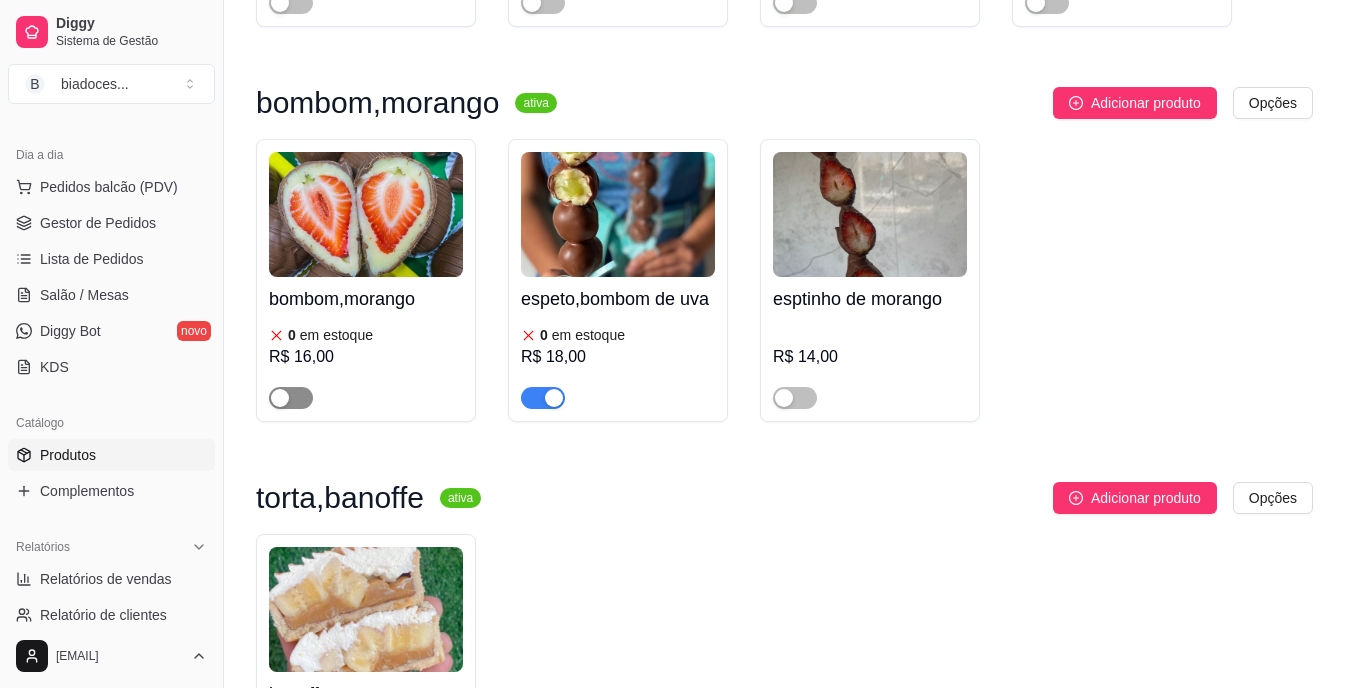 click at bounding box center [291, 398] 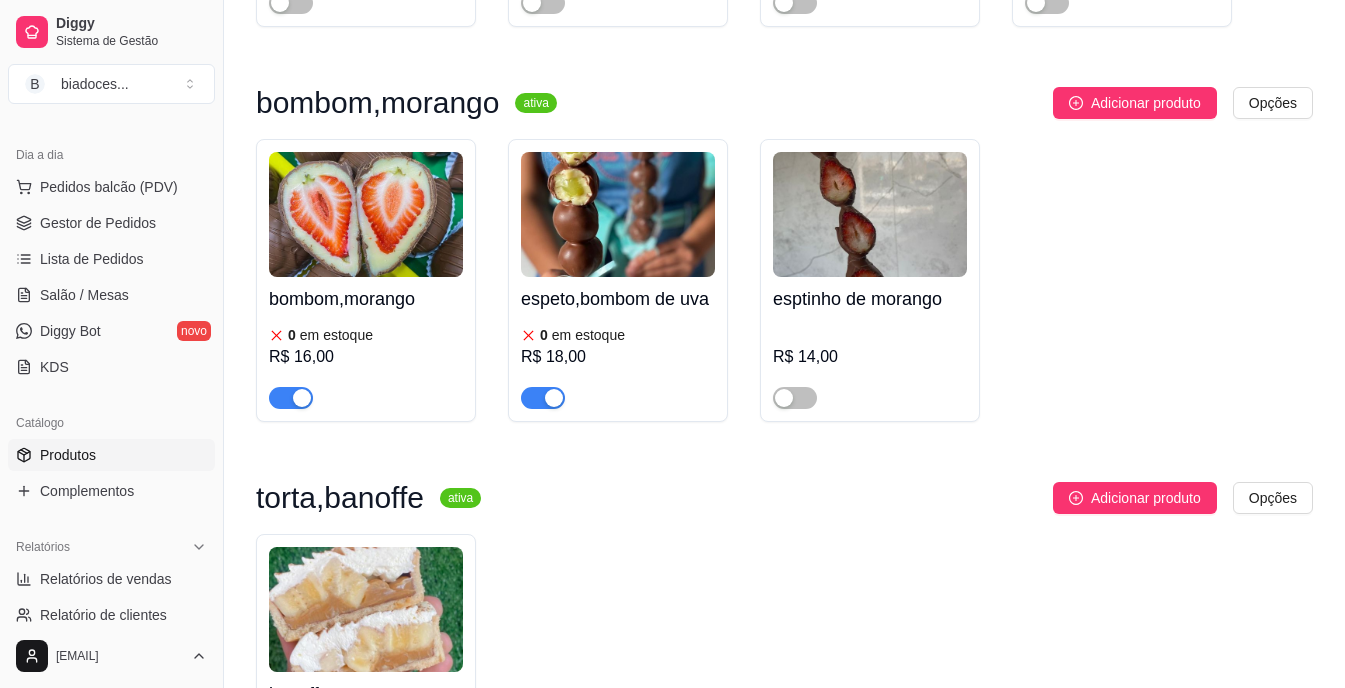 click on "R$ 14,00" at bounding box center (870, 357) 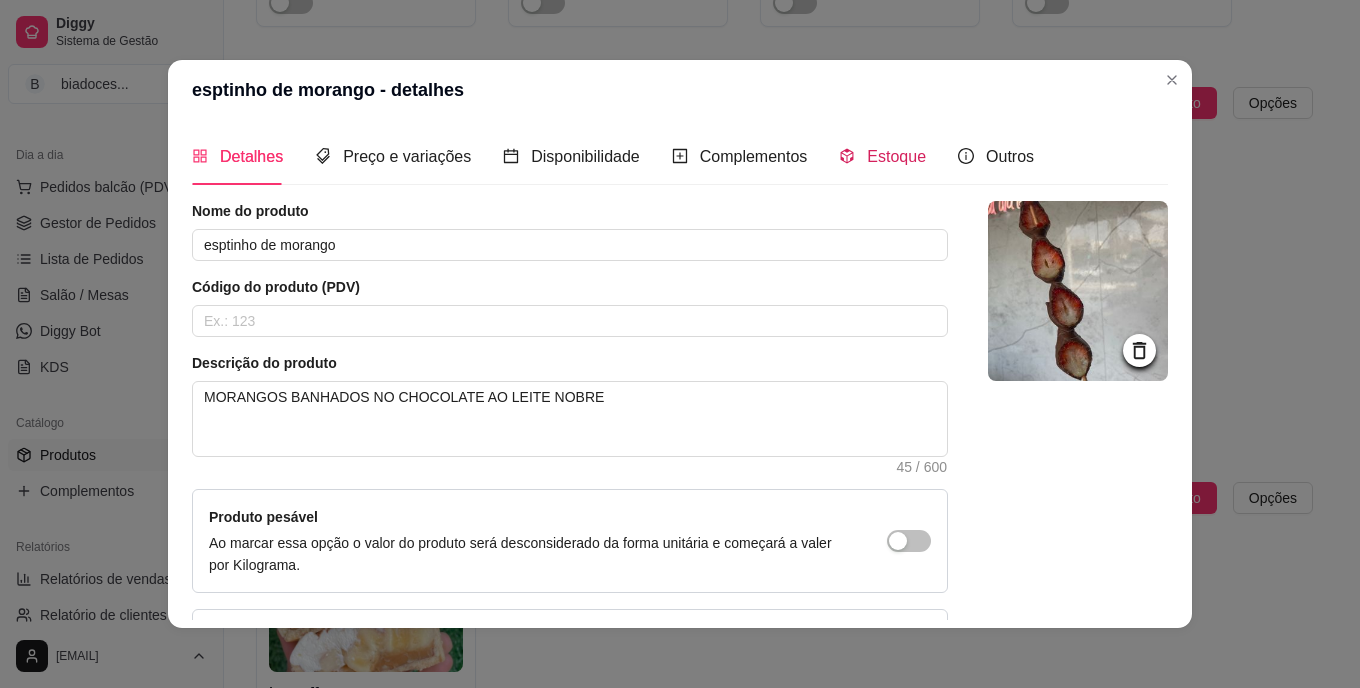 click on "Estoque" at bounding box center [882, 156] 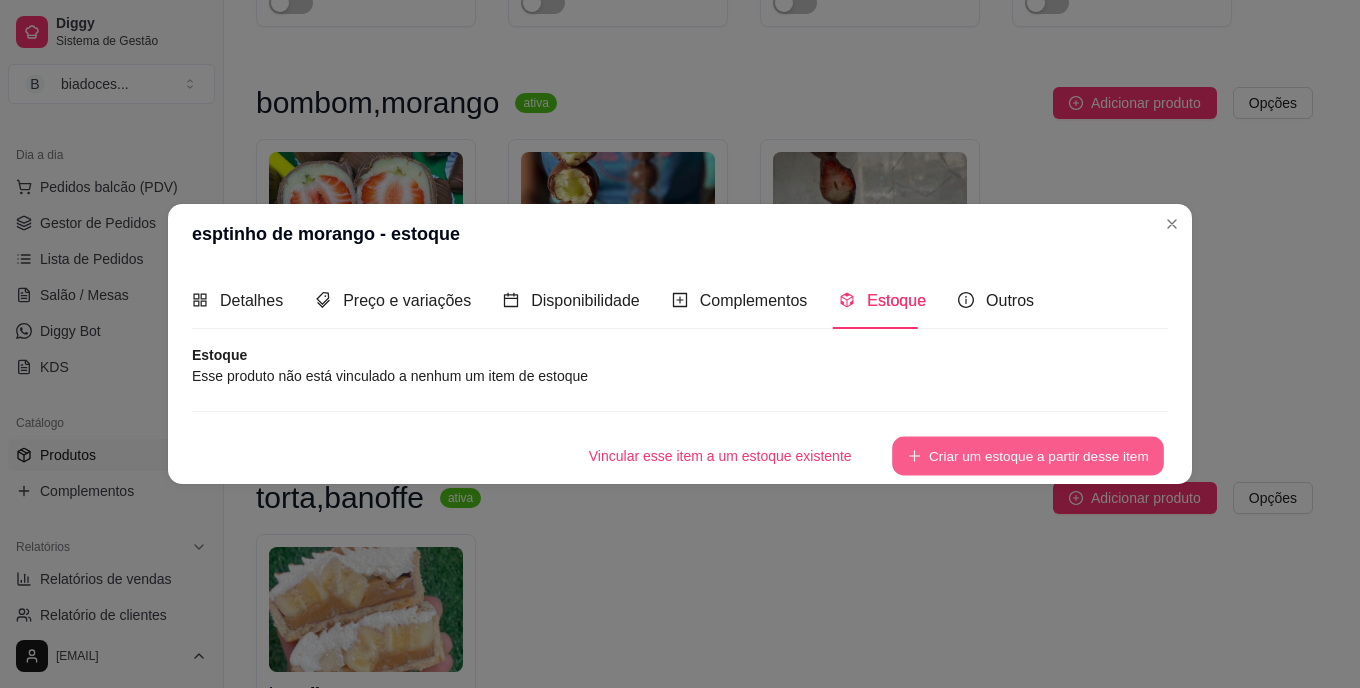 click on "Criar um estoque a partir desse item" at bounding box center [1028, 456] 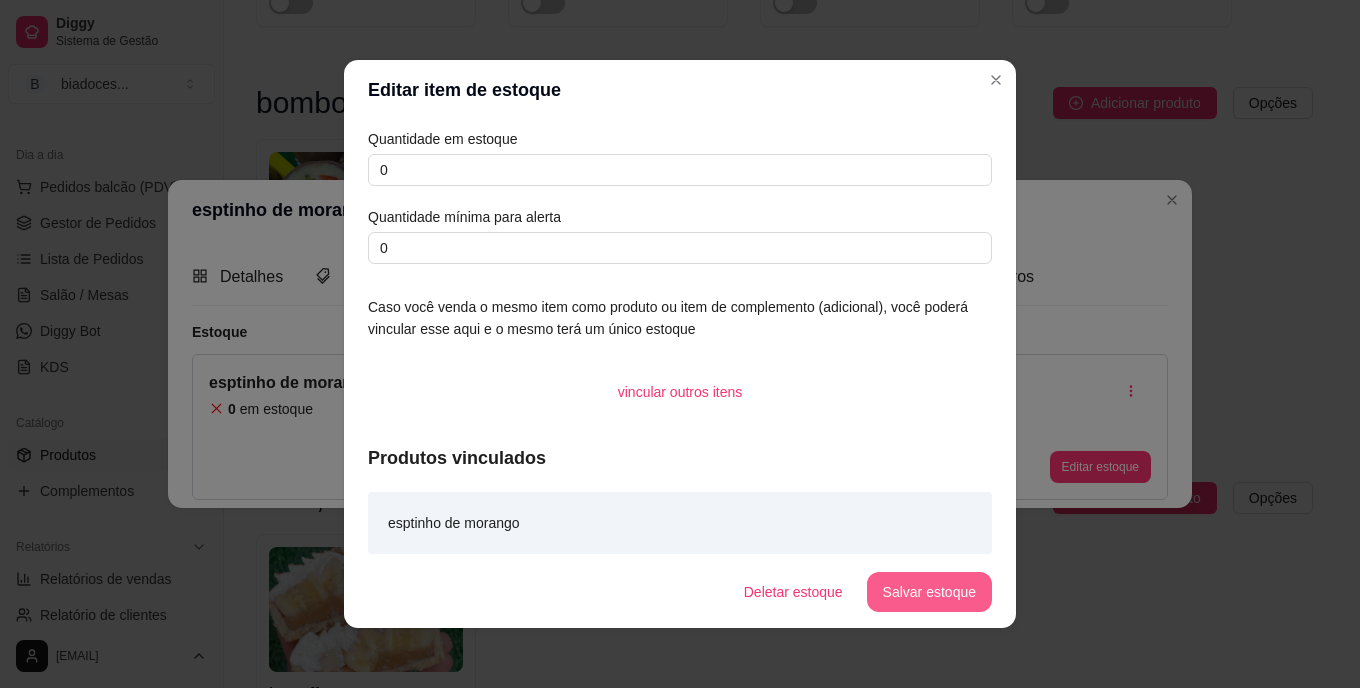 click on "Salvar estoque" at bounding box center [929, 592] 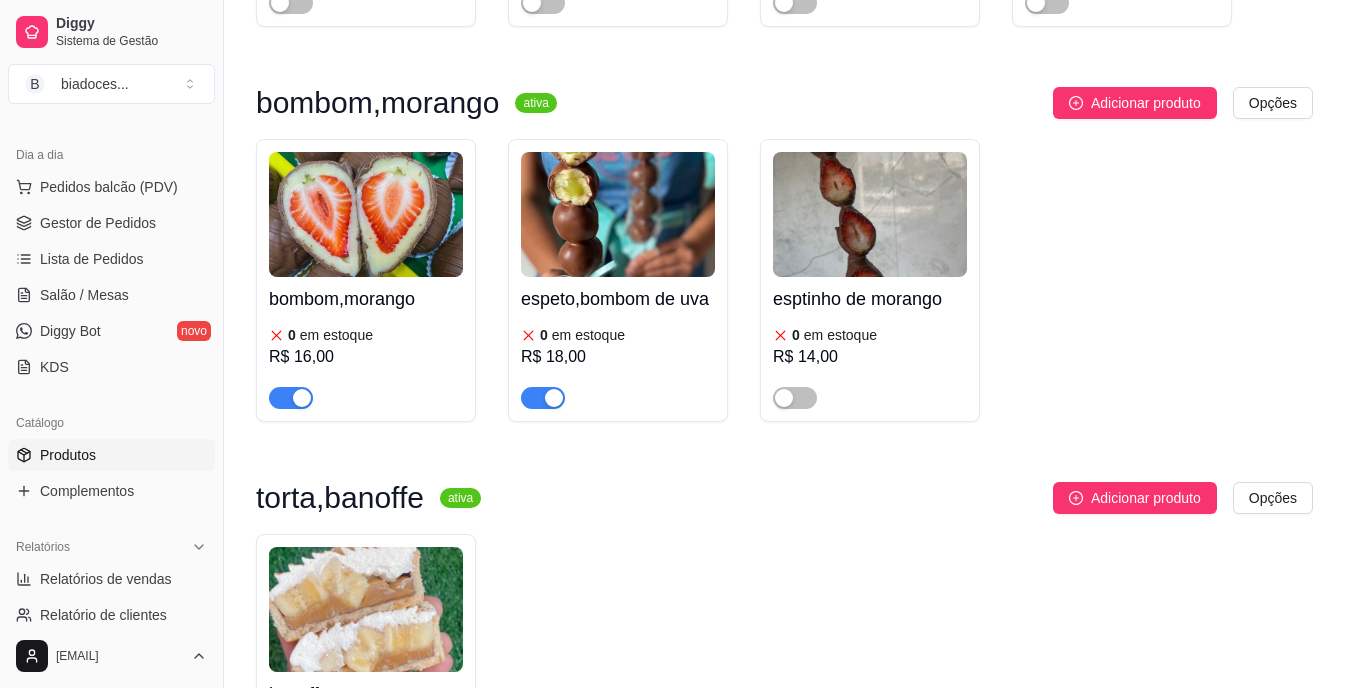 click at bounding box center [795, 397] 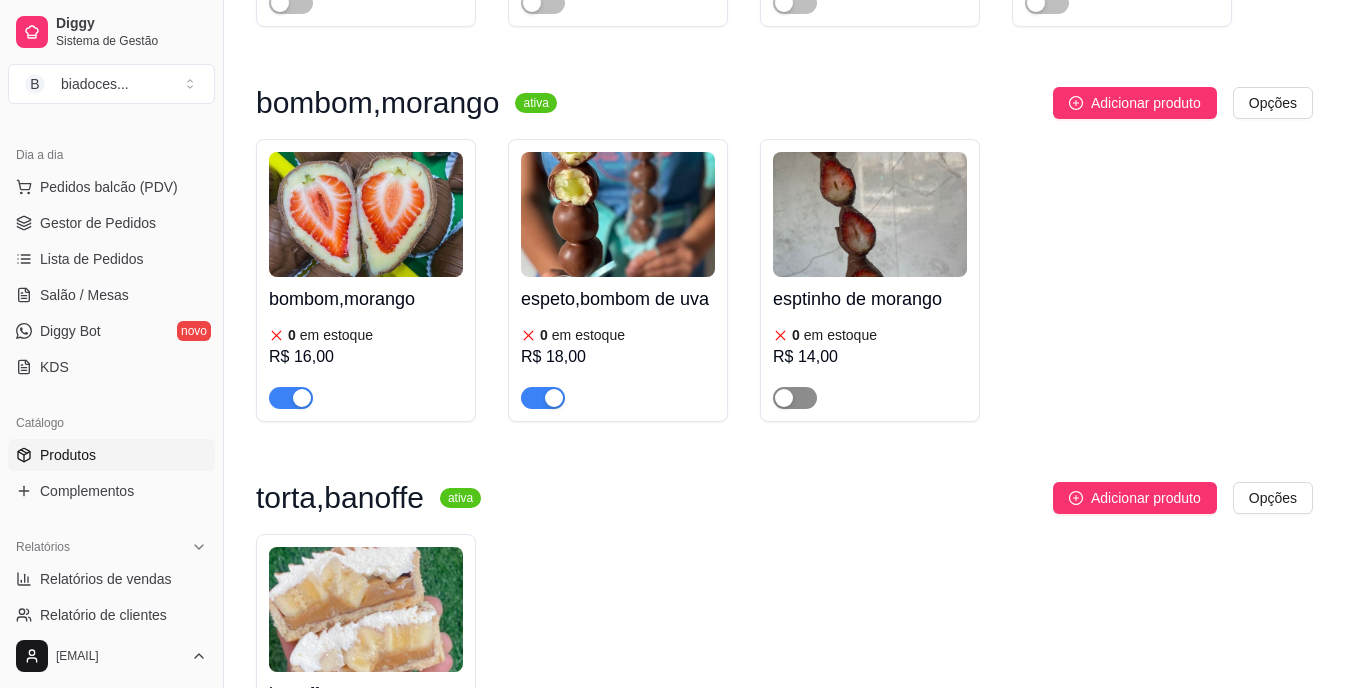 click at bounding box center [795, 398] 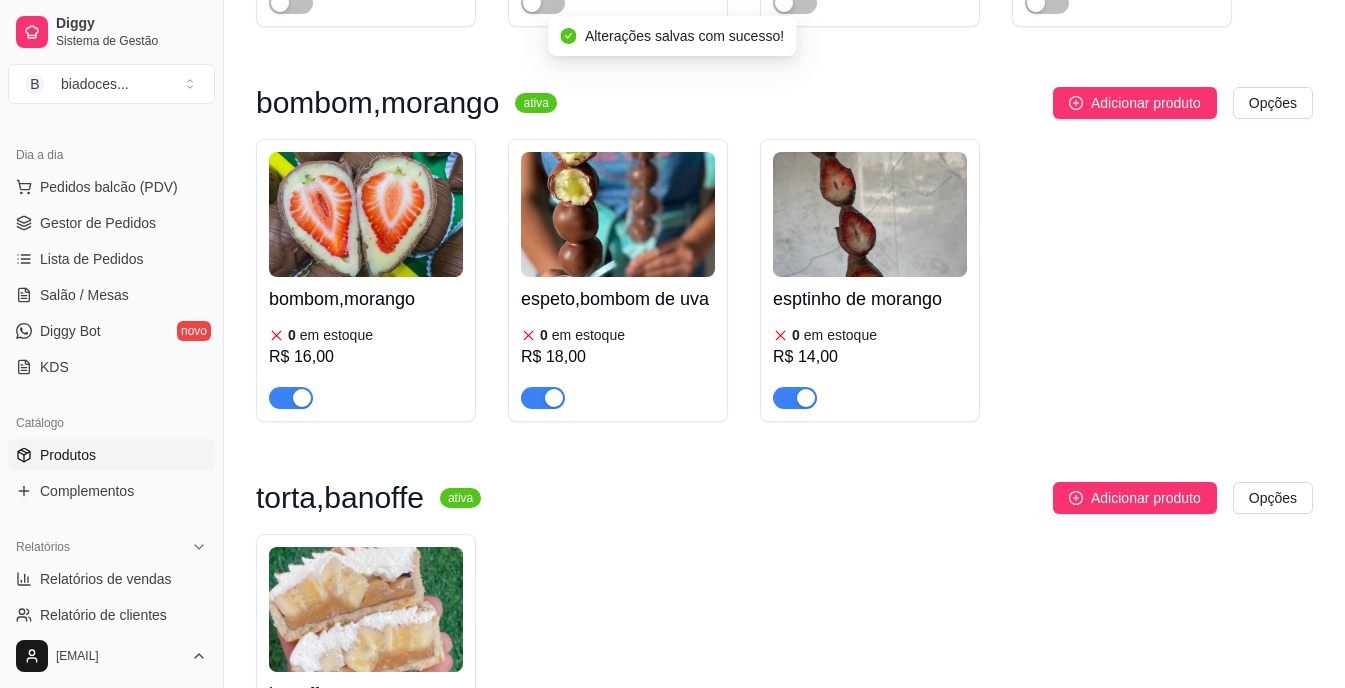 click on "[PRODUCT] [NUMBER] em estoque R$ [PRICE] [PRODUCT] [NUMBER] em estoque R$ [PRICE] [PRODUCT] [NUMBER] em estoque R$ [PRICE]" at bounding box center [784, 280] 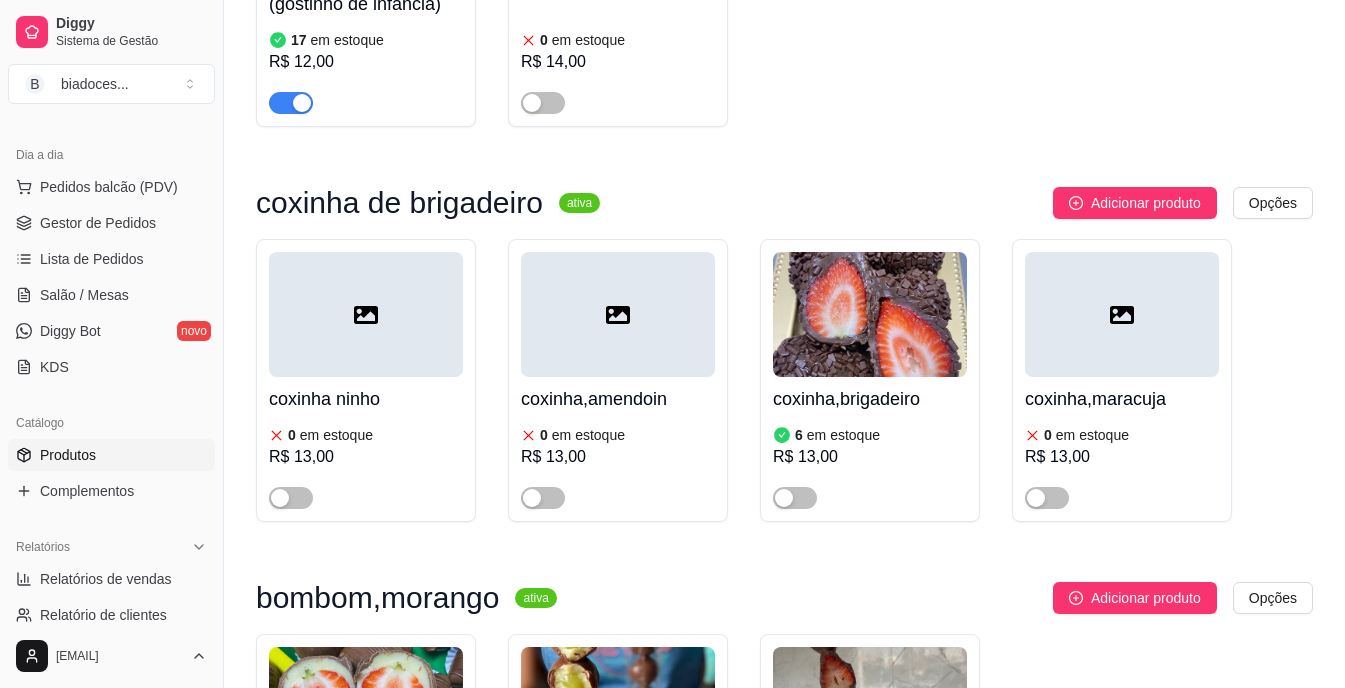 scroll, scrollTop: 1520, scrollLeft: 0, axis: vertical 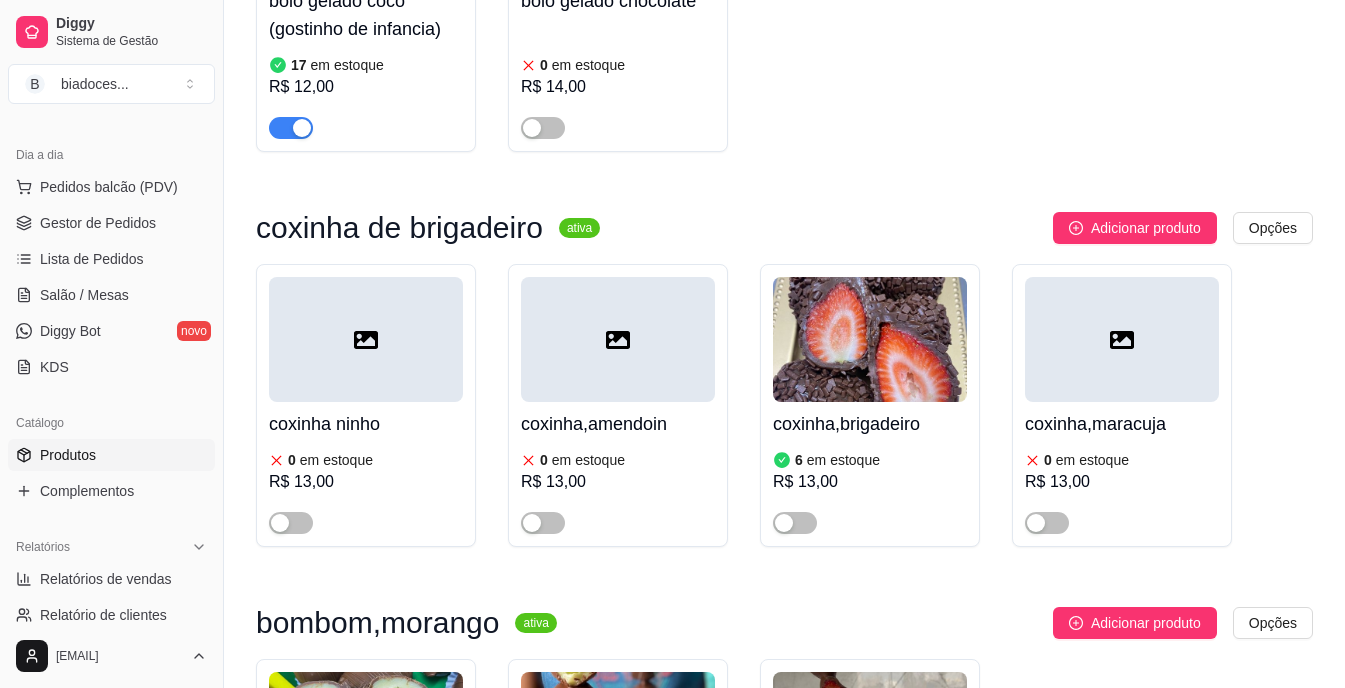 click on "em estoque" at bounding box center [843, 460] 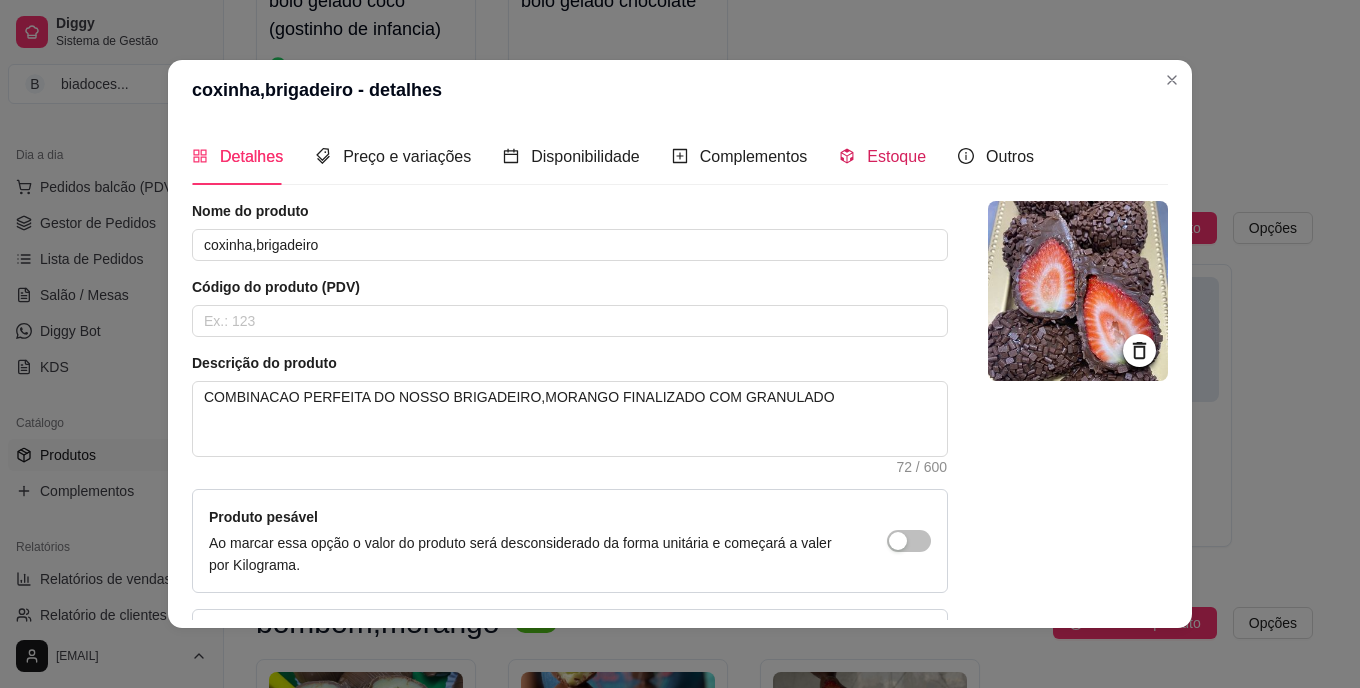 click on "Estoque" at bounding box center [896, 156] 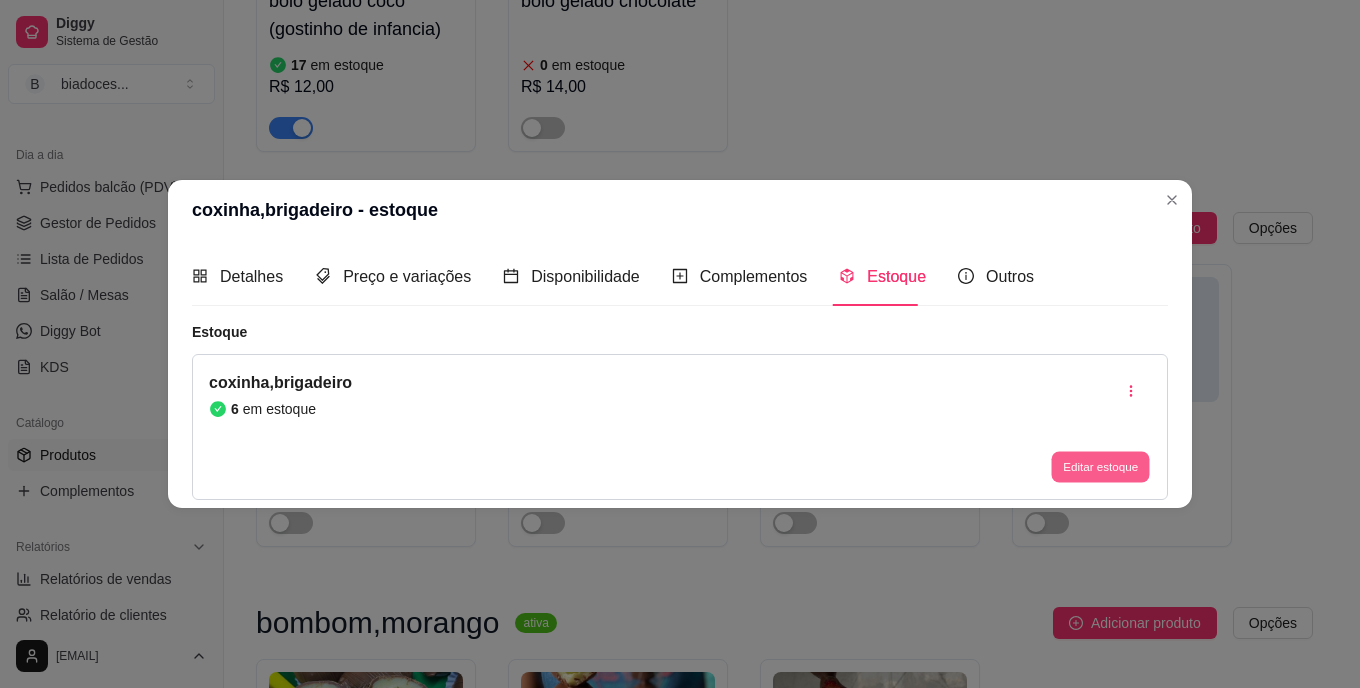 click on "Editar estoque" at bounding box center (1100, 466) 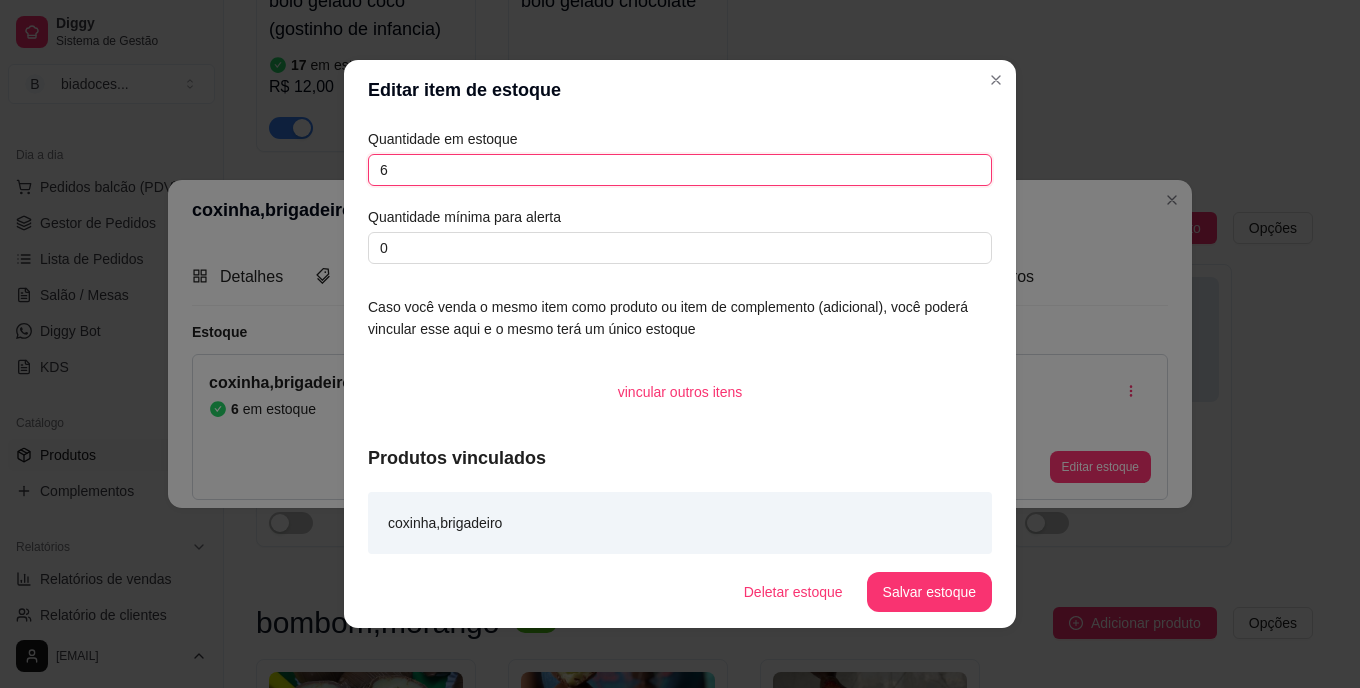 click on "6" at bounding box center [680, 170] 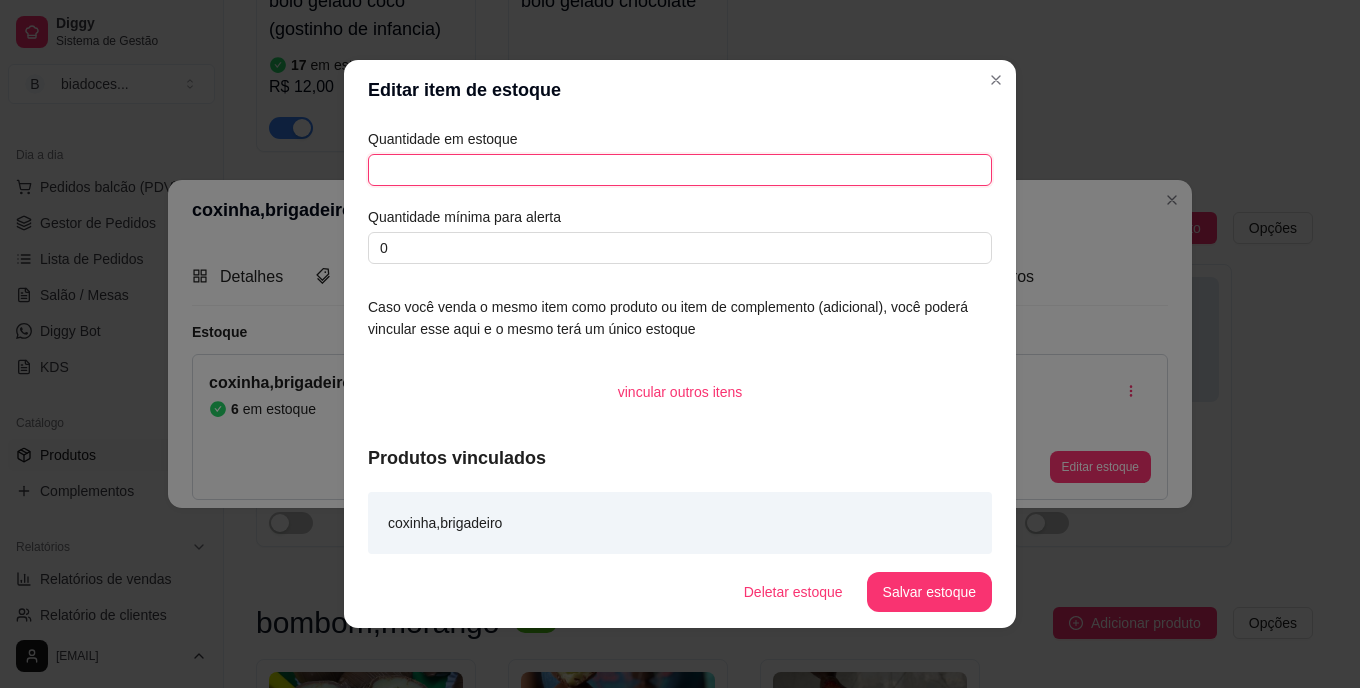 type on "o" 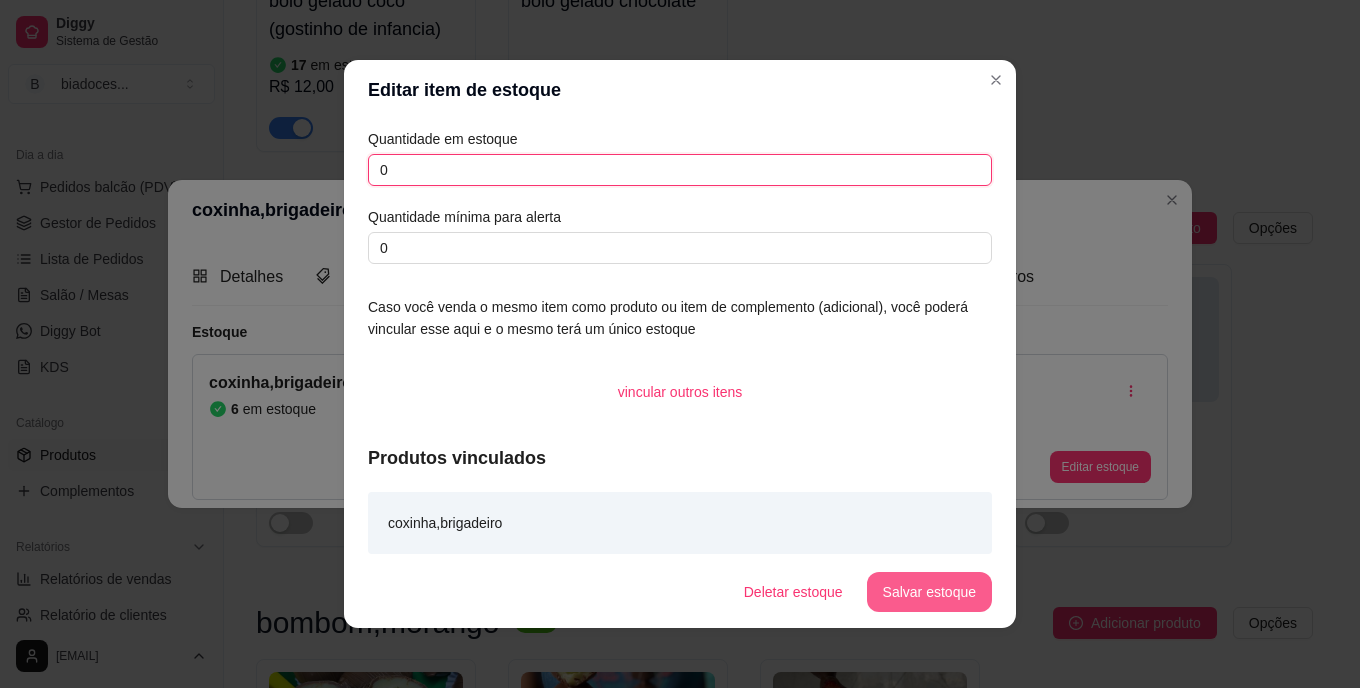 type on "0" 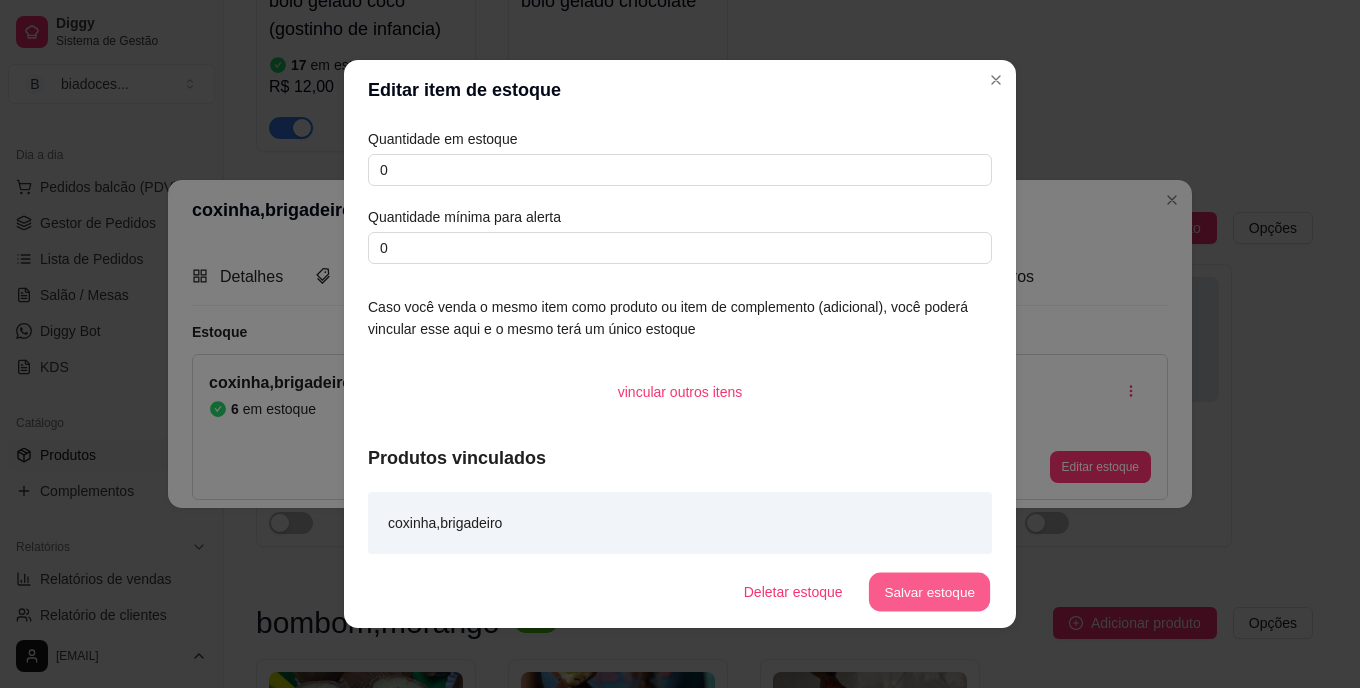click on "Salvar estoque" at bounding box center [929, 592] 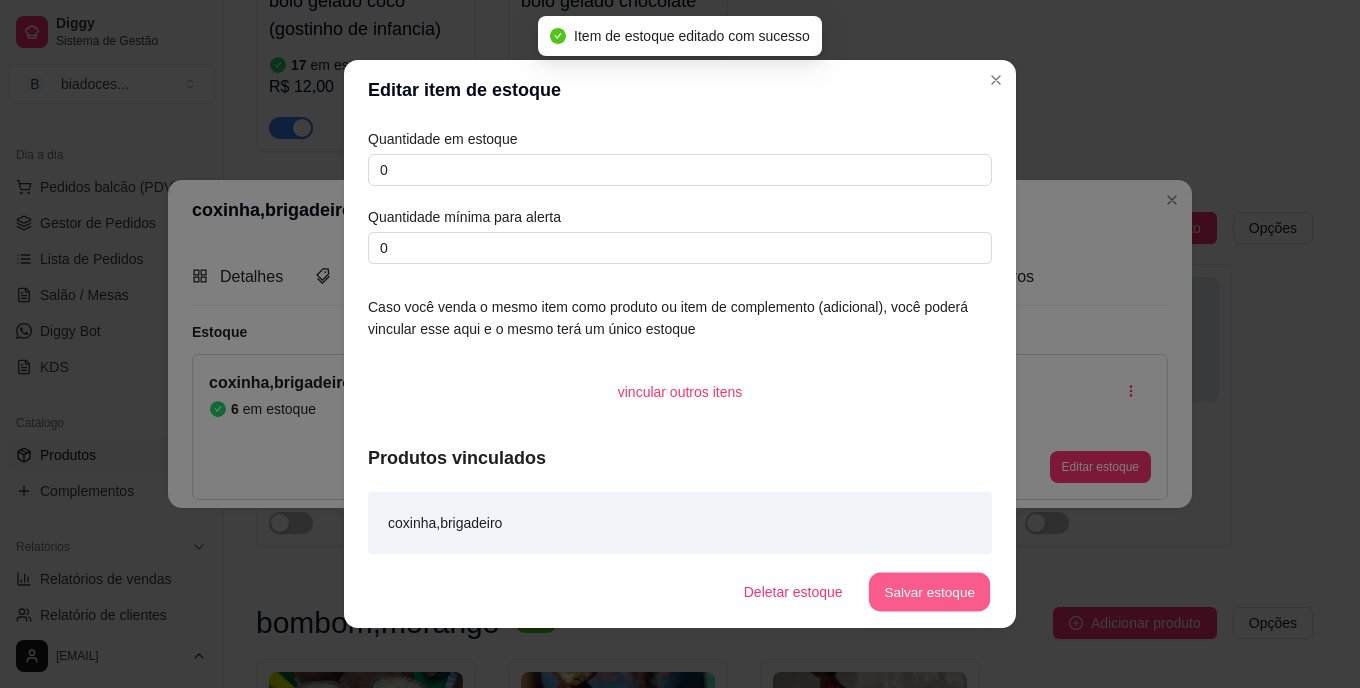 click on "Salvar estoque" at bounding box center (929, 592) 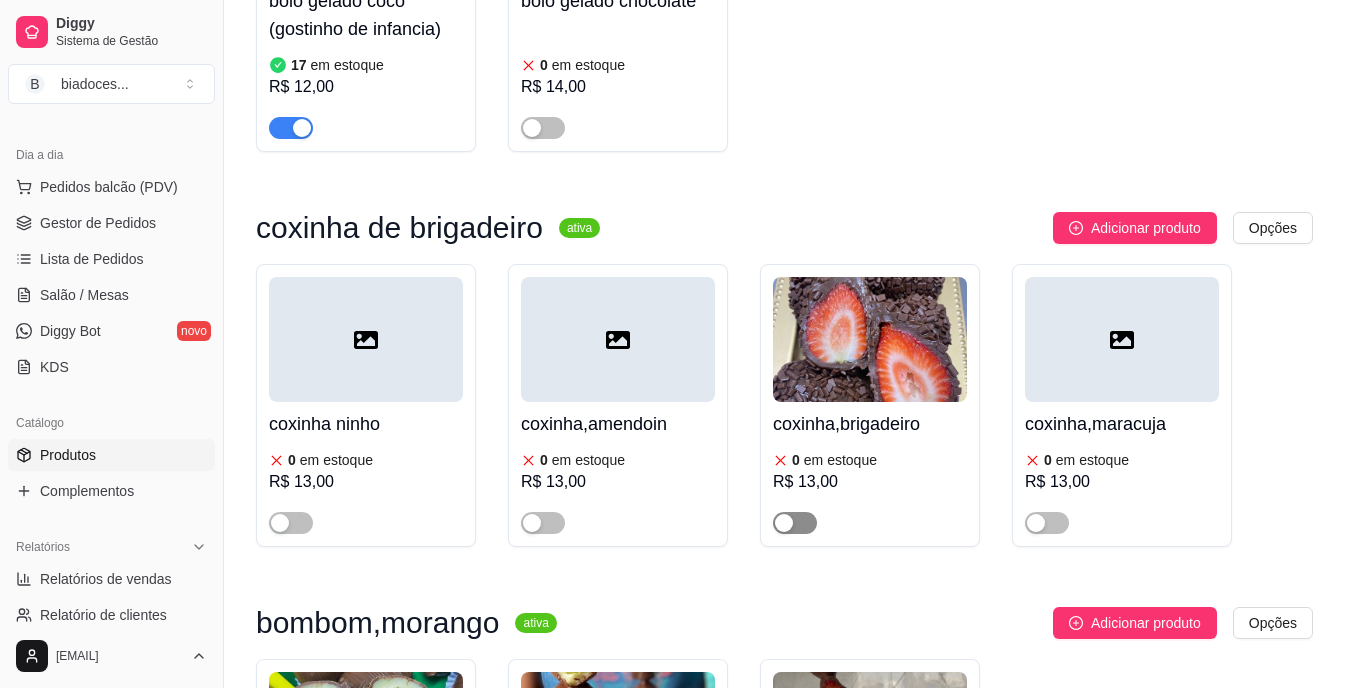 click at bounding box center (795, 523) 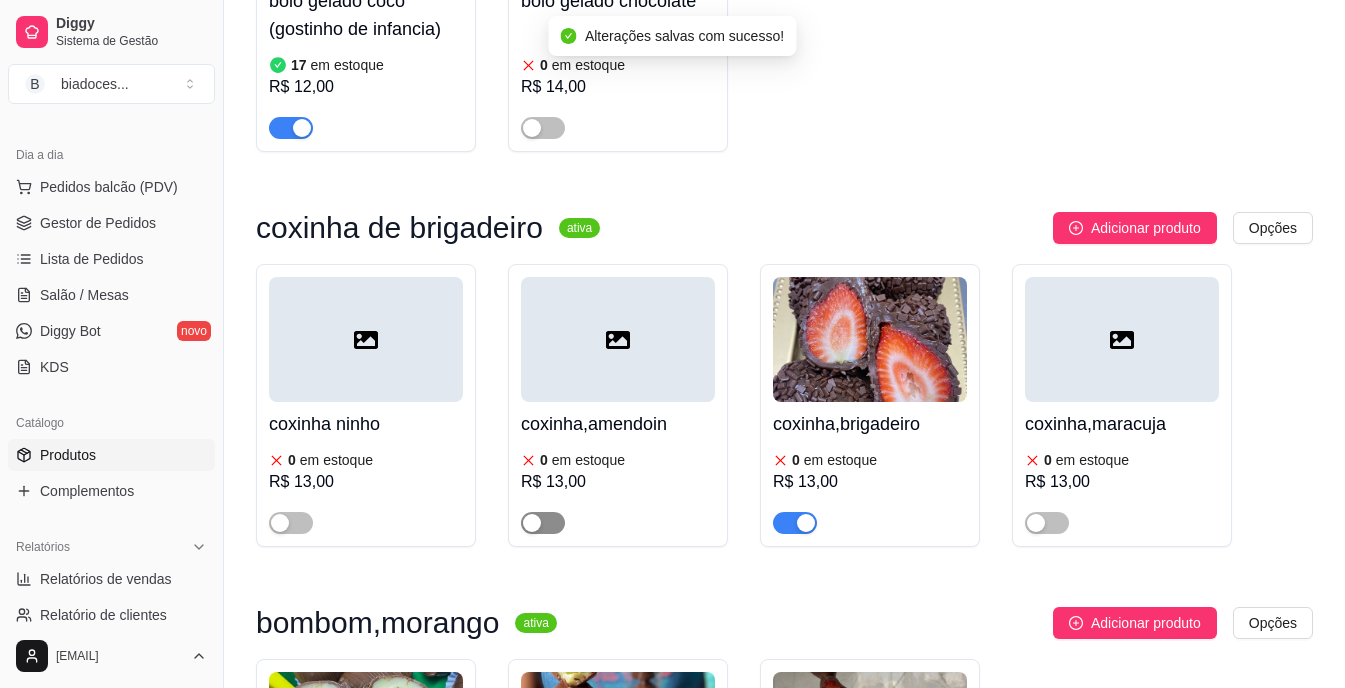 click at bounding box center (543, 523) 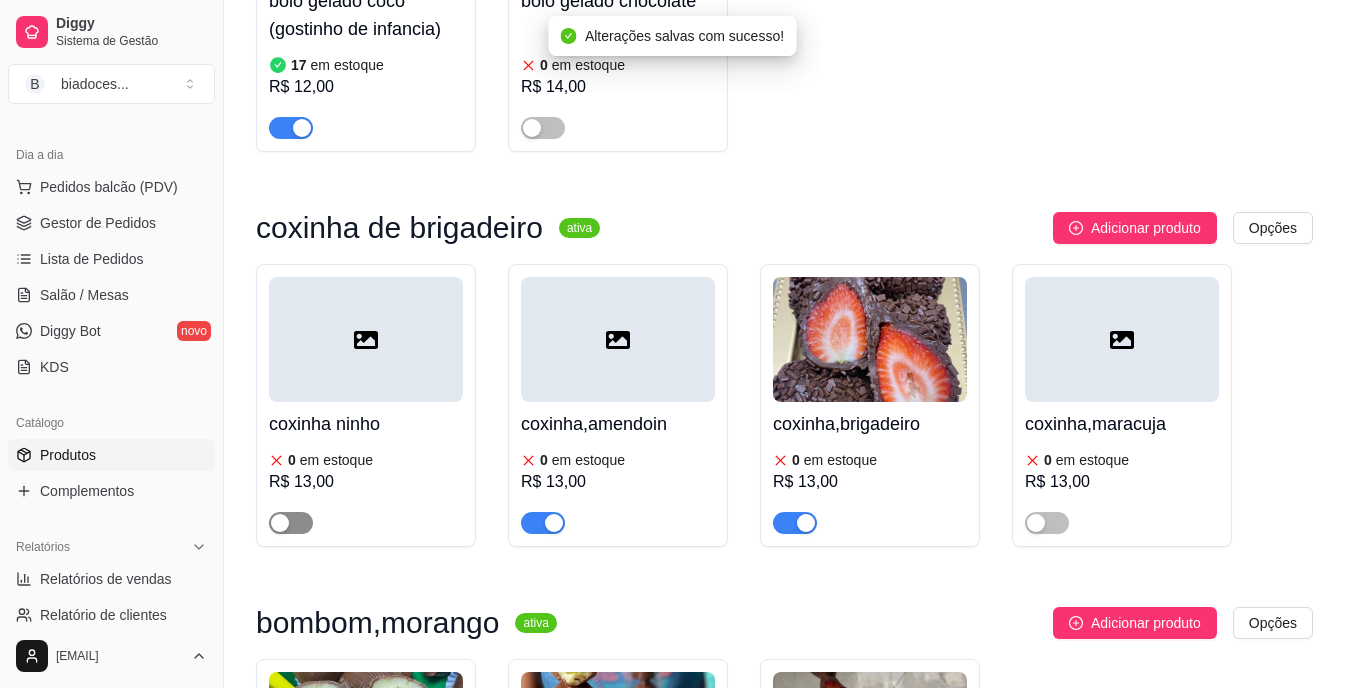 click at bounding box center [291, 523] 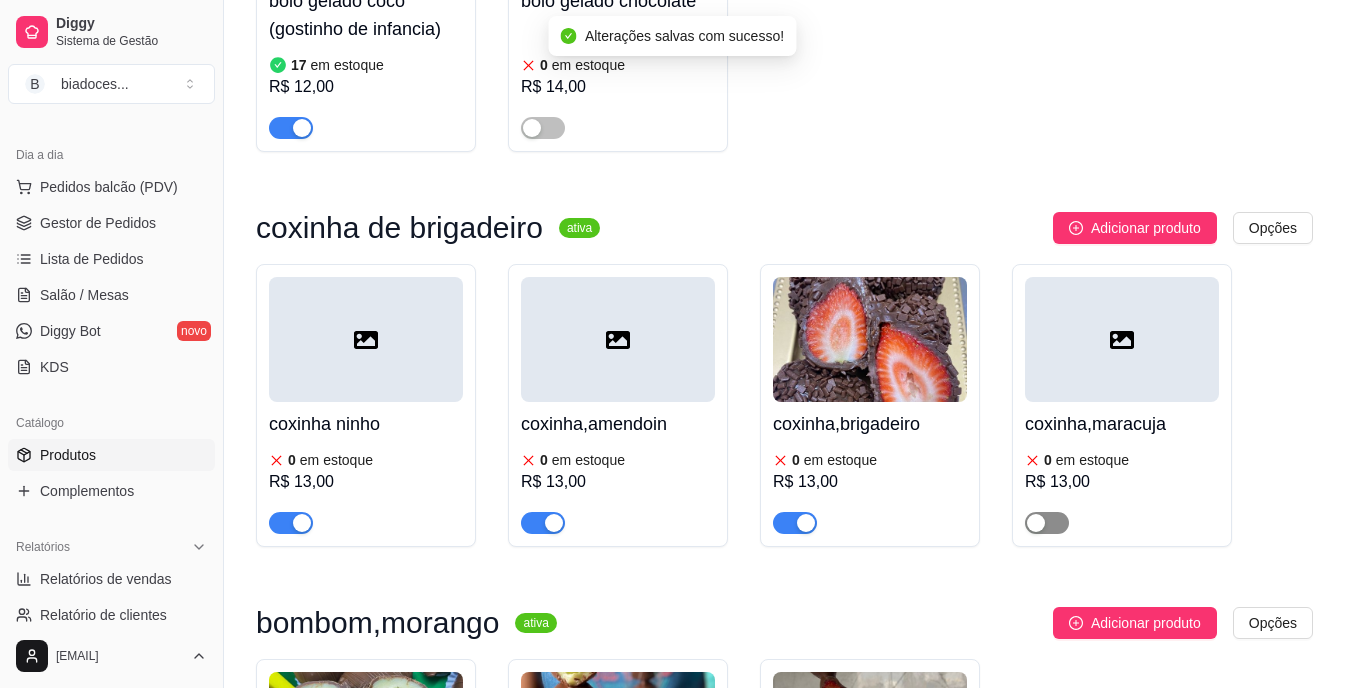 click at bounding box center (1047, 523) 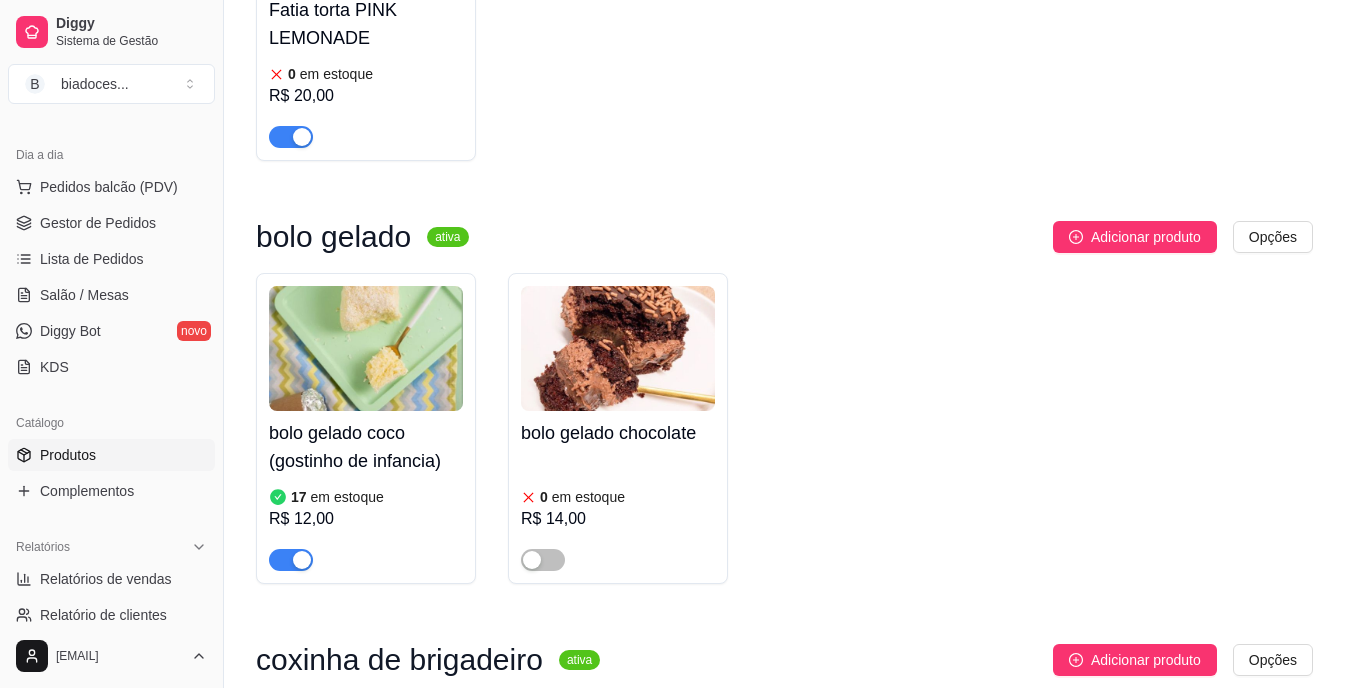 scroll, scrollTop: 1080, scrollLeft: 0, axis: vertical 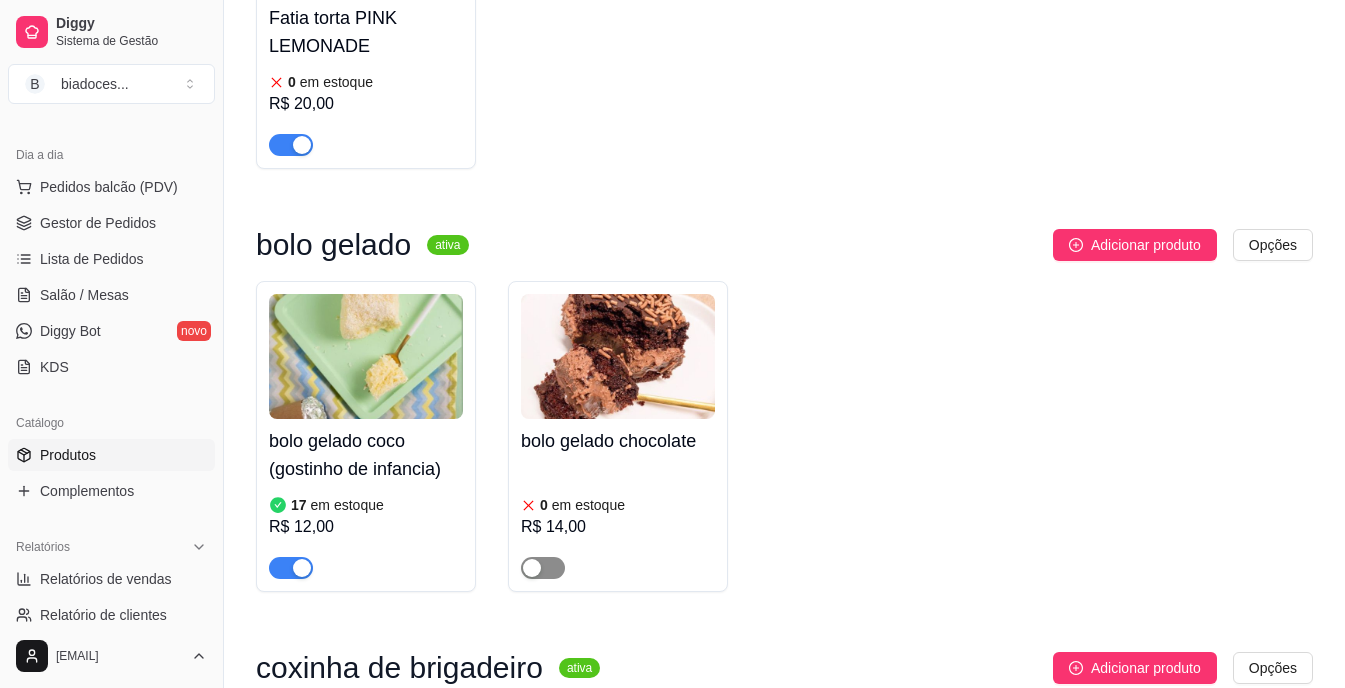 click at bounding box center (543, 568) 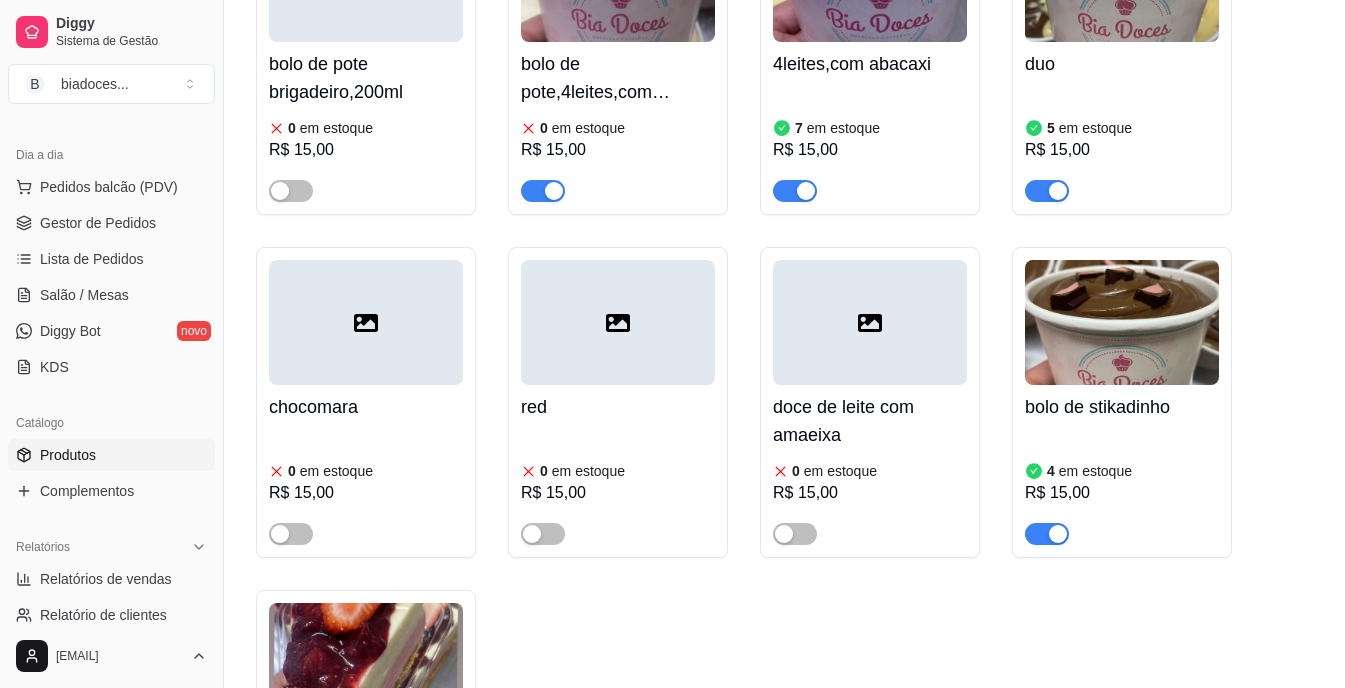scroll, scrollTop: 320, scrollLeft: 0, axis: vertical 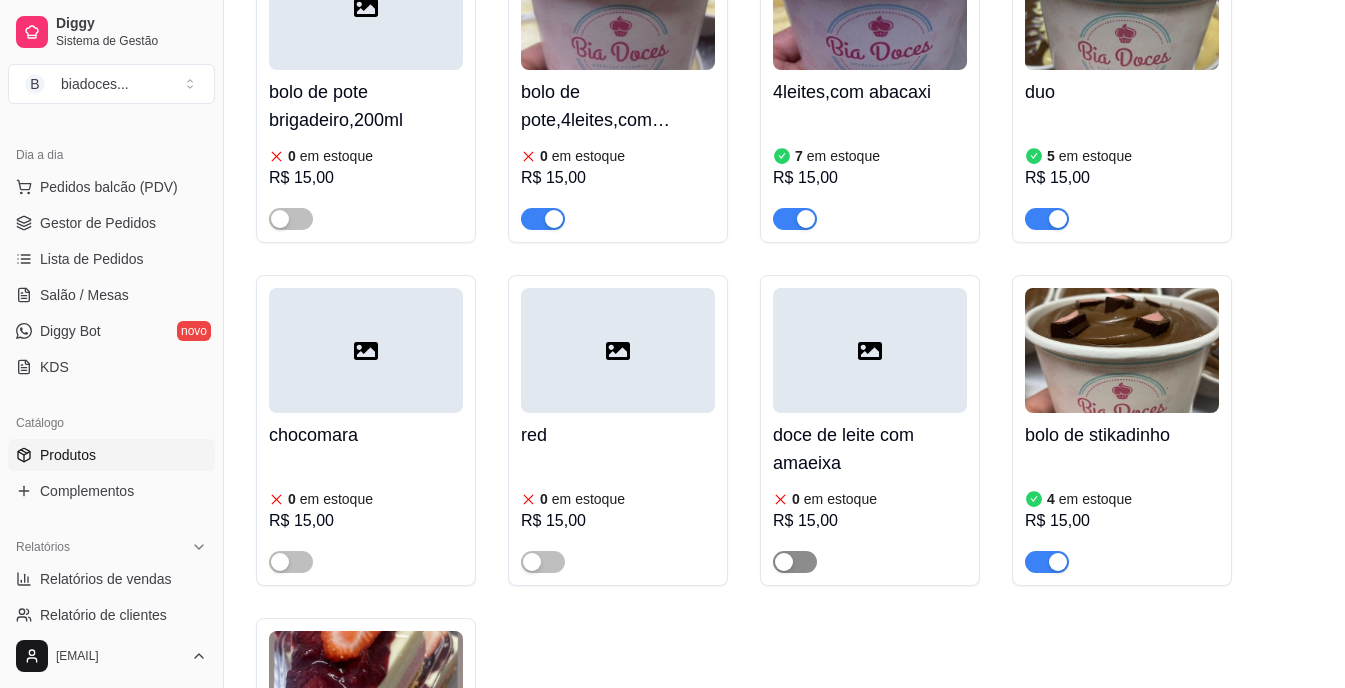 click at bounding box center [795, 562] 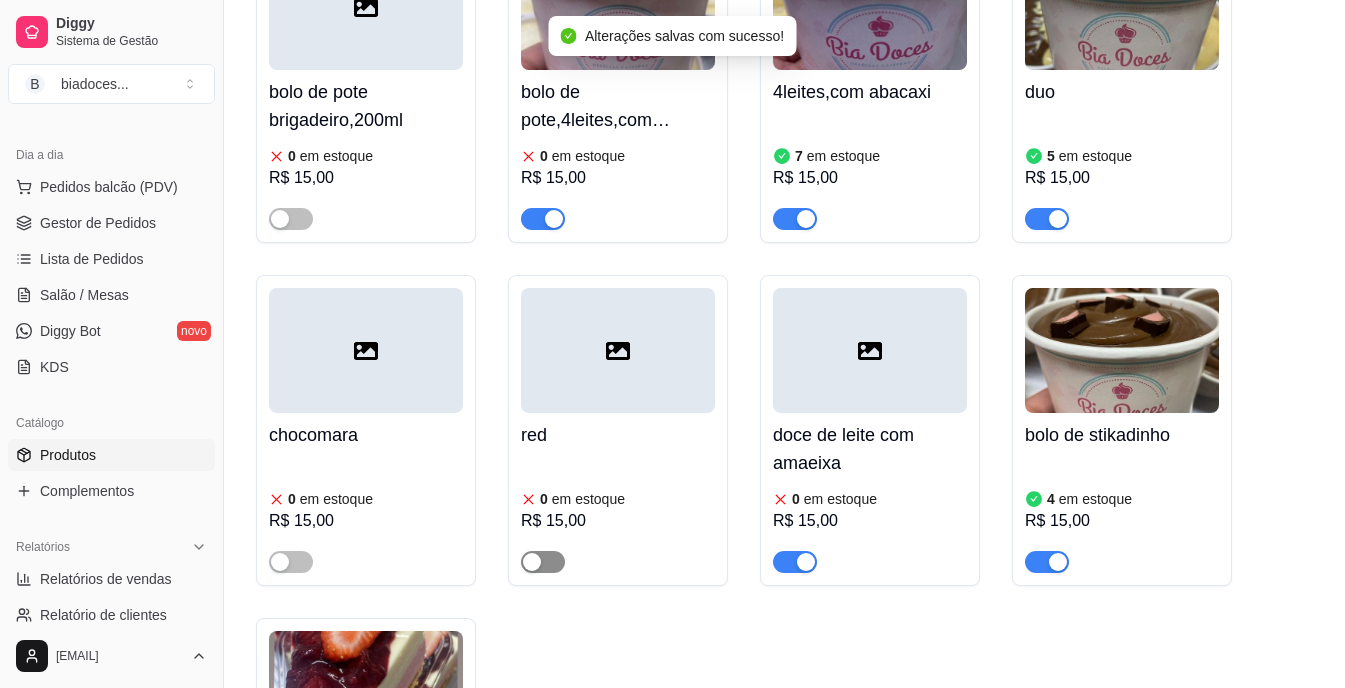 click at bounding box center [543, 562] 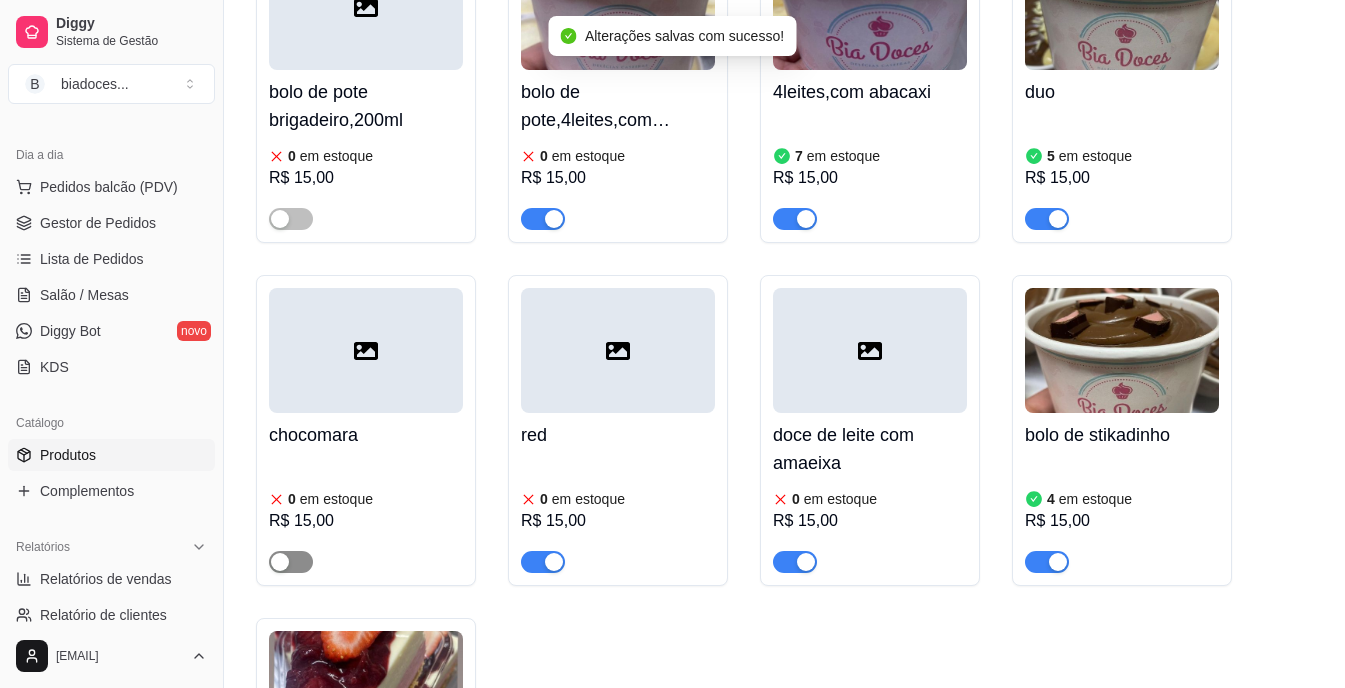 click at bounding box center [291, 562] 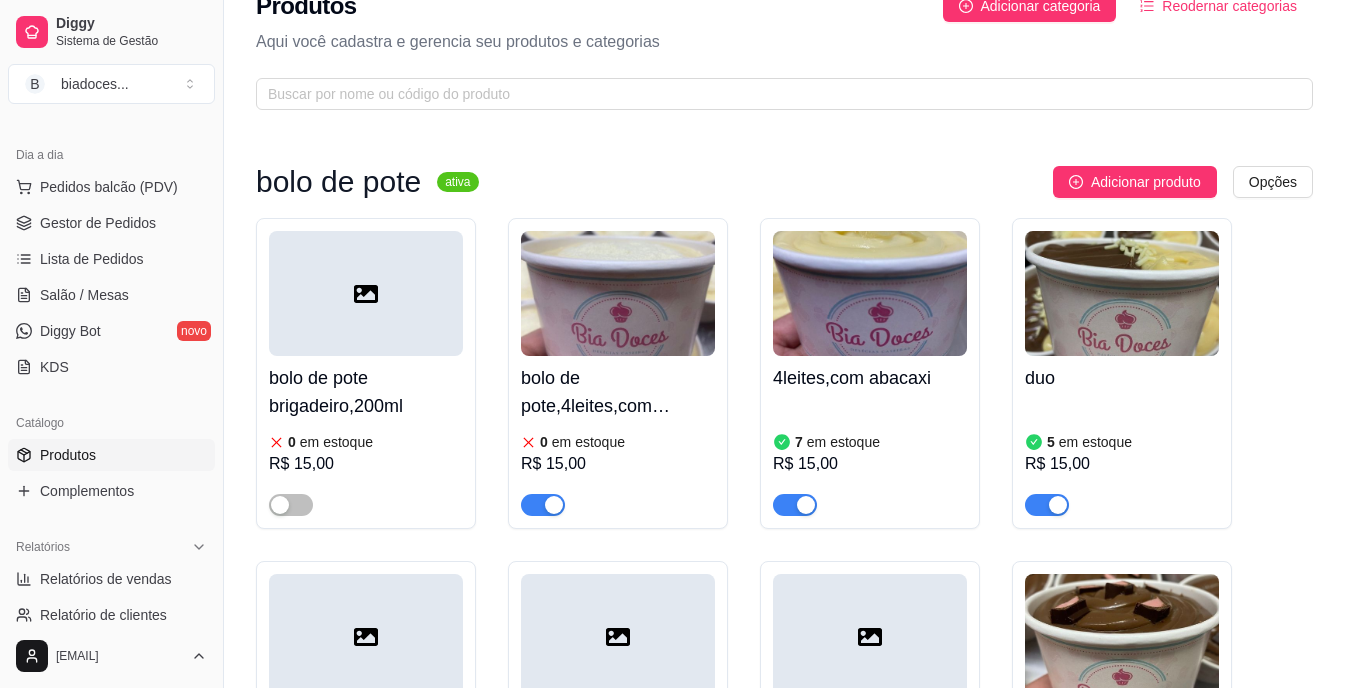 scroll, scrollTop: 0, scrollLeft: 0, axis: both 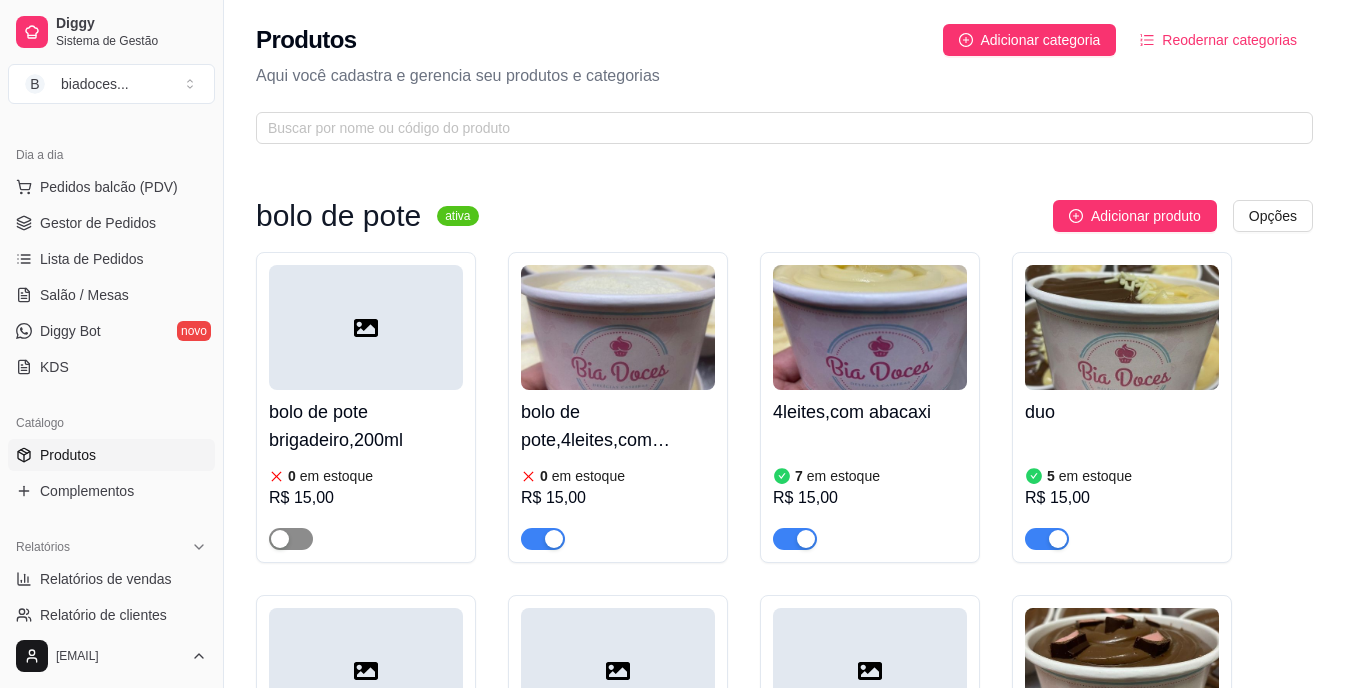 click at bounding box center [291, 539] 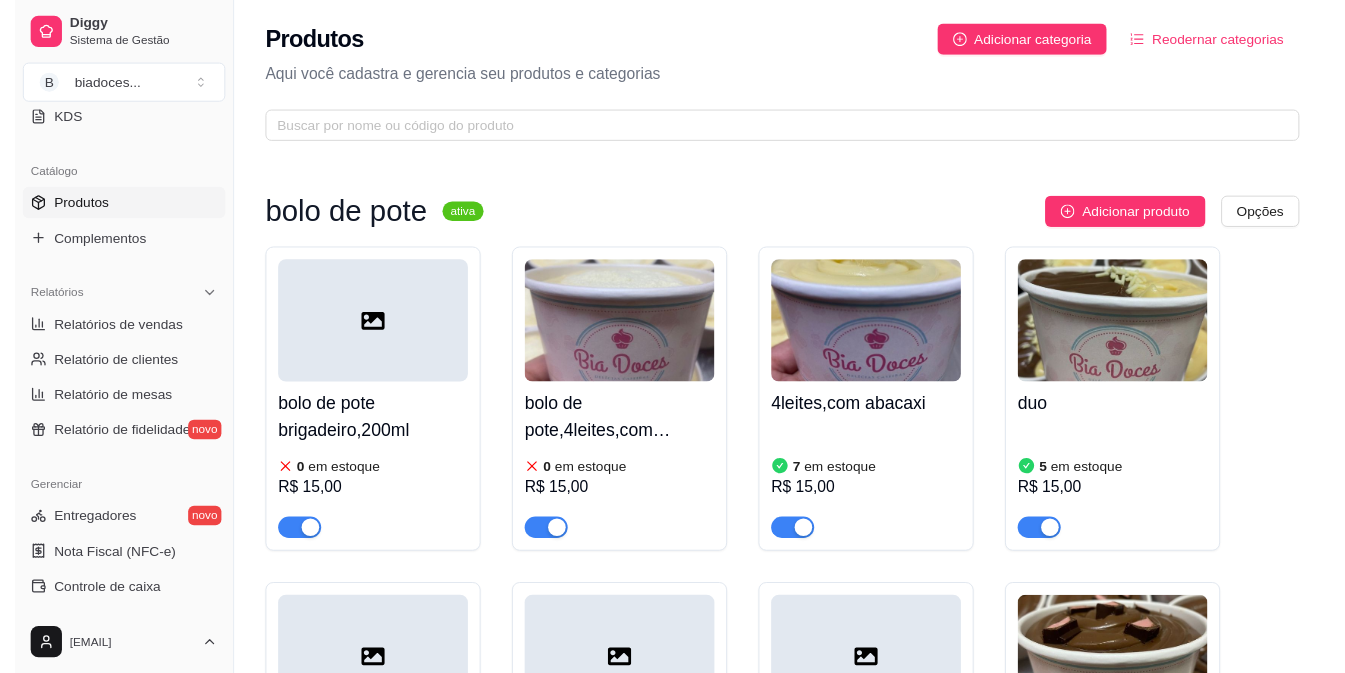 scroll, scrollTop: 0, scrollLeft: 0, axis: both 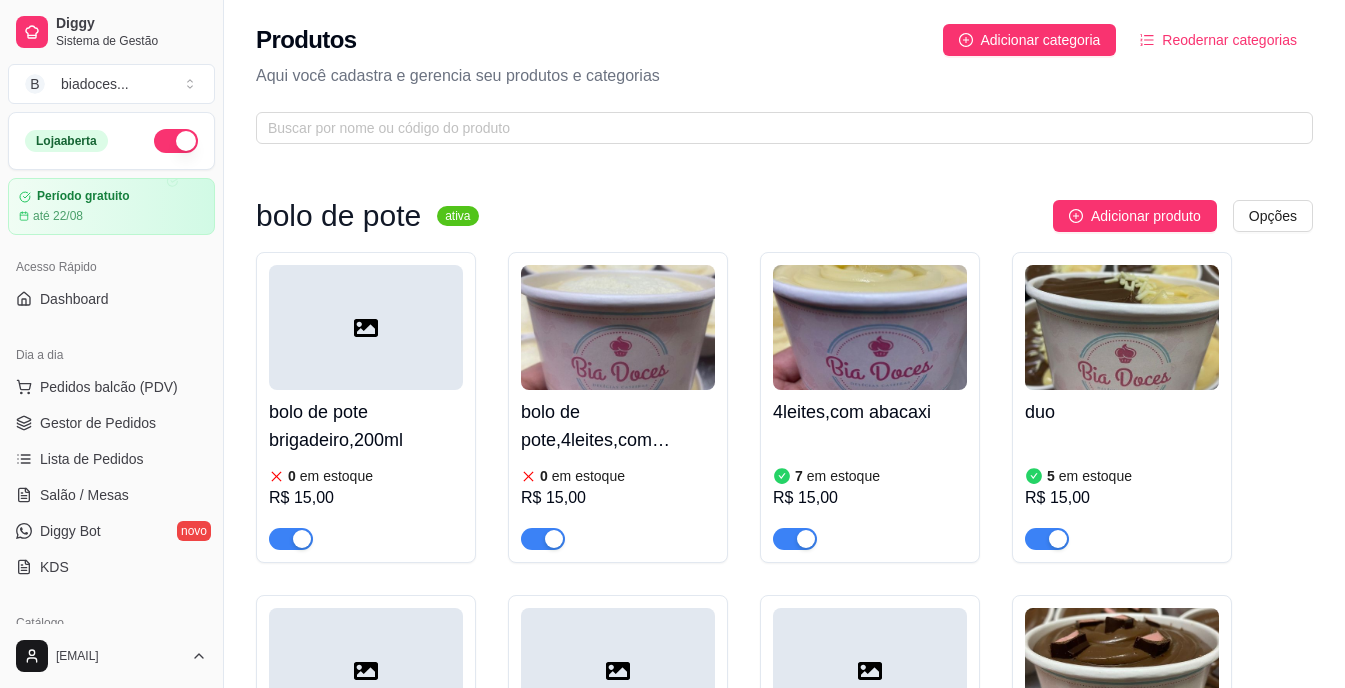 click on "Dia a dia Pedidos balcão (PDV) Gestor de Pedidos Lista de Pedidos Salão / Mesas Diggy Bot novo KDS" at bounding box center (111, 461) 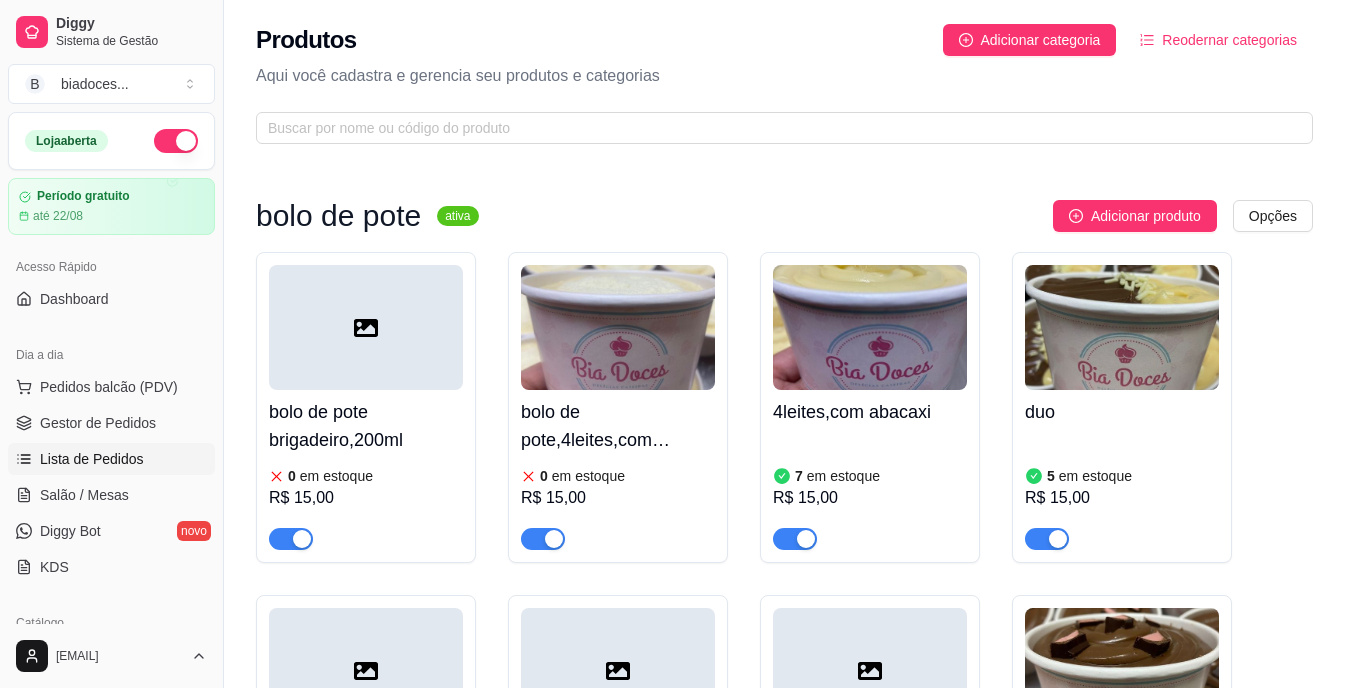 click on "Lista de Pedidos" at bounding box center [92, 459] 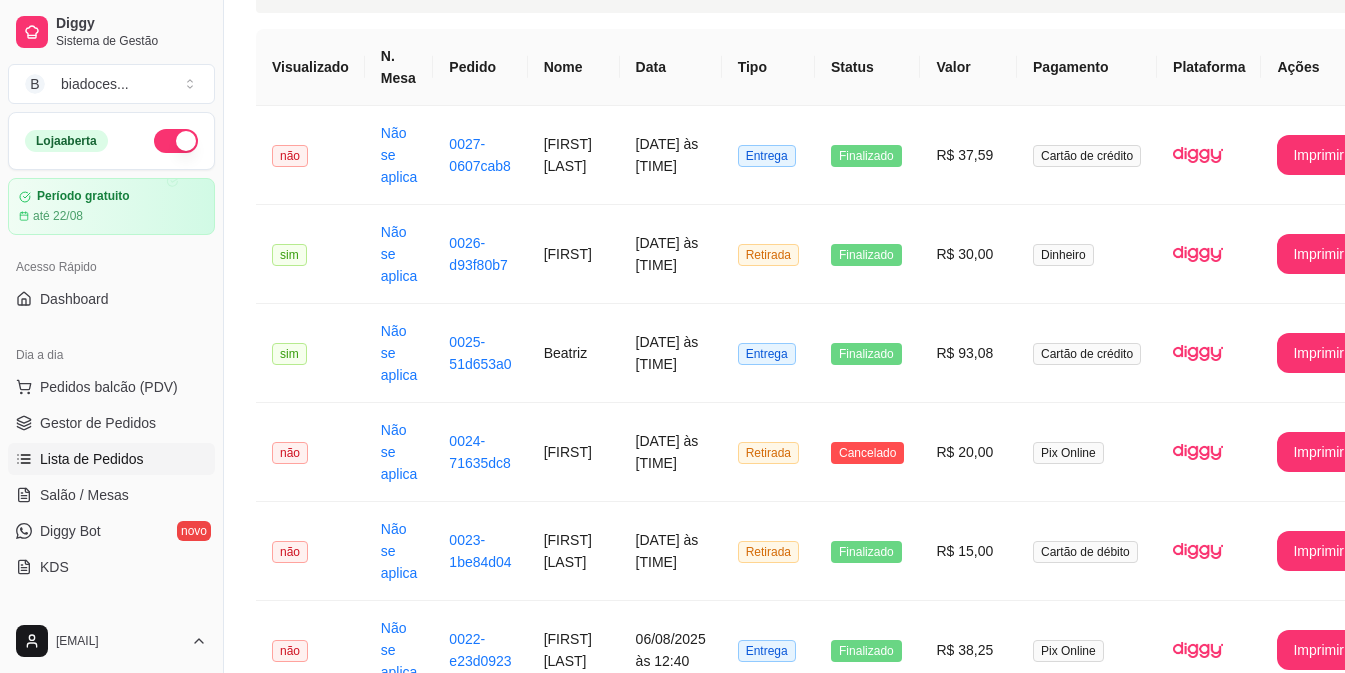 scroll, scrollTop: 160, scrollLeft: 0, axis: vertical 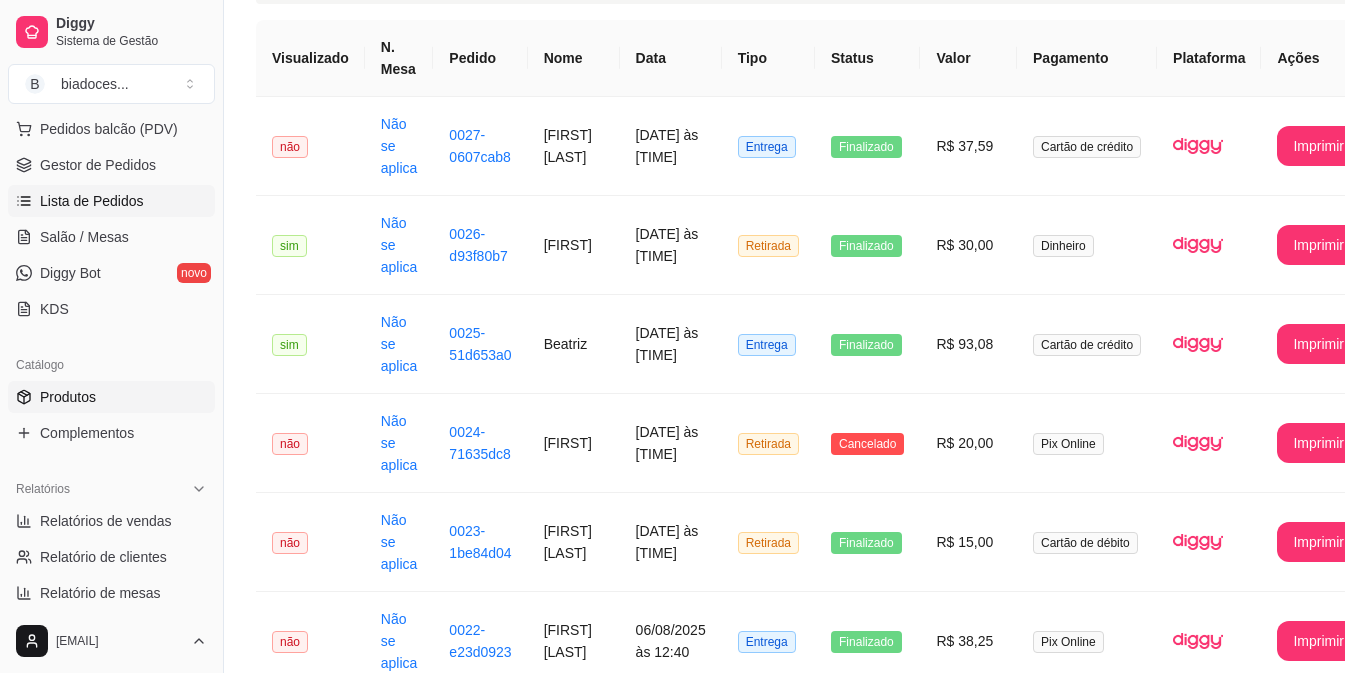 click on "Produtos" at bounding box center (68, 397) 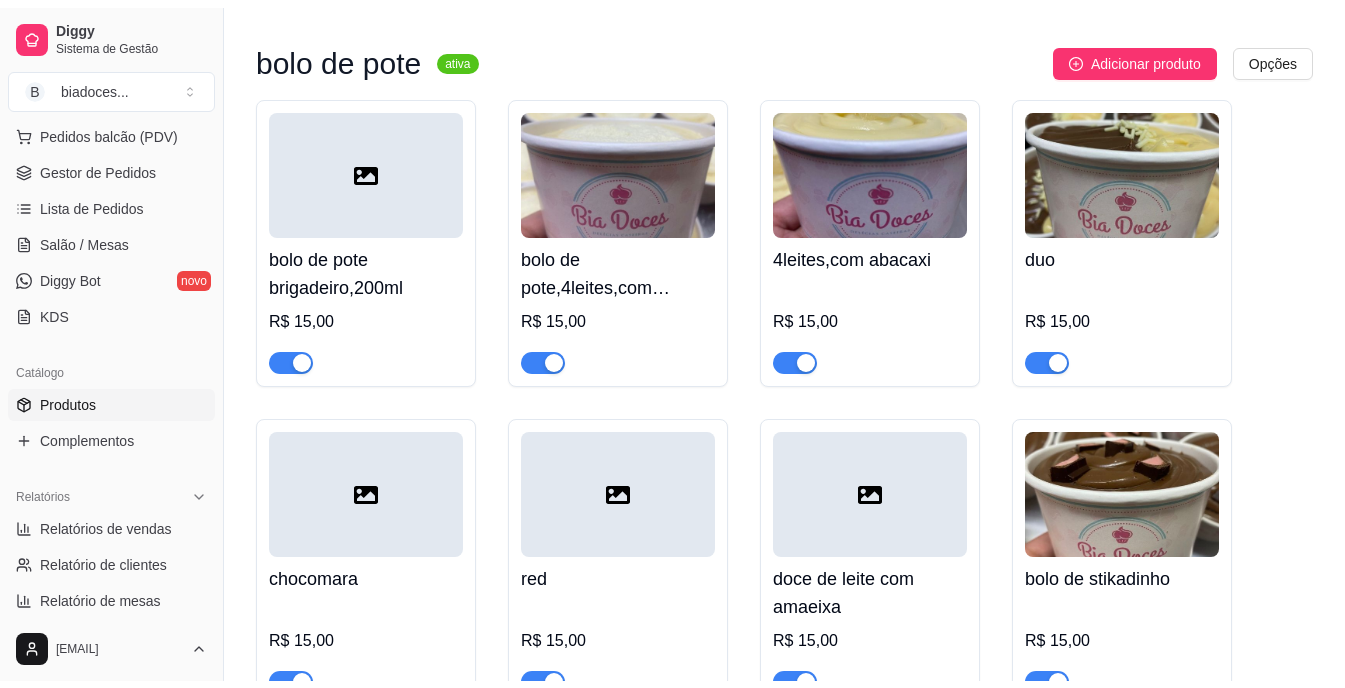 scroll, scrollTop: 0, scrollLeft: 0, axis: both 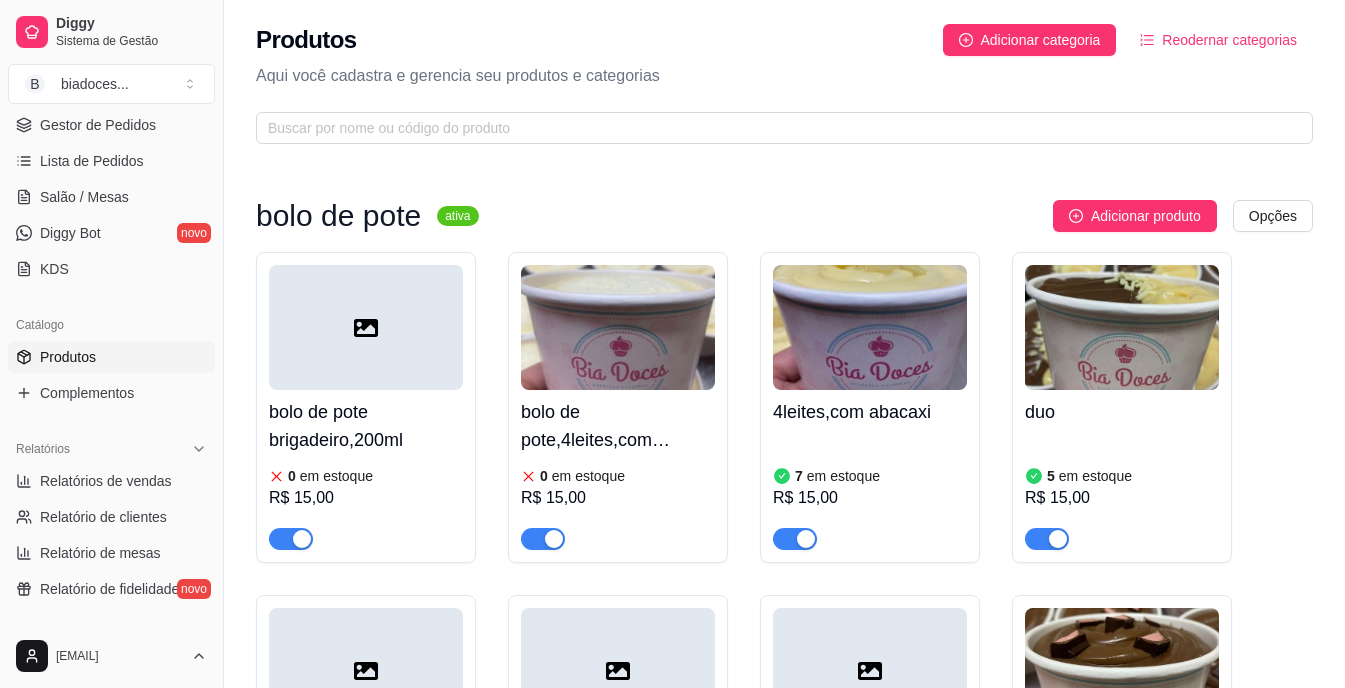click on "bolo de pote brigadeiro,200ml   0 em estoque R$ 15,00 bolo de pote,4leites,com morango   0 em estoque R$ 15,00 4leites,com abacaxi   7 em estoque R$ 15,00 duo   5 em estoque R$ 15,00 chocomara   0 em estoque R$ 15,00 red   0 em estoque R$ 15,00 doce de leite com amaeixa    0 em estoque R$ 15,00 bolo de stikadinho   4 em estoque R$ 15,00 Fatia torta PINK LEMONADE   0 em estoque R$ 20,00" at bounding box center (784, 750) 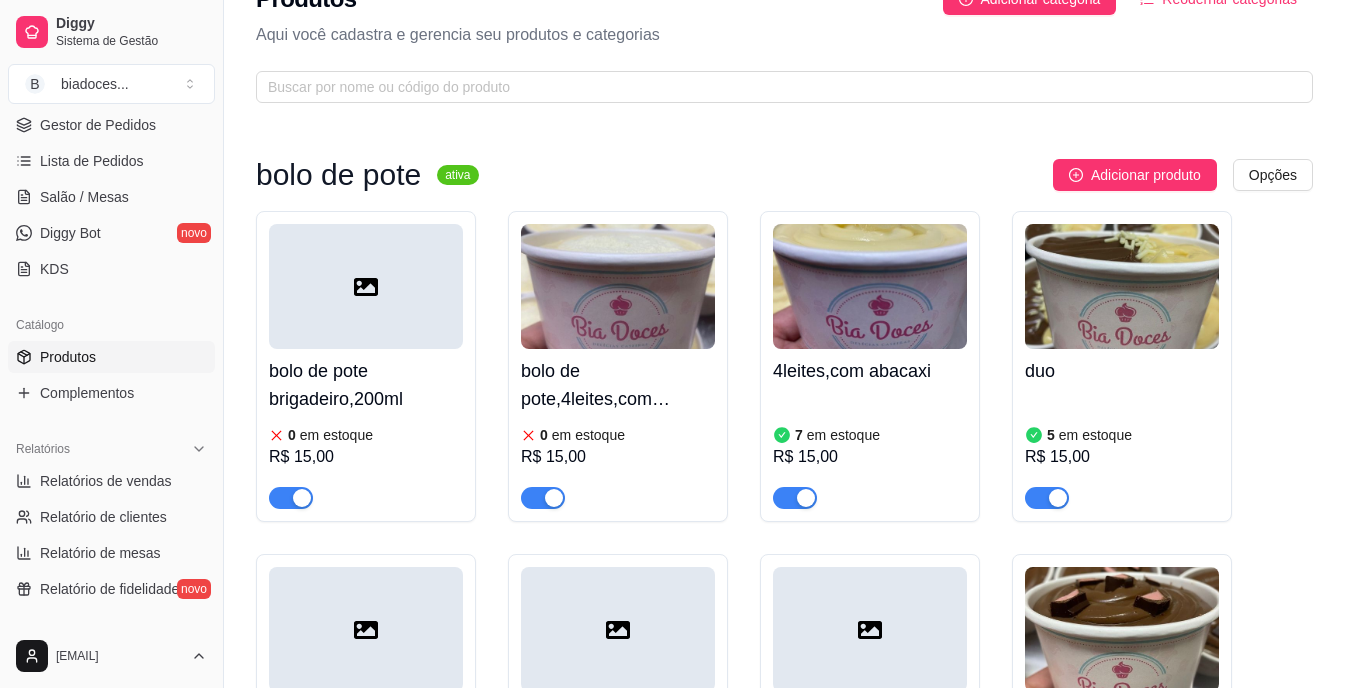 scroll, scrollTop: 0, scrollLeft: 0, axis: both 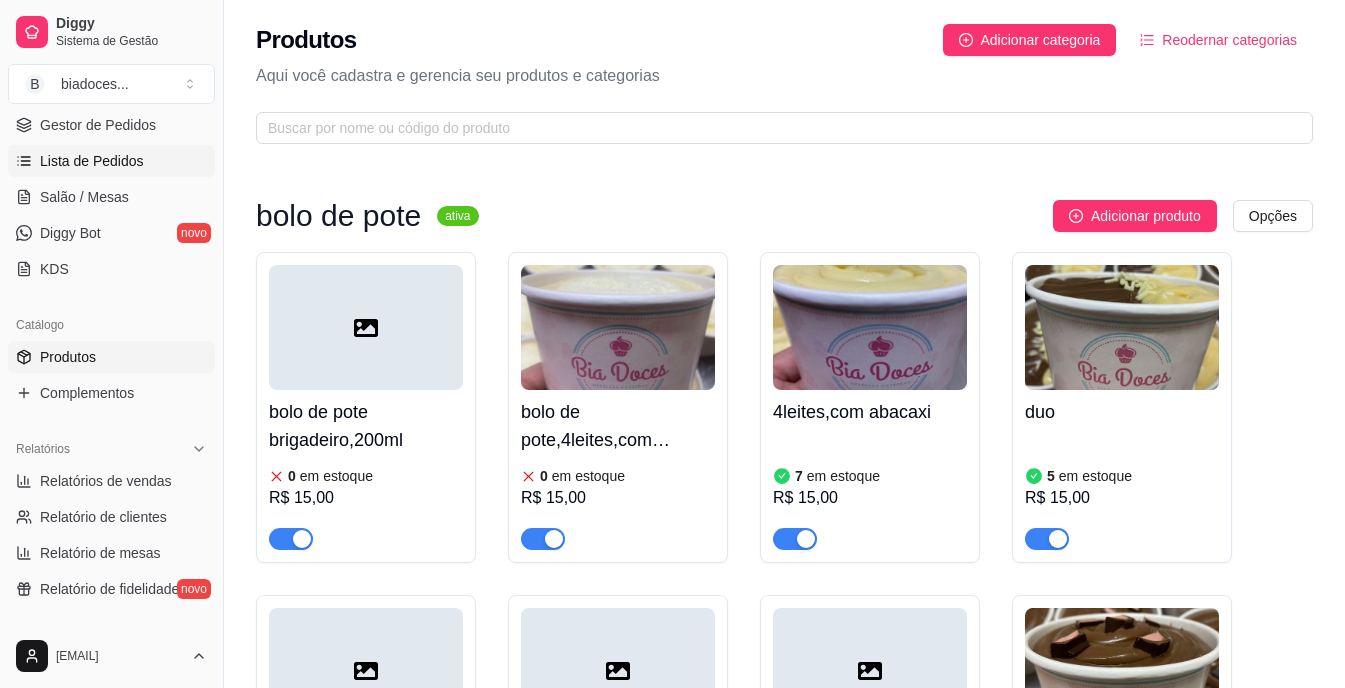 click on "Lista de Pedidos" at bounding box center (92, 161) 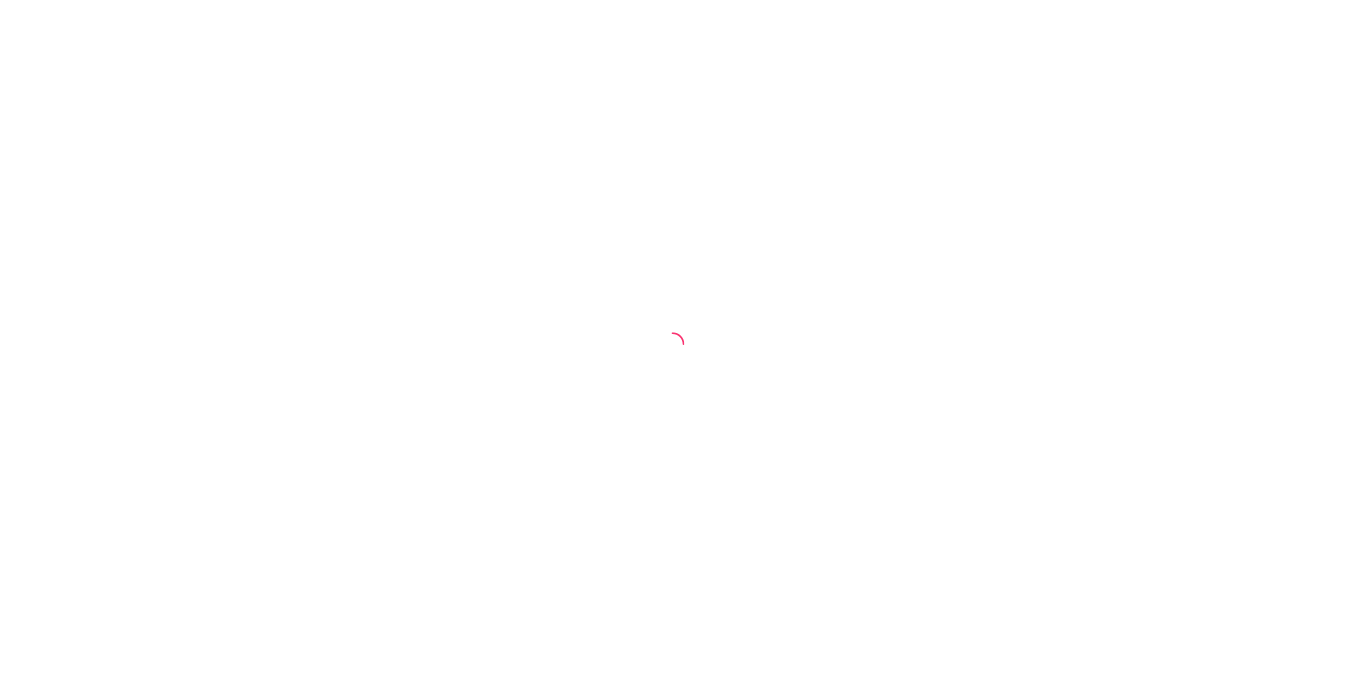 scroll, scrollTop: 0, scrollLeft: 0, axis: both 